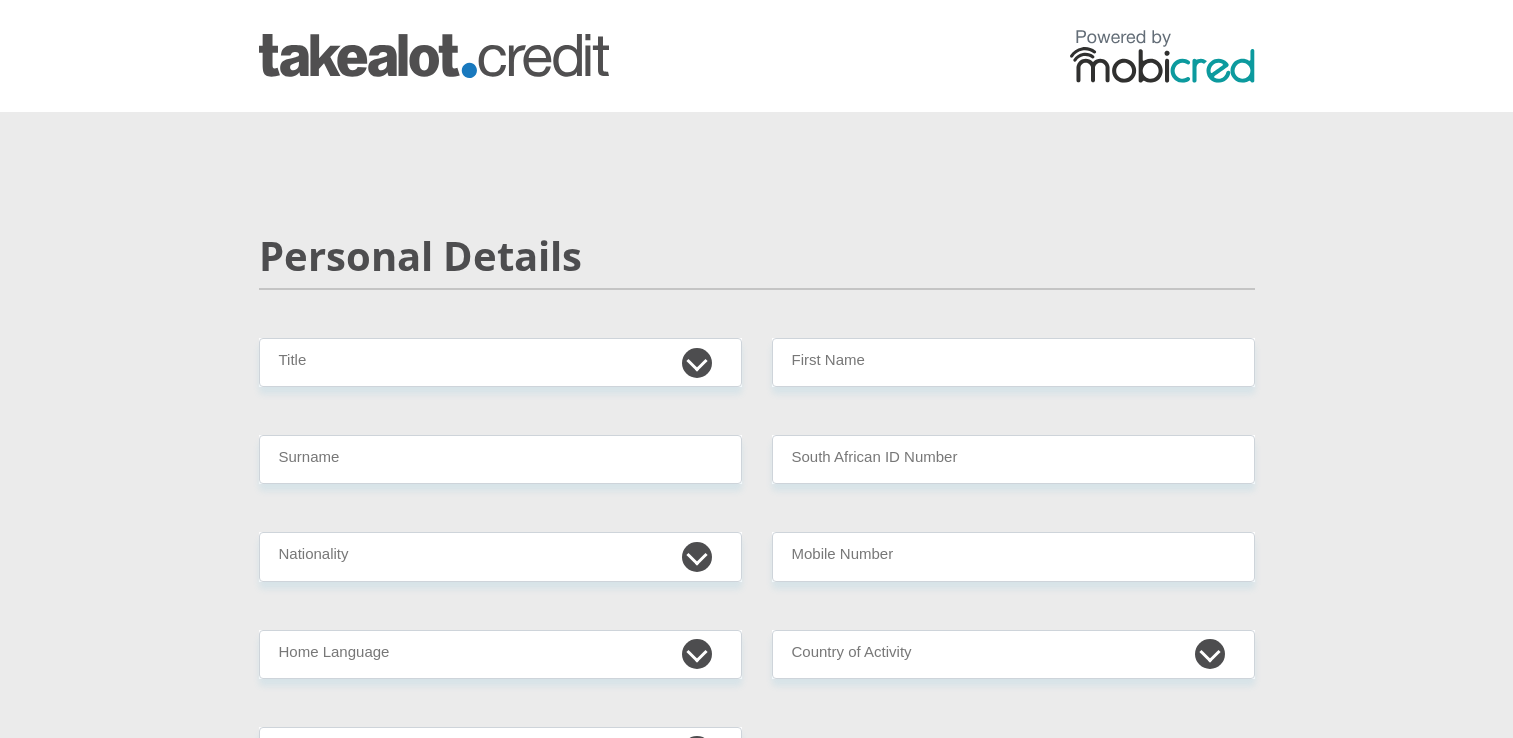 scroll, scrollTop: 0, scrollLeft: 0, axis: both 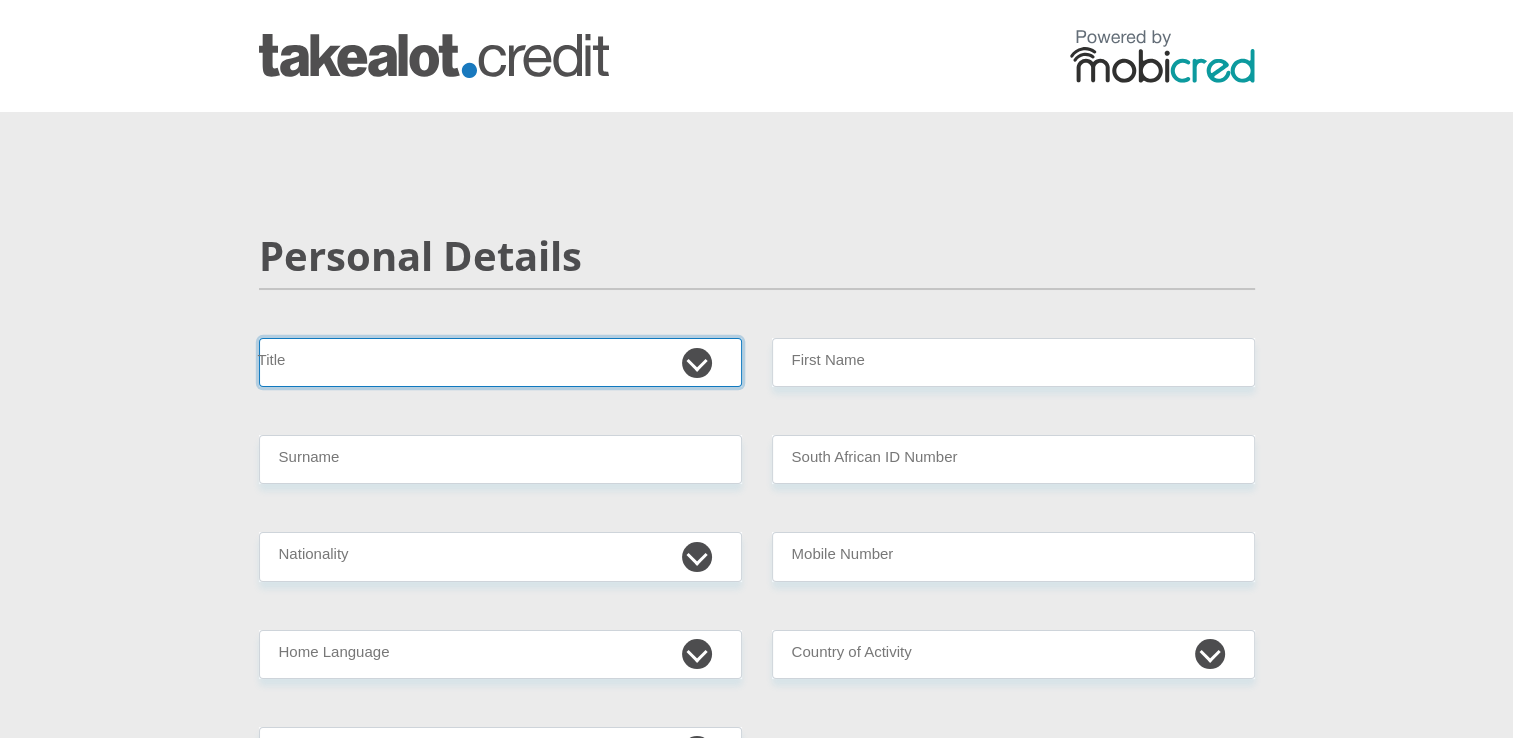 click on "Mr
Ms
Mrs
Dr
Other" at bounding box center [500, 362] 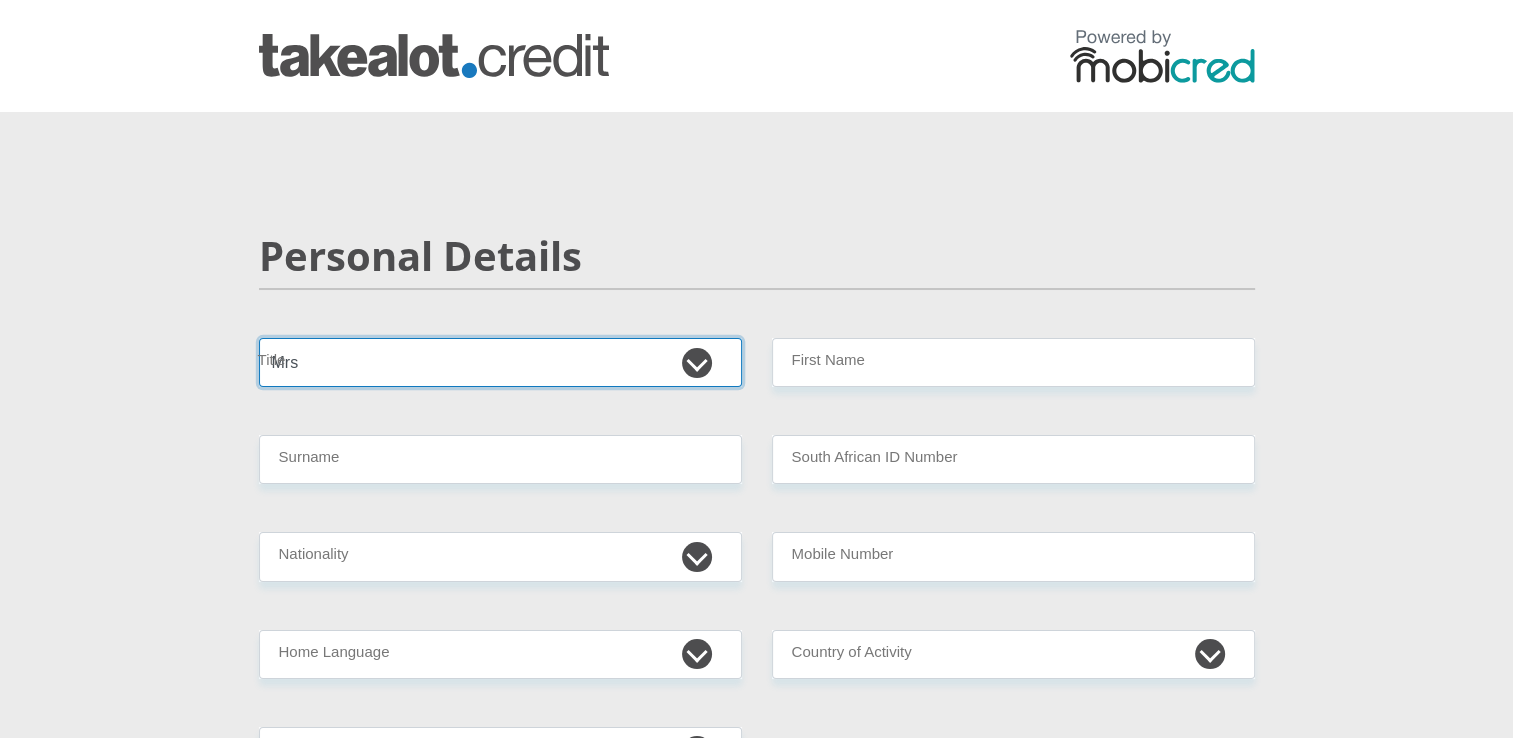 click on "Mr
Ms
Mrs
Dr
Other" at bounding box center (500, 362) 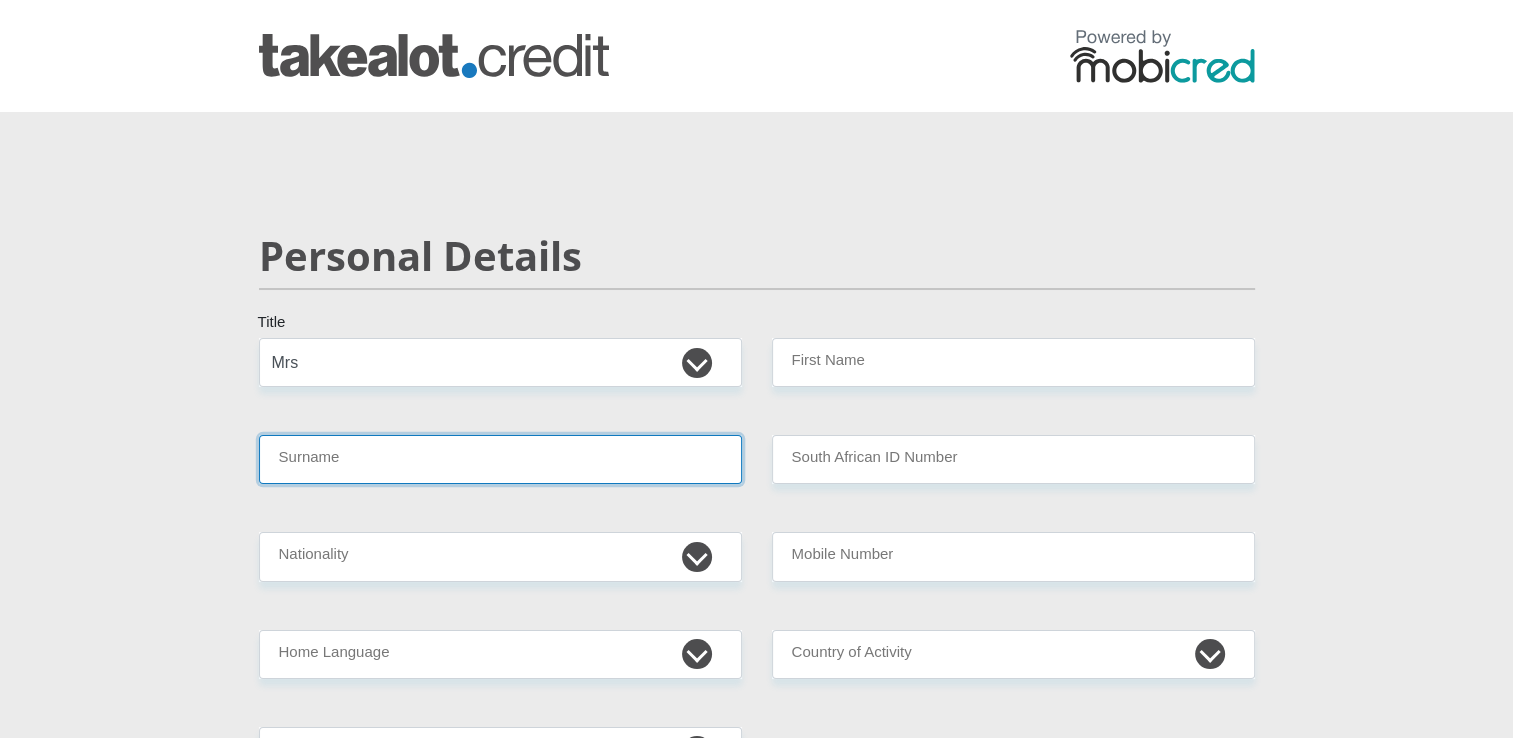 click on "Surname" at bounding box center [500, 459] 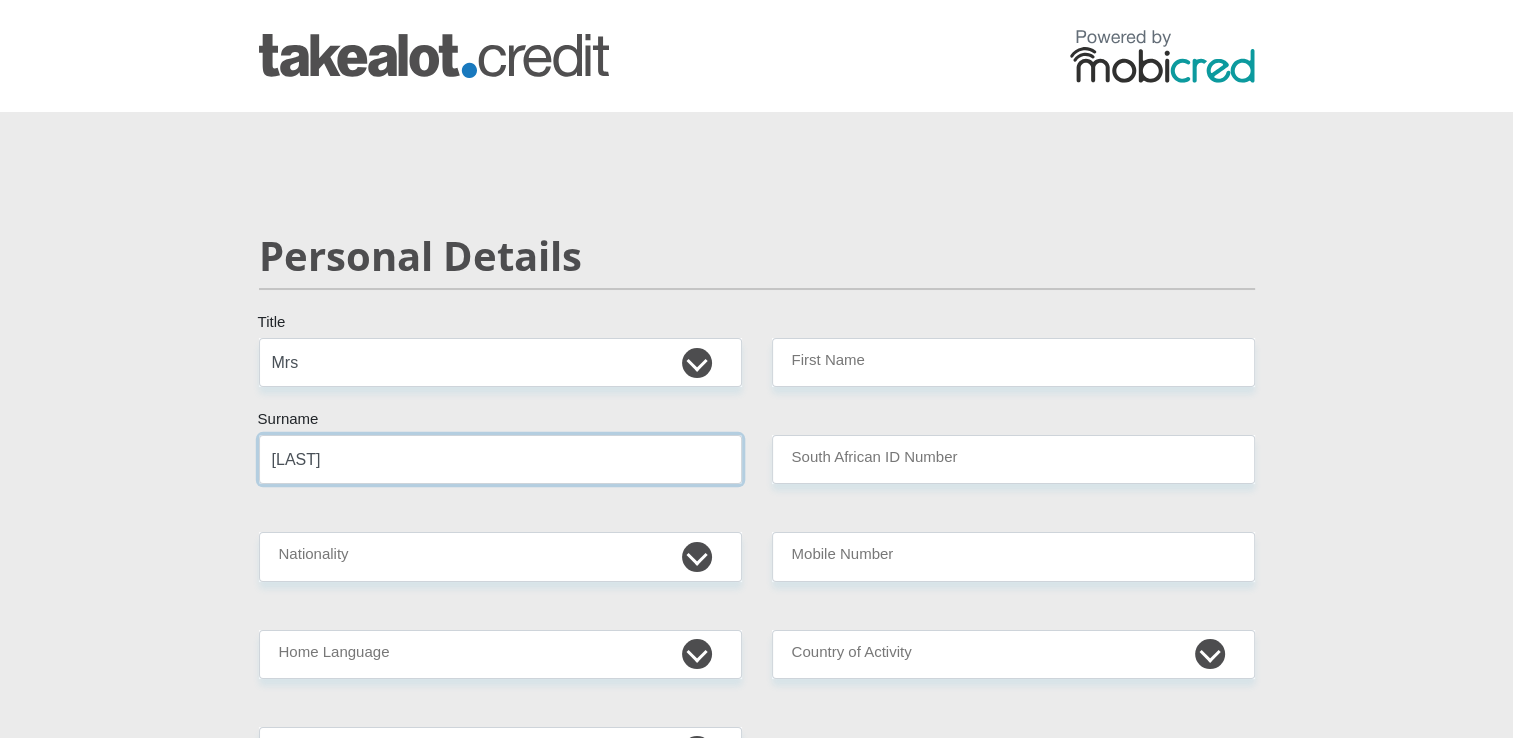 type on "[LAST]" 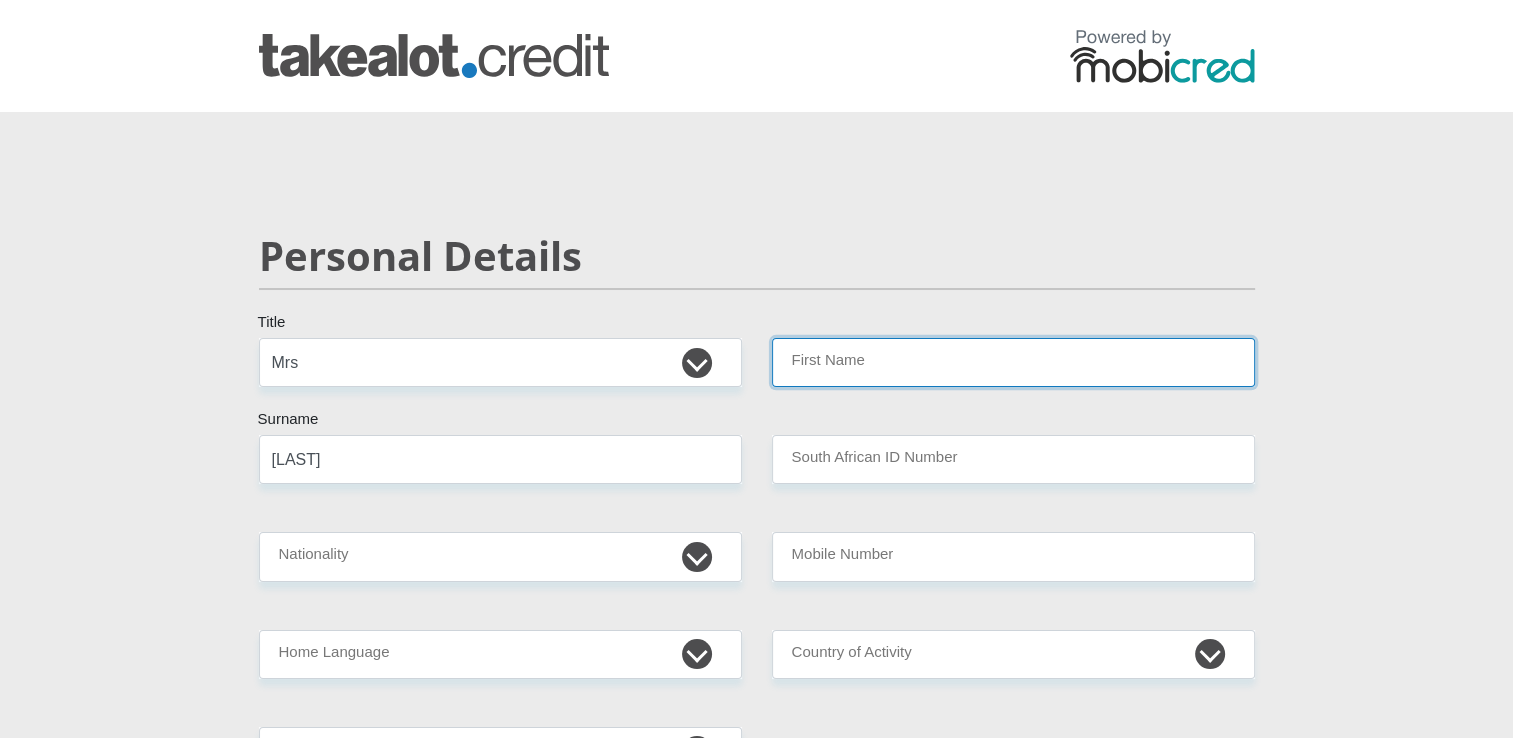 click on "First Name" at bounding box center [1013, 362] 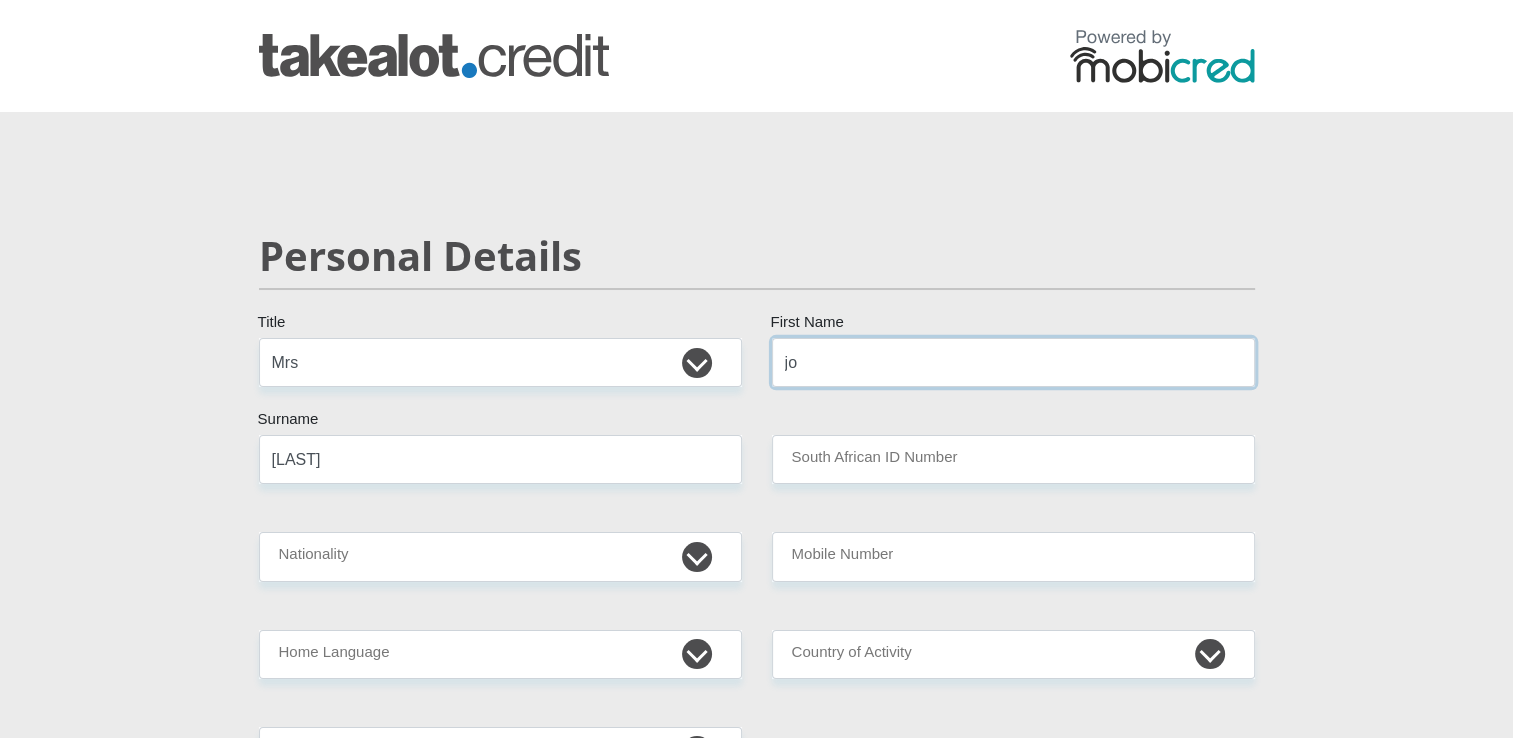 type on "j" 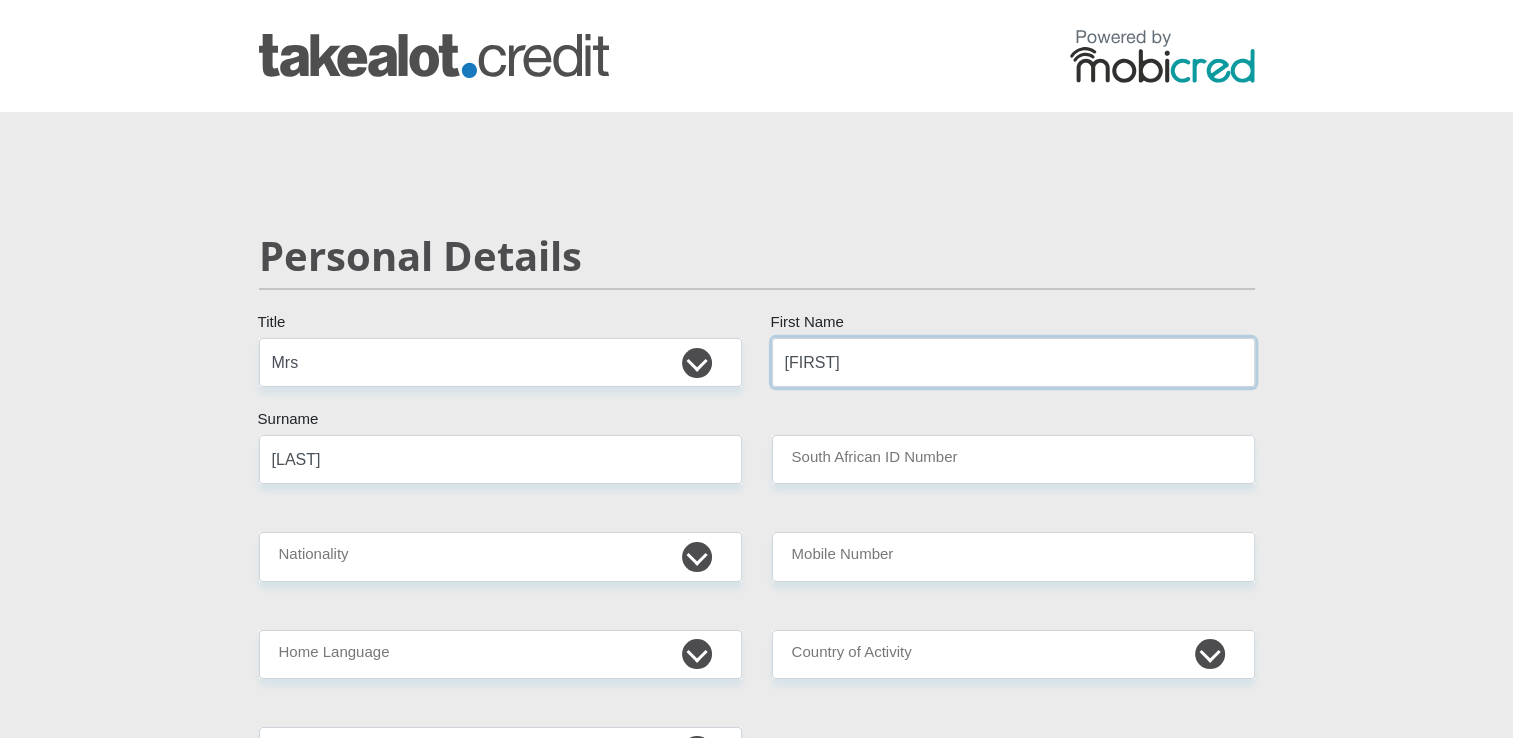 type on "[FIRST]" 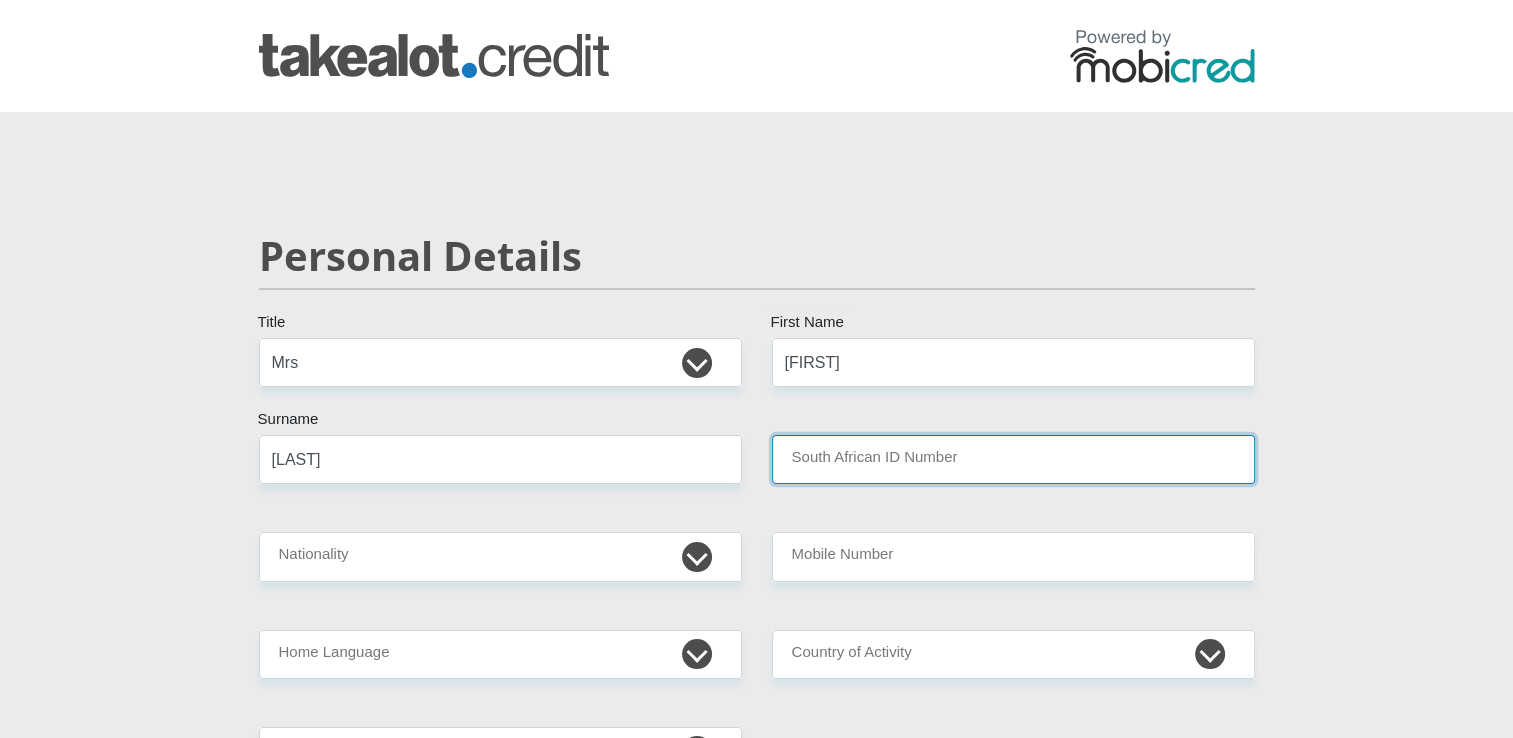 click on "South African ID Number" at bounding box center [1013, 459] 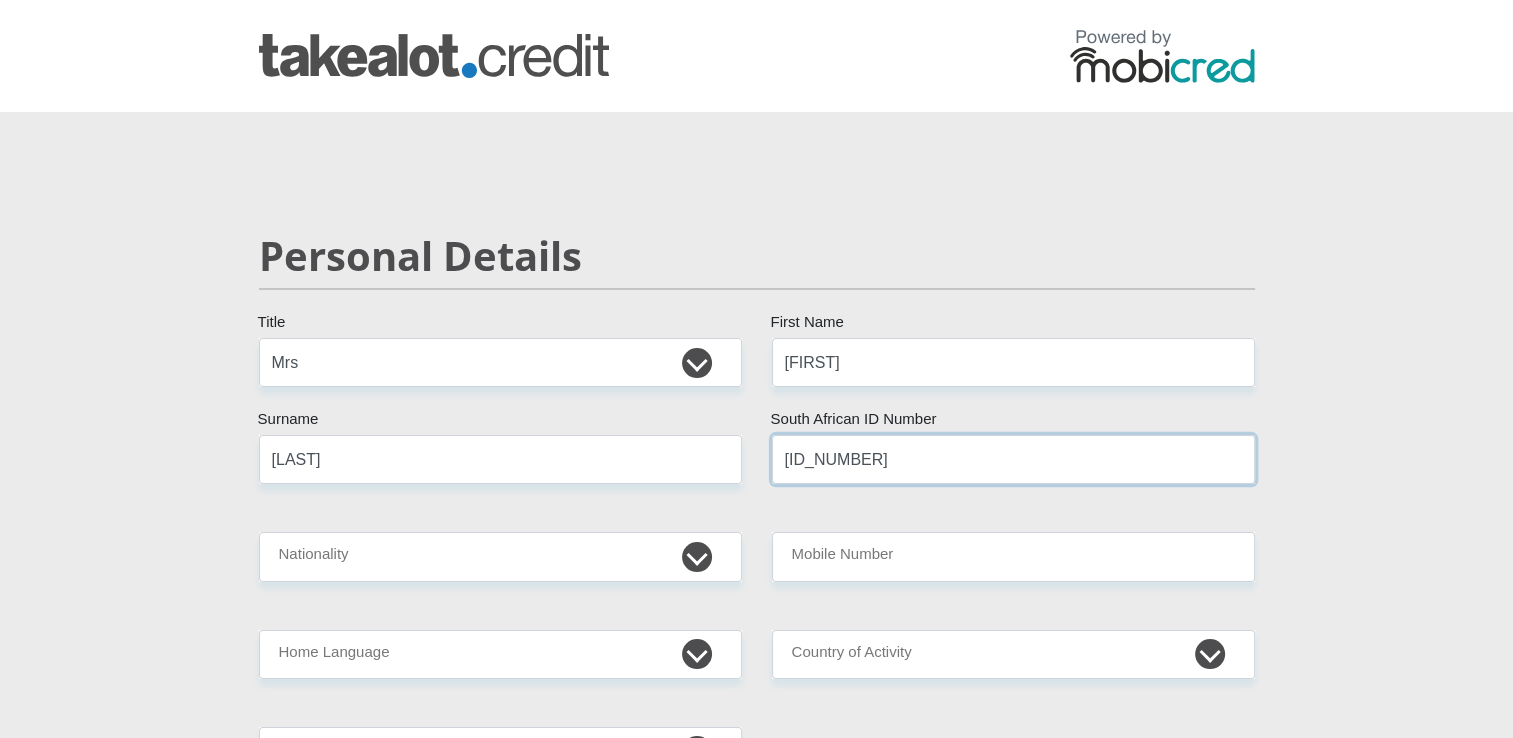 type on "[ID_NUMBER]" 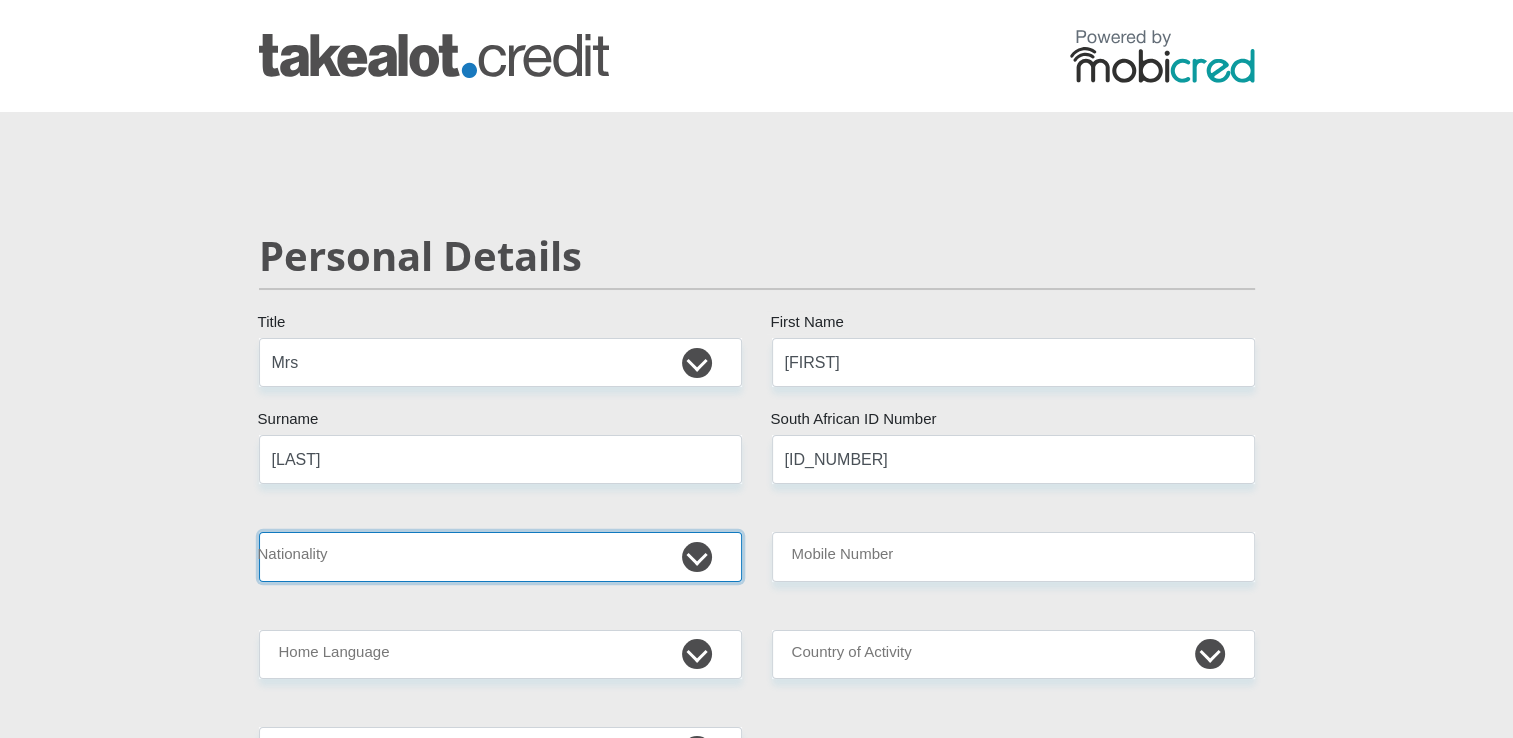 click on "South Africa
Afghanistan
Aland Islands
Albania
Algeria
America Samoa
American Virgin Islands
Andorra
Angola
Anguilla
Antarctica
Antigua and Barbuda
Argentina
Armenia
Aruba
Ascension Island
Australia
Austria
Azerbaijan
Bahamas
Bahrain
Bangladesh
Barbados
Chad" at bounding box center (500, 556) 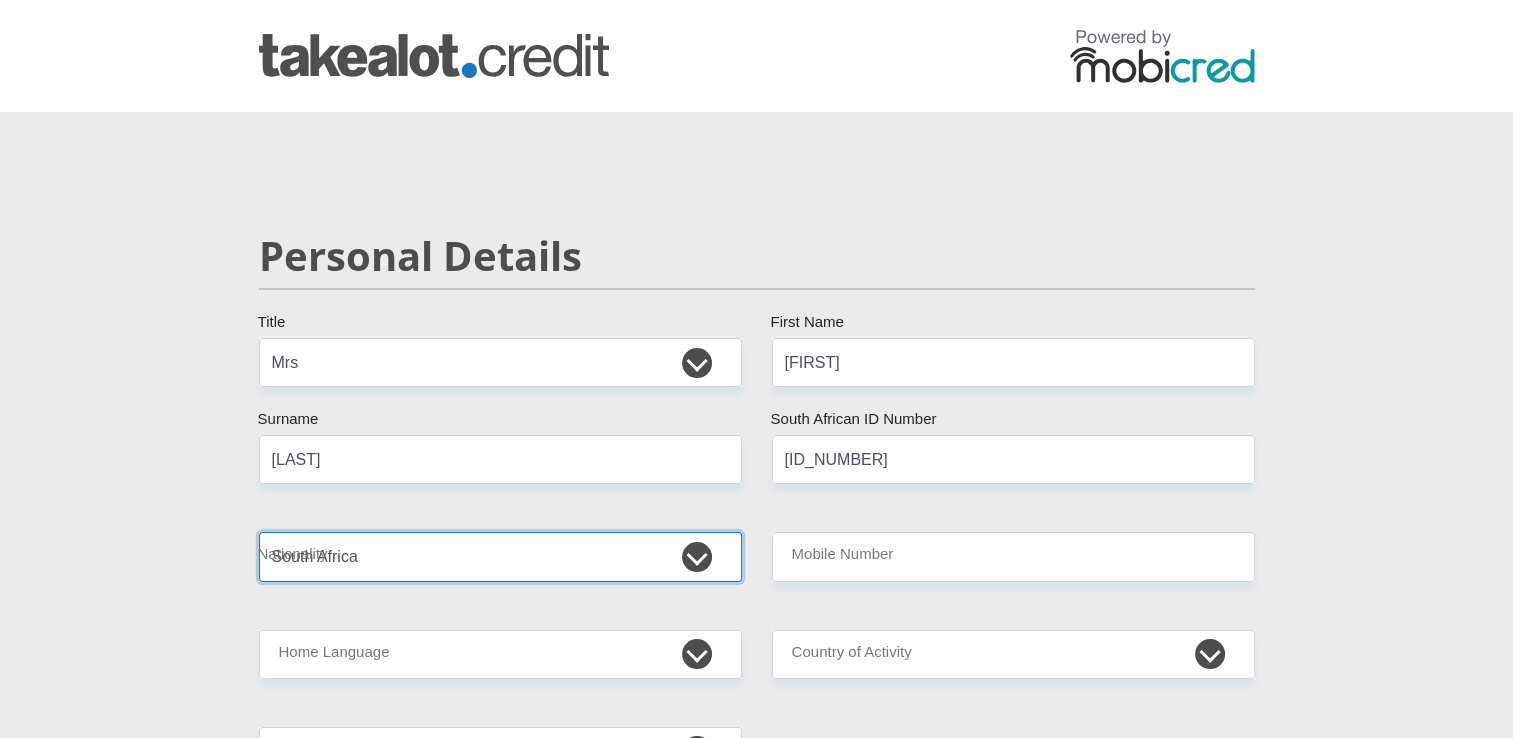 click on "South Africa
Afghanistan
Aland Islands
Albania
Algeria
America Samoa
American Virgin Islands
Andorra
Angola
Anguilla
Antarctica
Antigua and Barbuda
Argentina
Armenia
Aruba
Ascension Island
Australia
Austria
Azerbaijan
Bahamas
Bahrain
Bangladesh
Barbados
Chad" at bounding box center [500, 556] 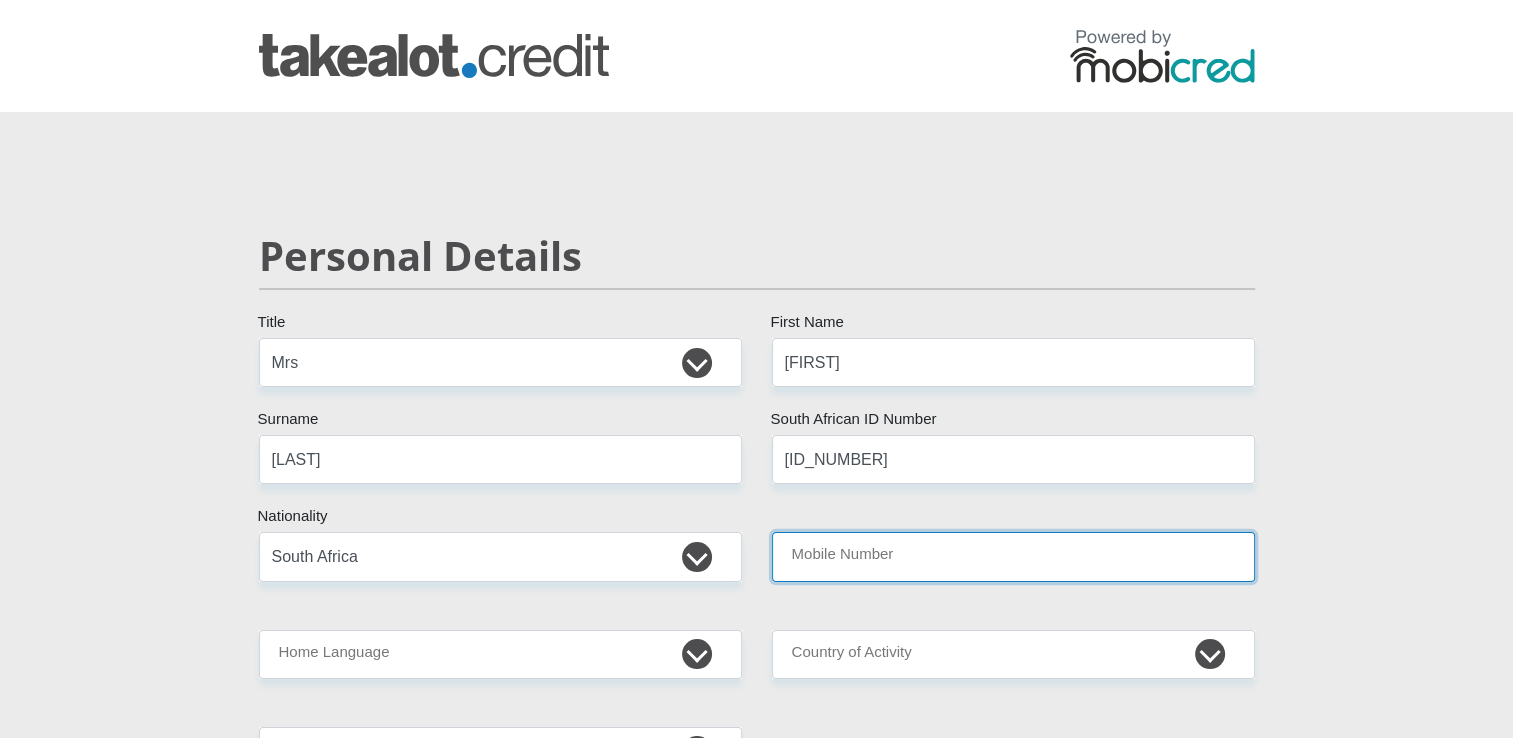 click on "Mobile Number" at bounding box center (1013, 556) 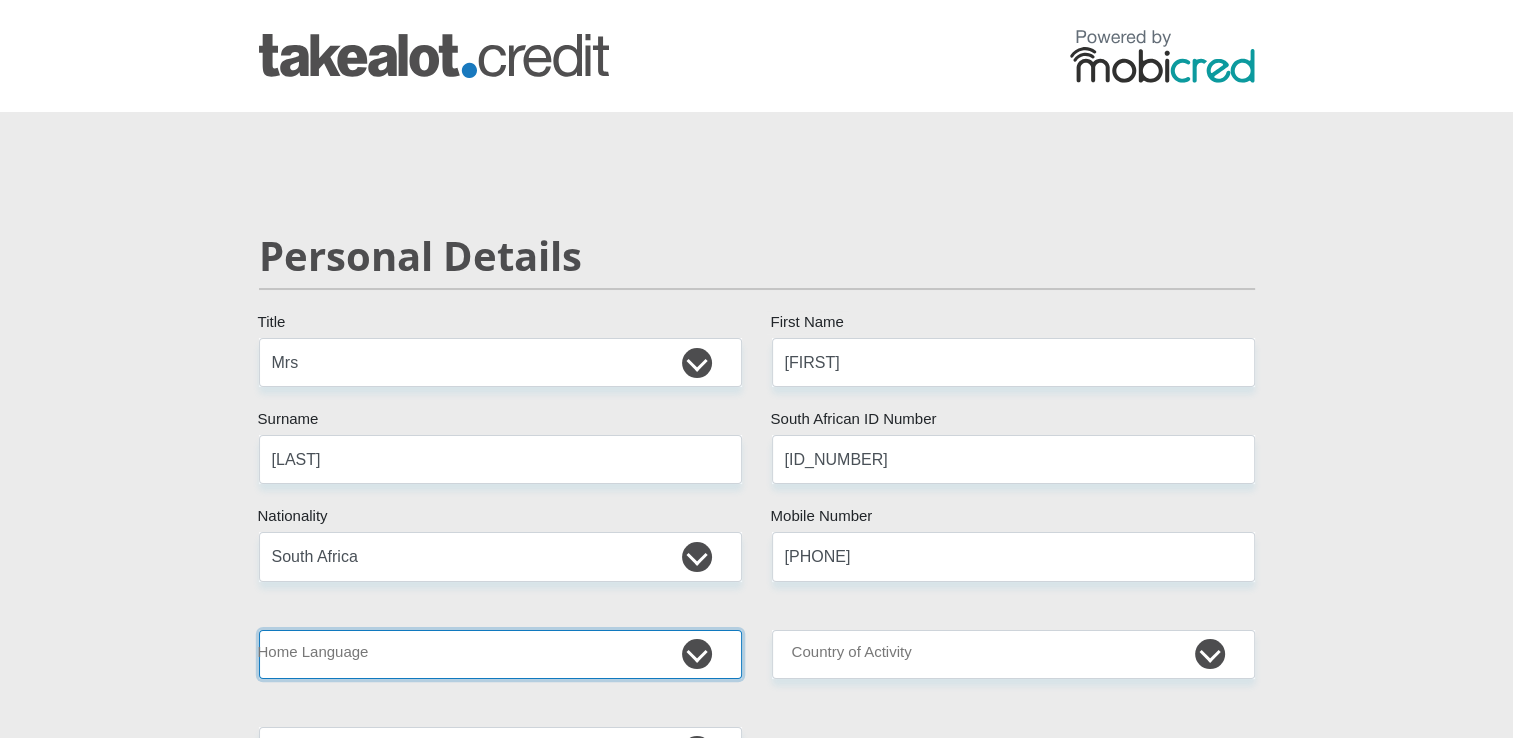 click on "Afrikaans
English
Sepedi
South Ndebele
Southern Sotho
Swati
Tsonga
Tswana
Venda
Xhosa
Zulu
Other" at bounding box center (500, 654) 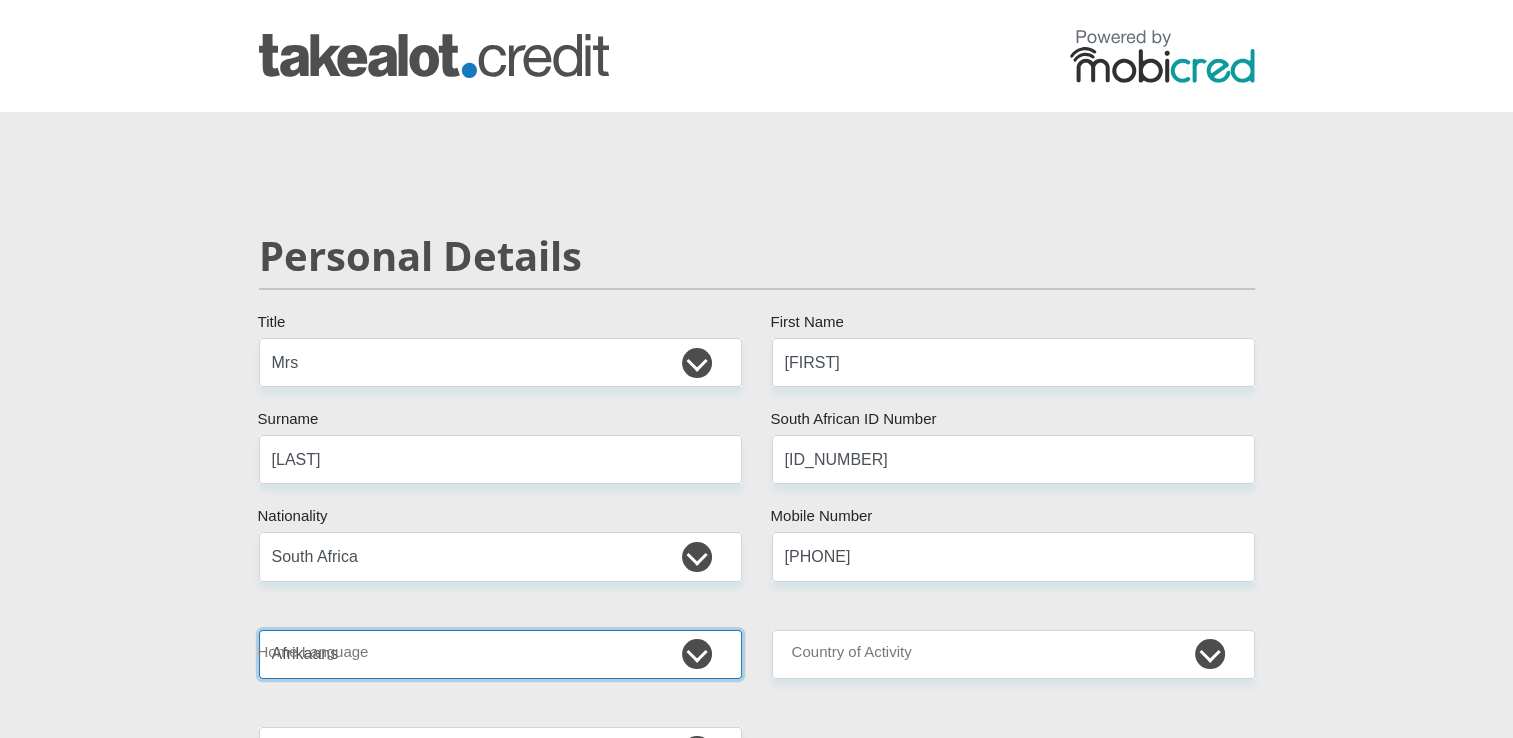 click on "Afrikaans
English
Sepedi
South Ndebele
Southern Sotho
Swati
Tsonga
Tswana
Venda
Xhosa
Zulu
Other" at bounding box center [500, 654] 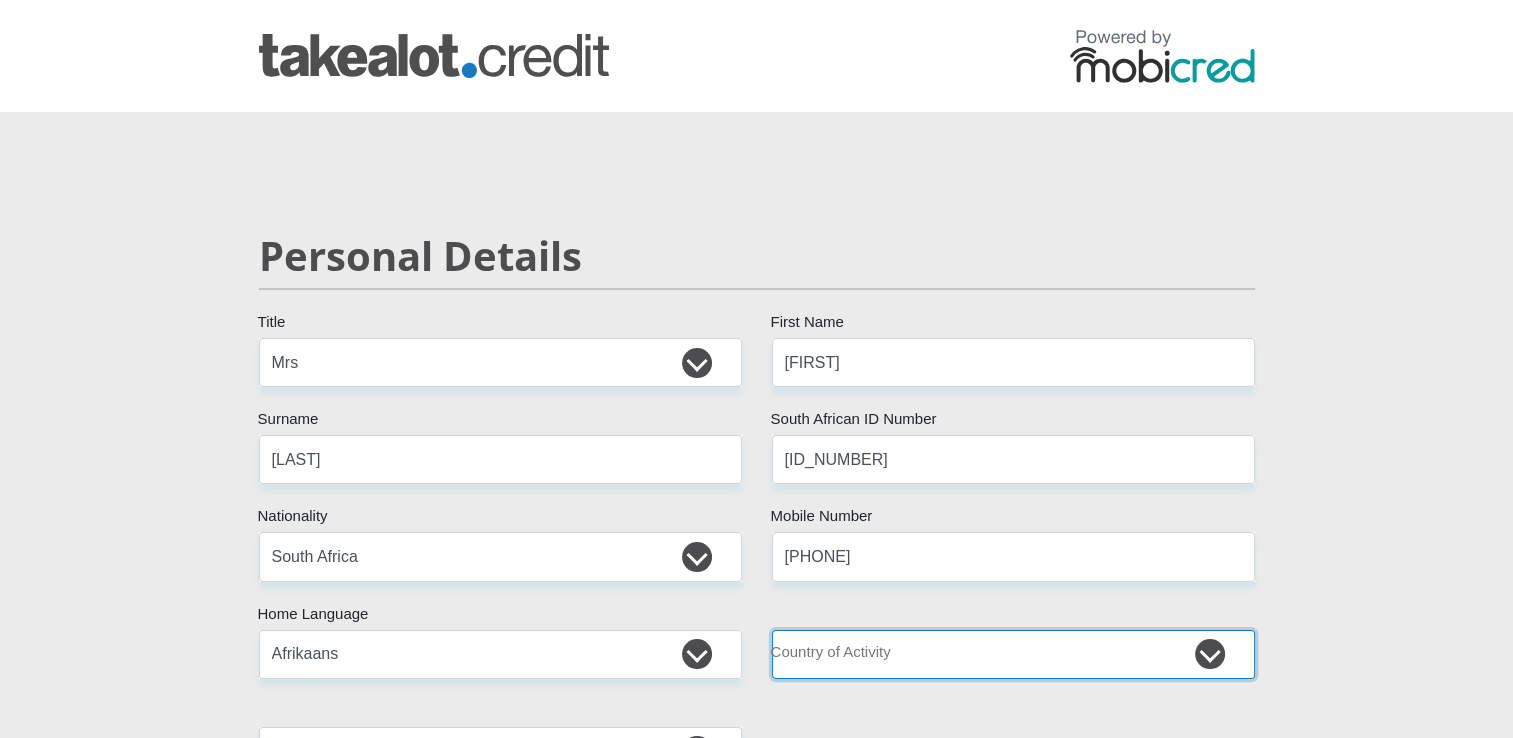 click on "South Africa
Afghanistan
Aland Islands
Albania
Algeria
America Samoa
American Virgin Islands
Andorra
Angola
Anguilla
Antarctica
Antigua and Barbuda
Argentina
Armenia
Aruba
Ascension Island
Australia
Austria
Azerbaijan
Chad" at bounding box center [1013, 654] 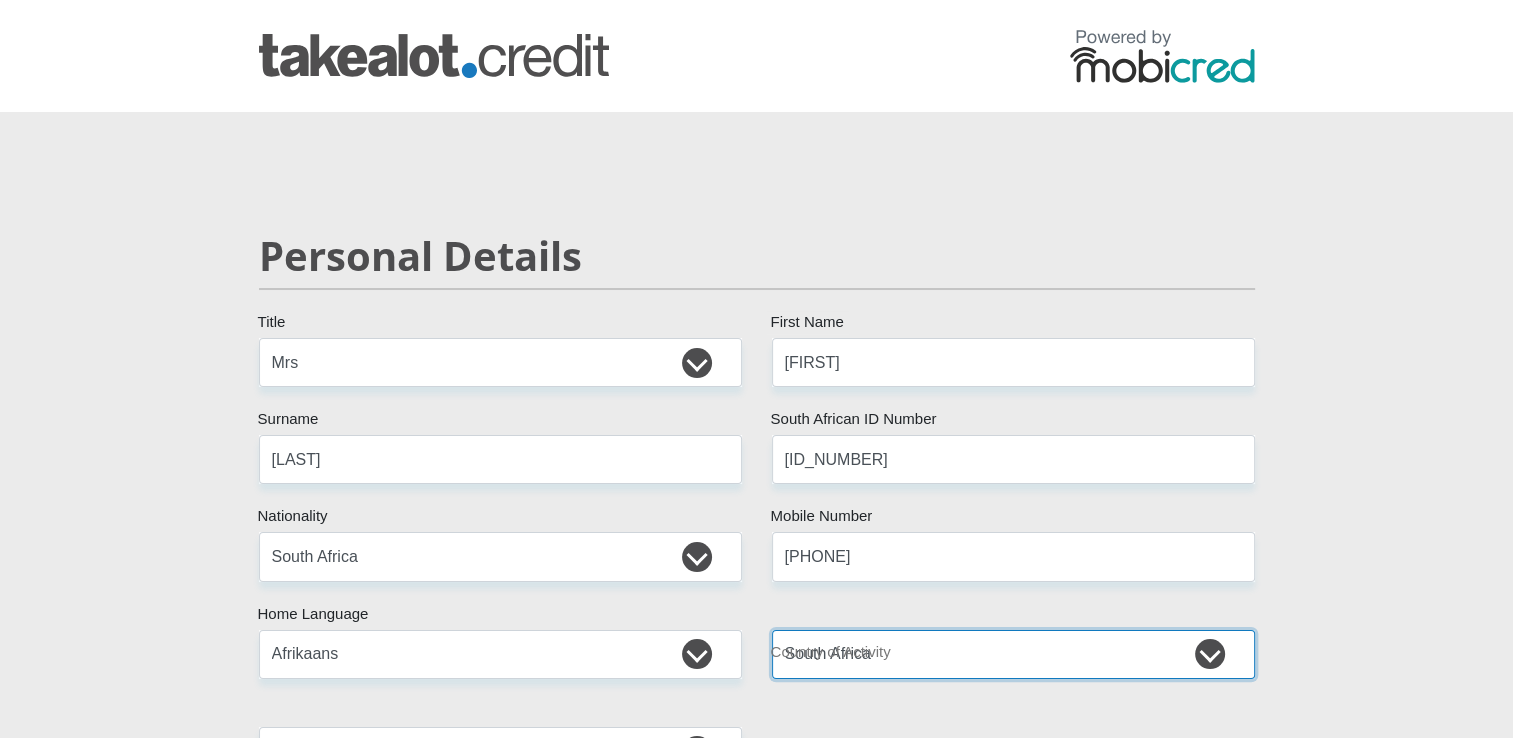 click on "South Africa
Afghanistan
Aland Islands
Albania
Algeria
America Samoa
American Virgin Islands
Andorra
Angola
Anguilla
Antarctica
Antigua and Barbuda
Argentina
Armenia
Aruba
Ascension Island
Australia
Austria
Azerbaijan
Chad" at bounding box center [1013, 654] 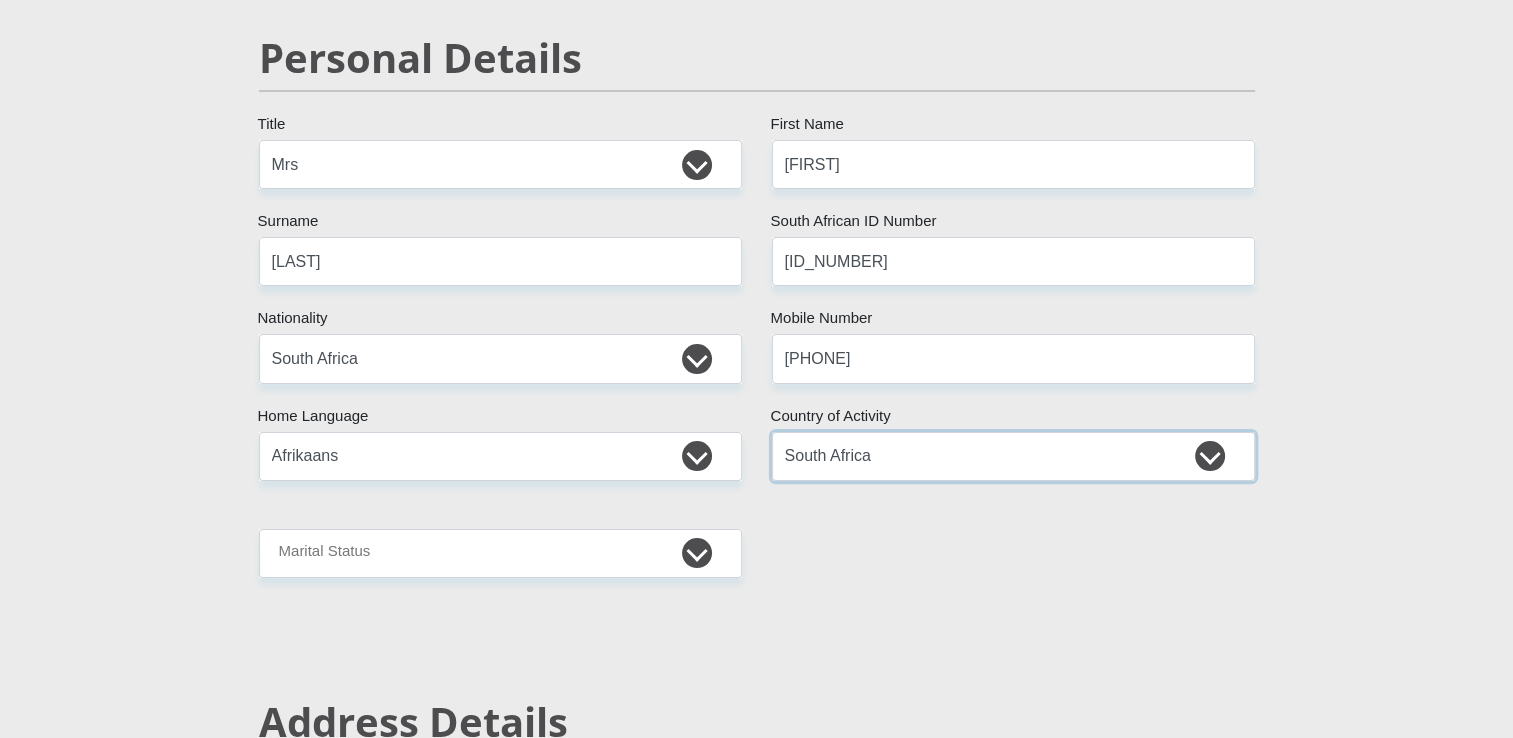 scroll, scrollTop: 200, scrollLeft: 0, axis: vertical 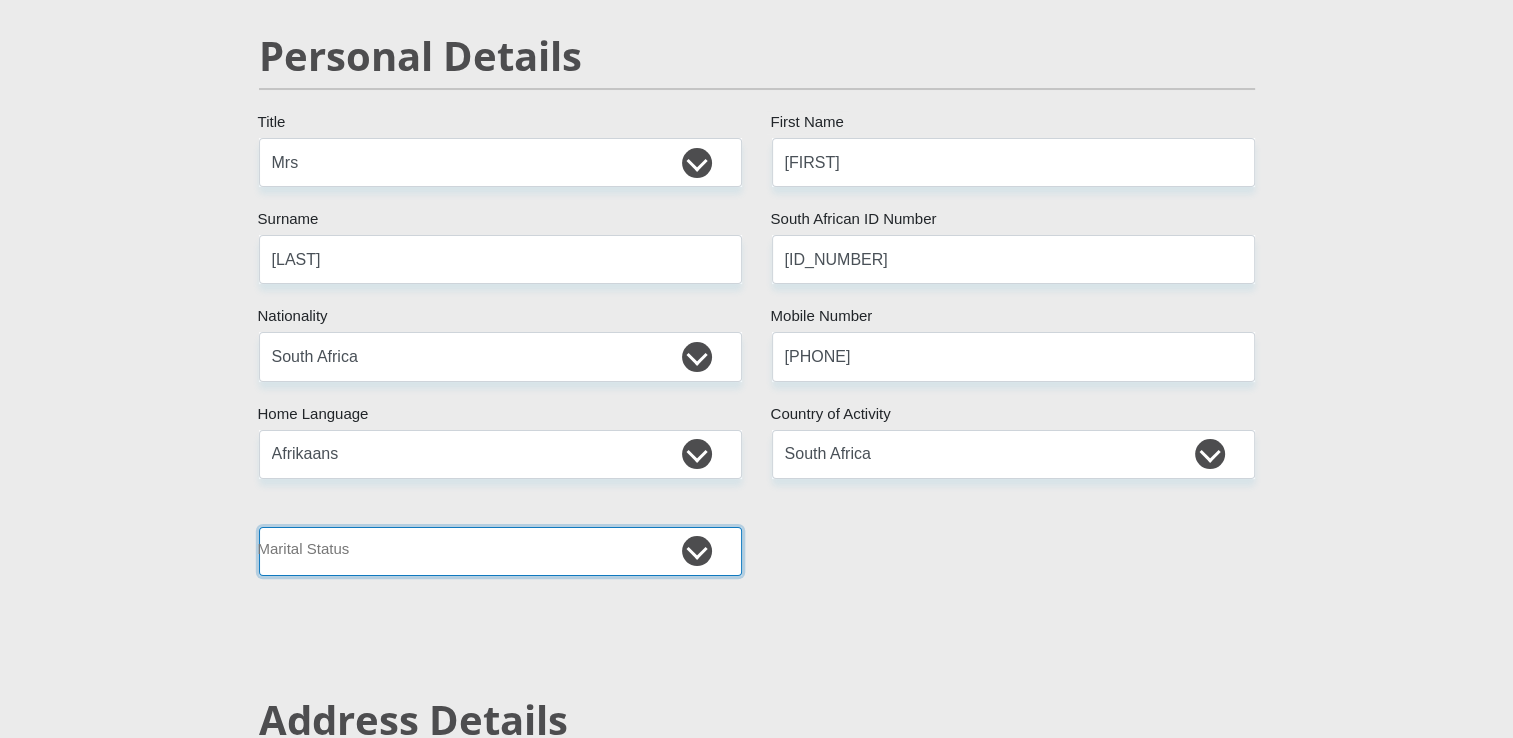click on "Married ANC
Single
Divorced
Widowed
Married COP or Customary Law" at bounding box center [500, 551] 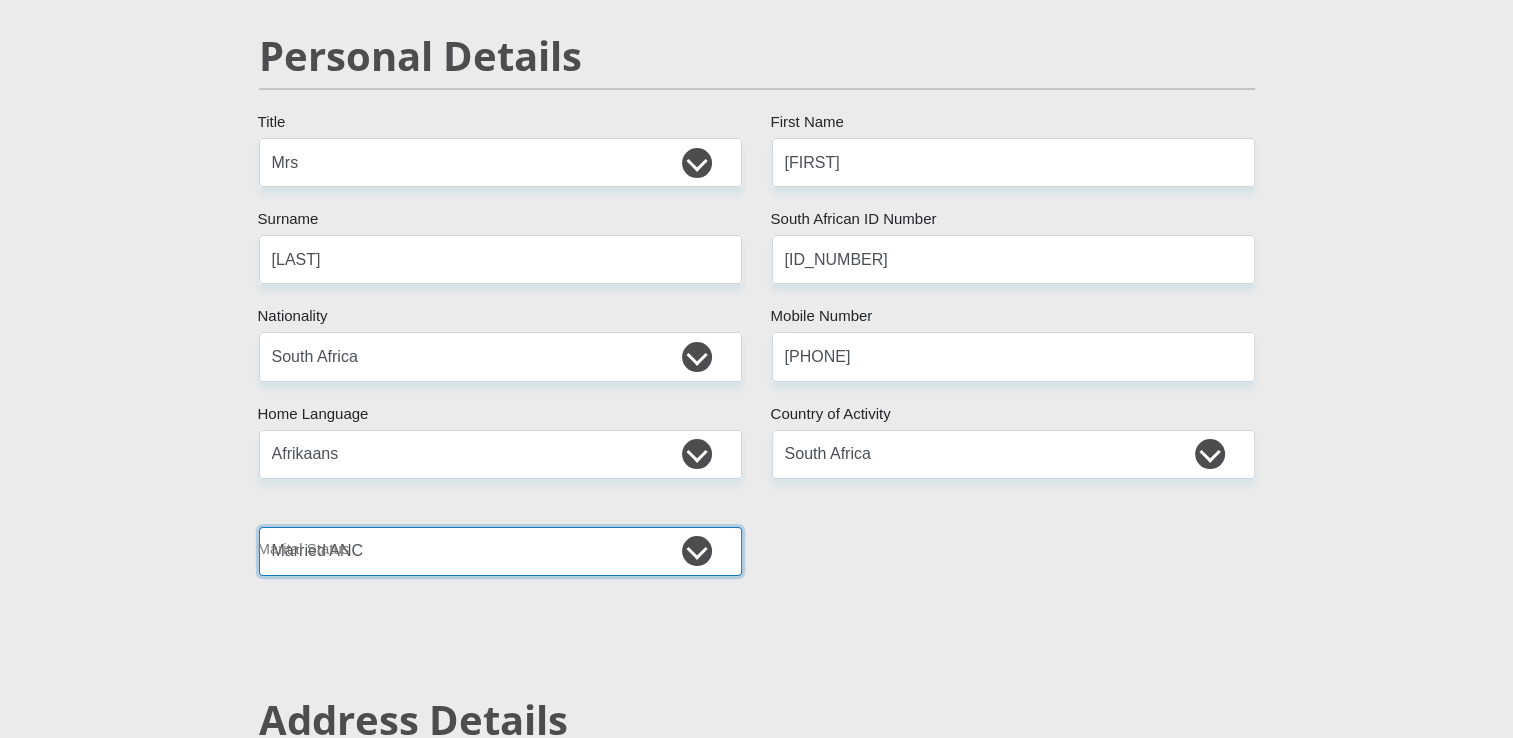 click on "Married ANC
Single
Divorced
Widowed
Married COP or Customary Law" at bounding box center [500, 551] 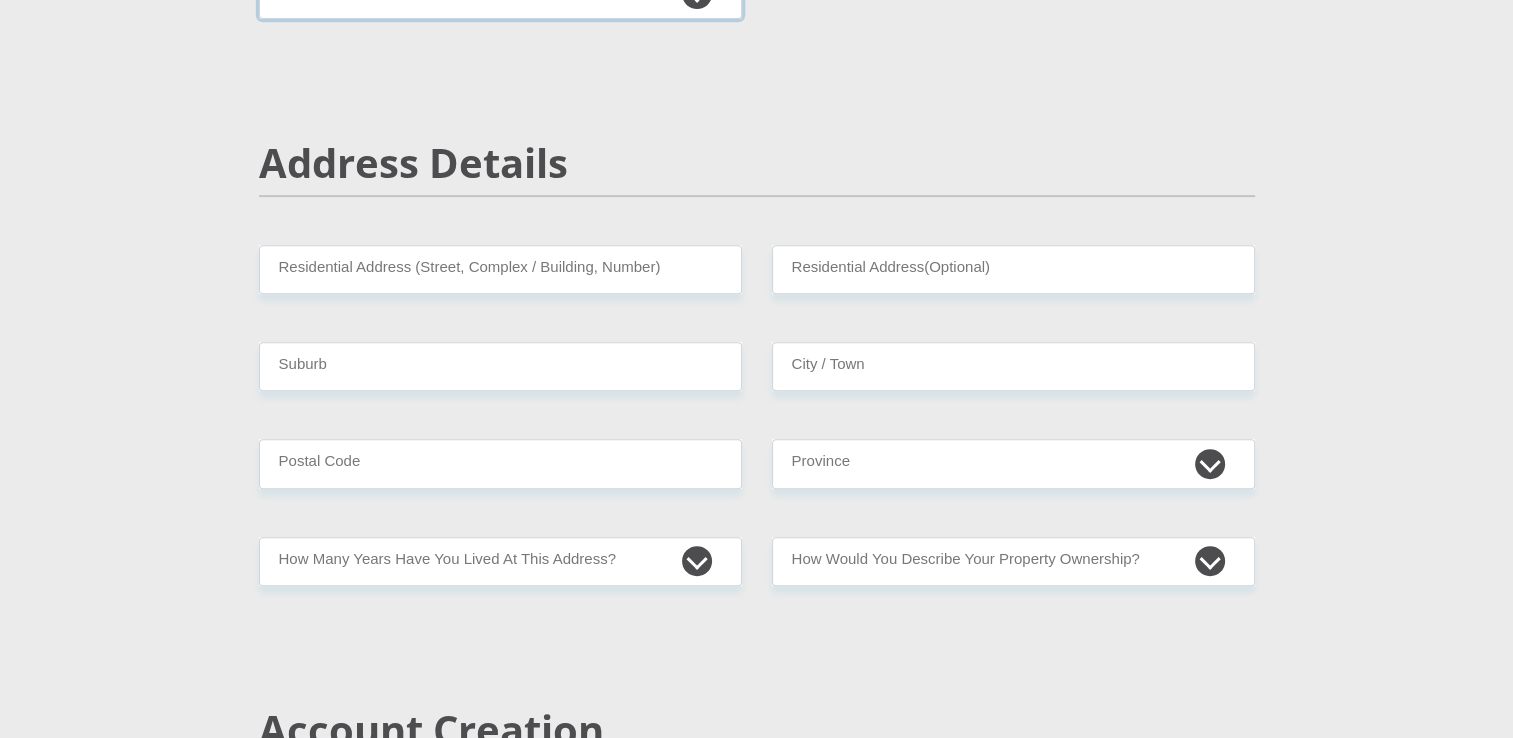 scroll, scrollTop: 760, scrollLeft: 0, axis: vertical 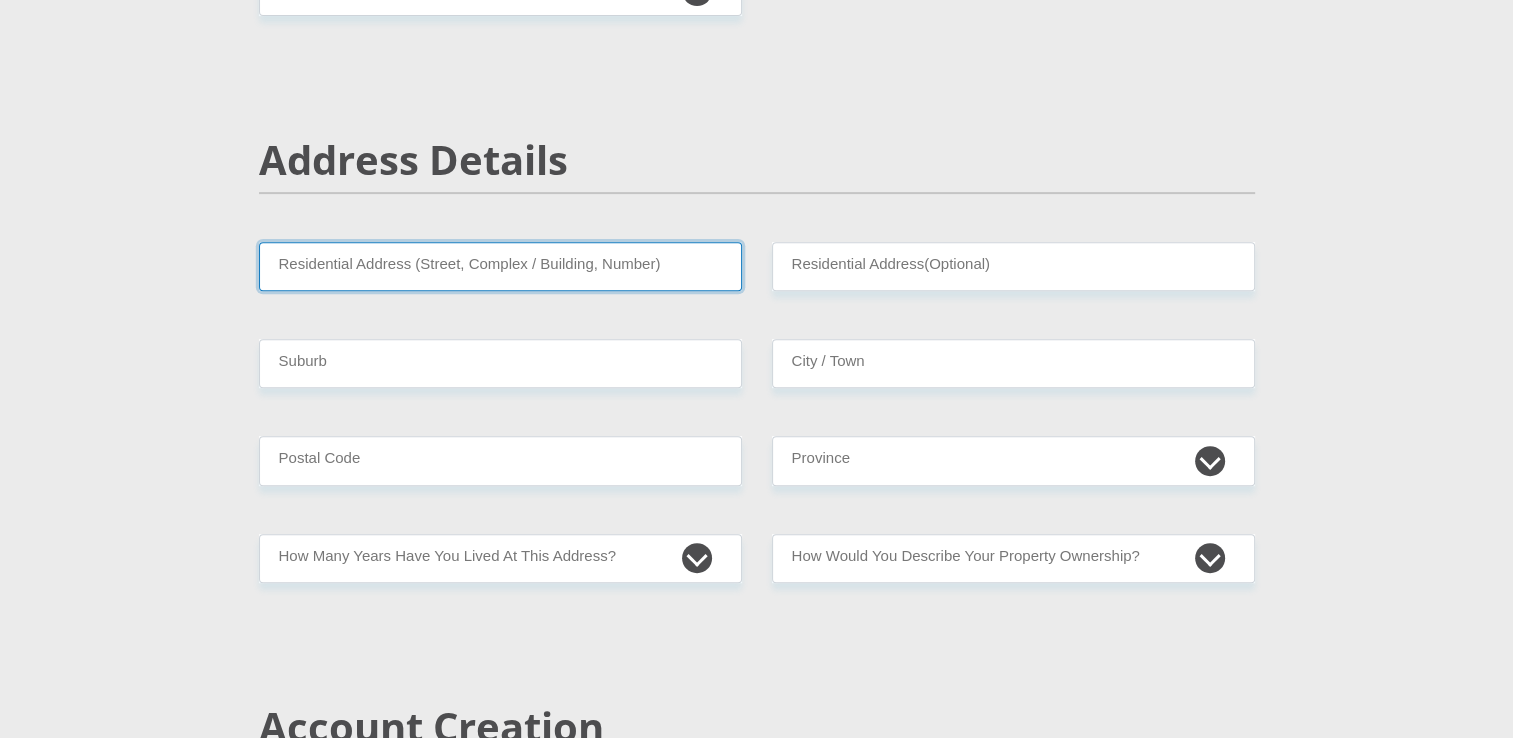 click on "Residential Address (Street, Complex / Building, Number)" at bounding box center (500, 266) 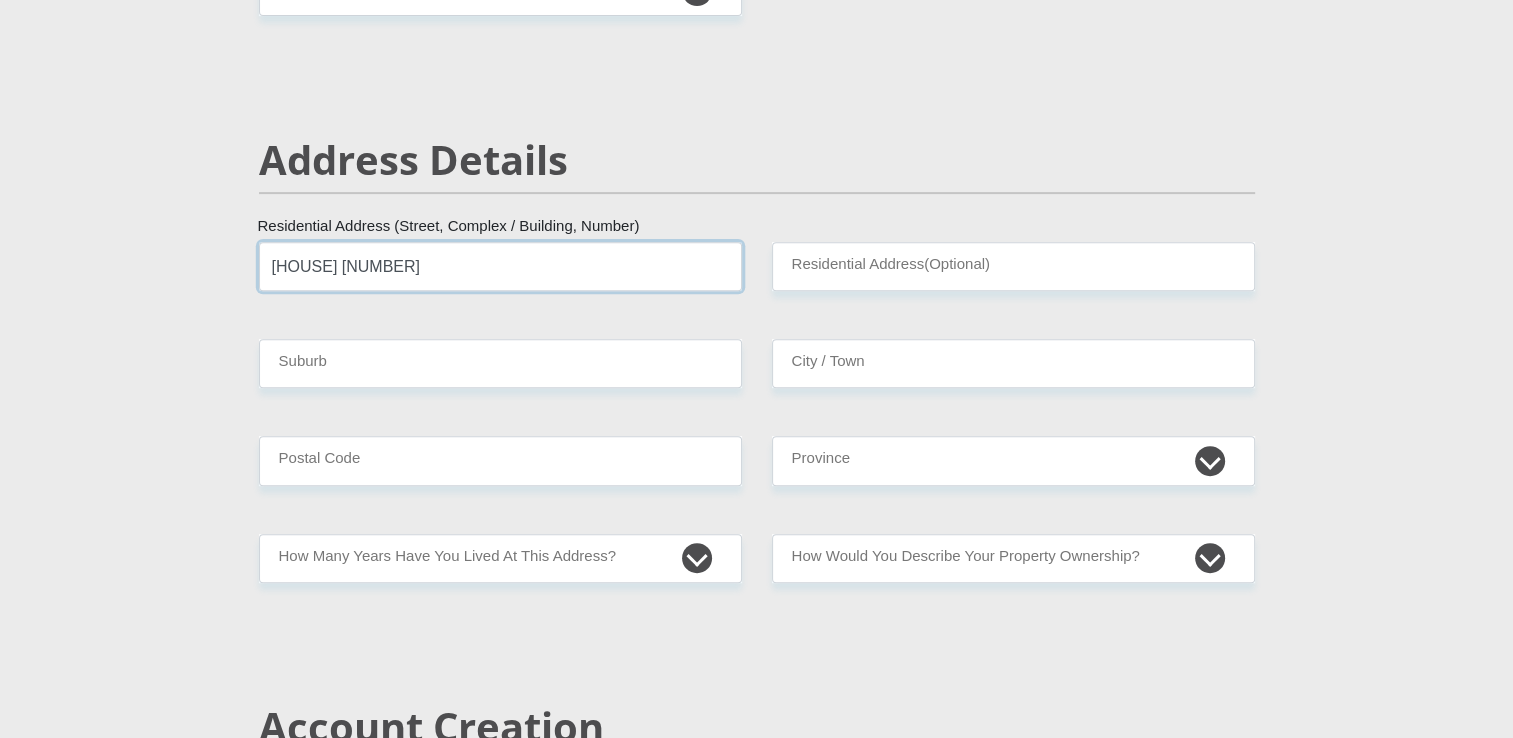 type on "[HOUSE] [NUMBER]" 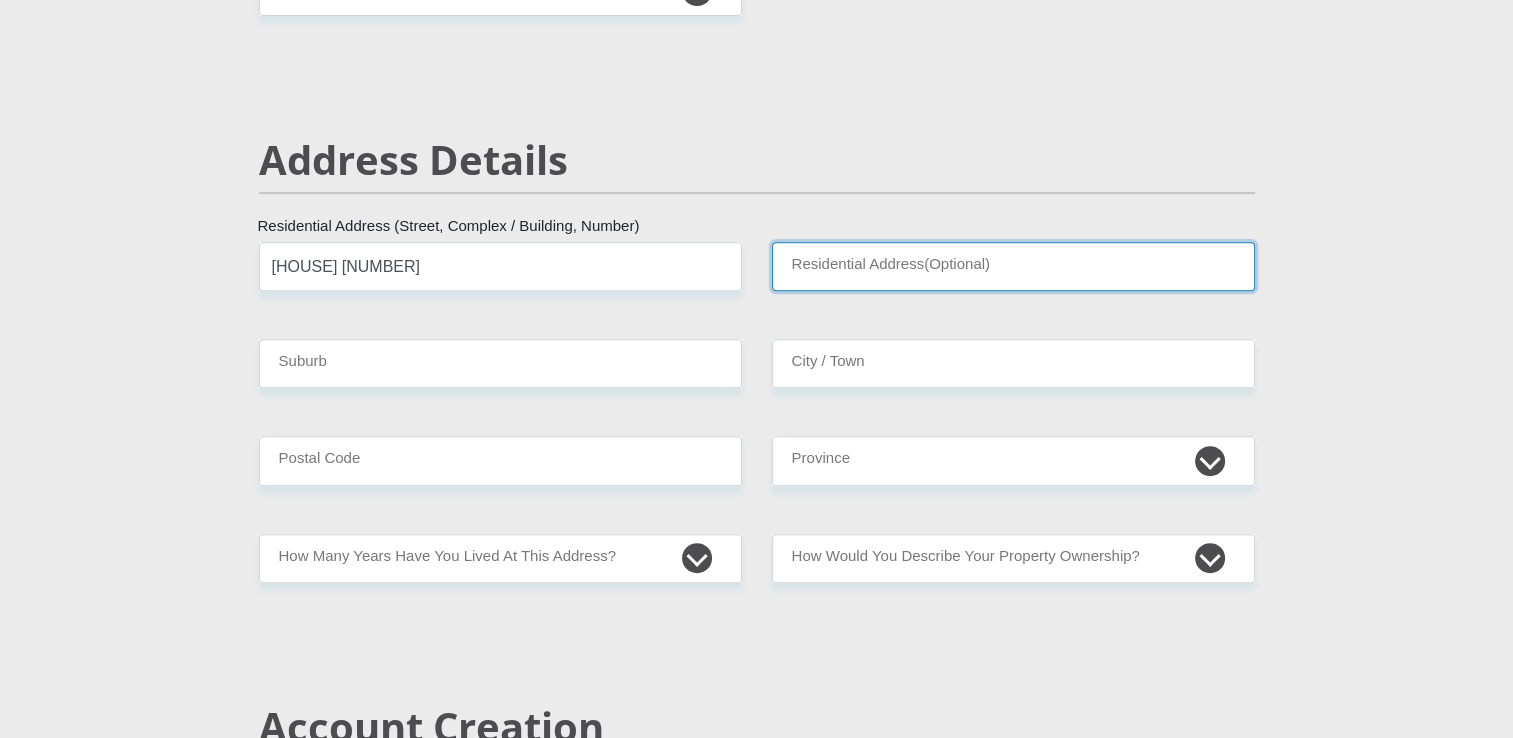 click on "Residential Address(Optional)" at bounding box center [1013, 266] 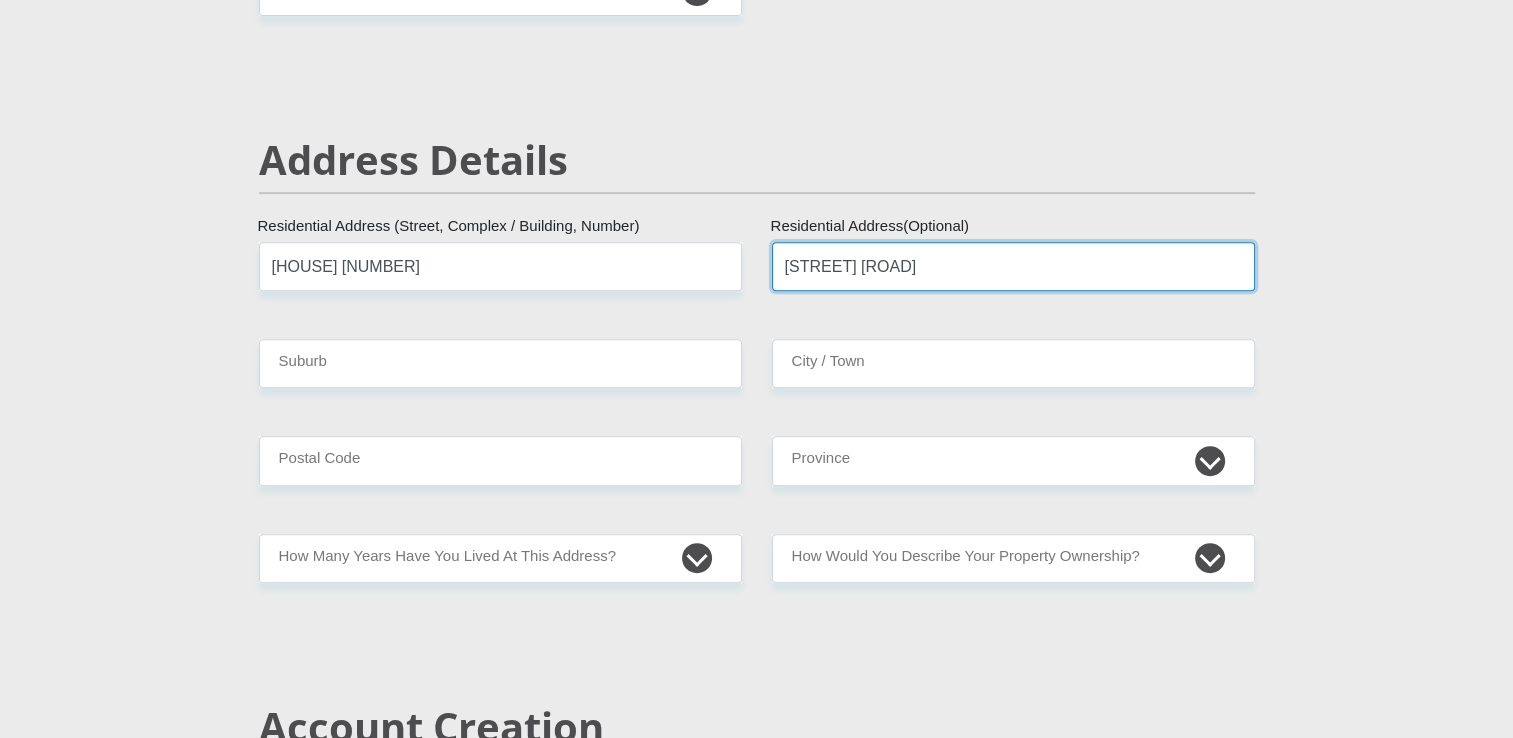 type on "[STREET] [ROAD]" 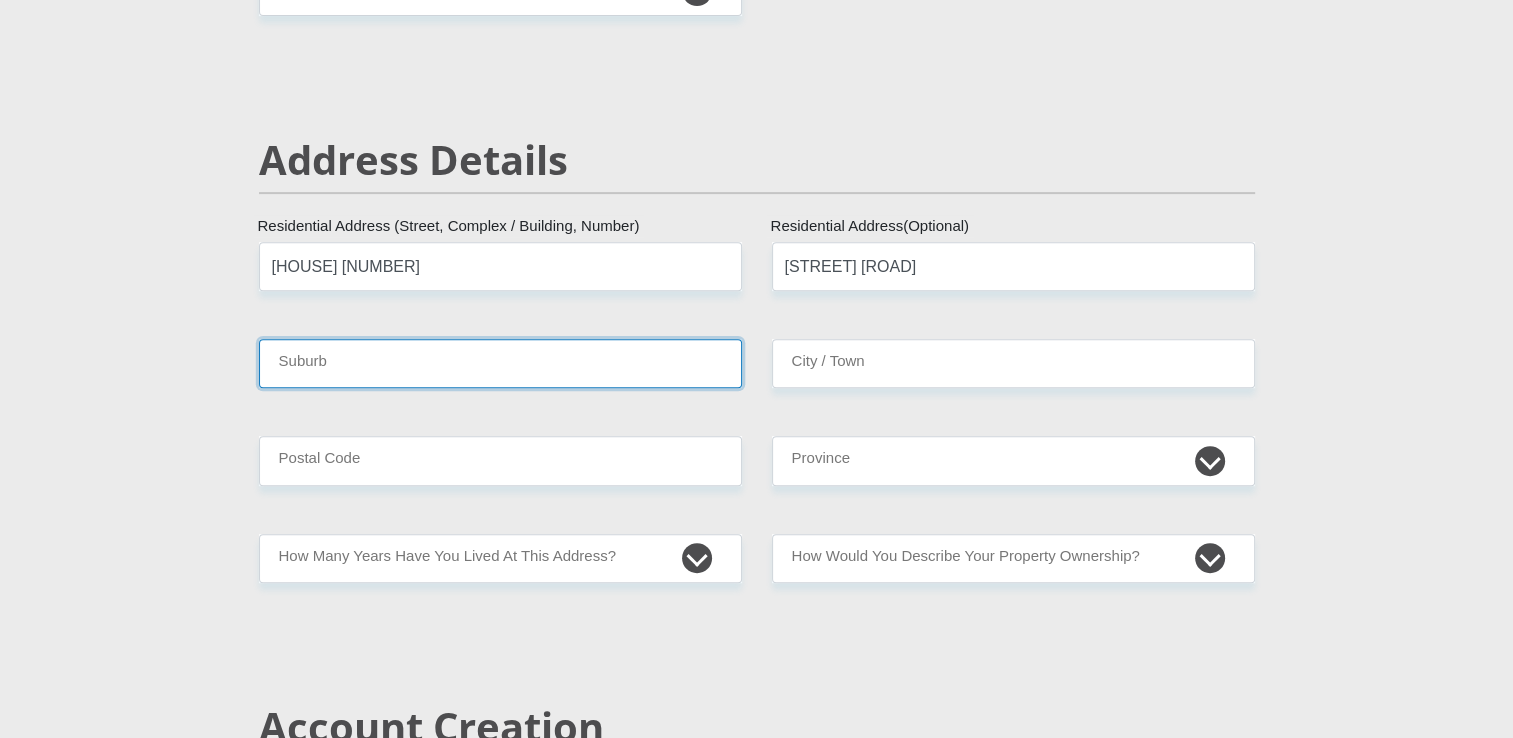 click on "Suburb" at bounding box center [500, 363] 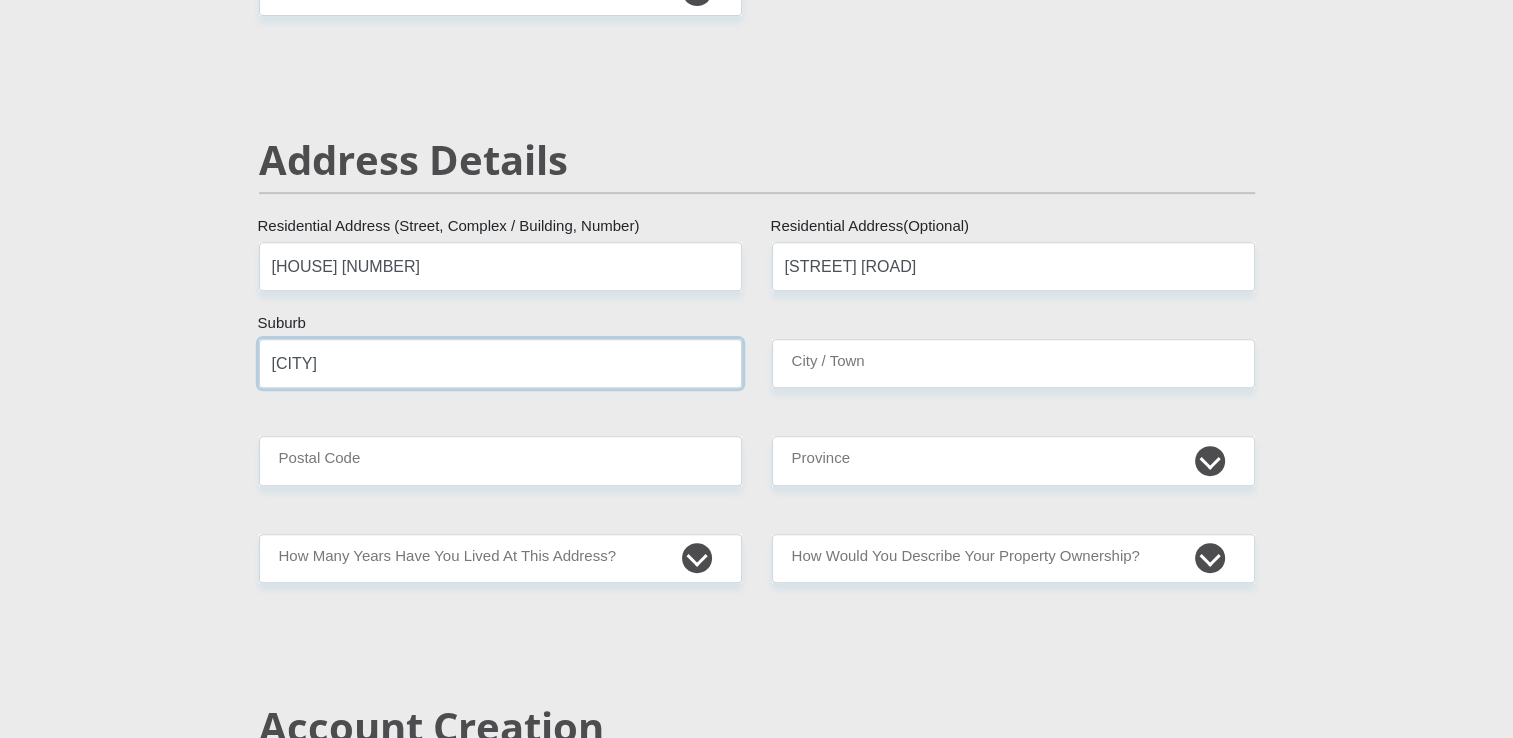 type on "[CITY]" 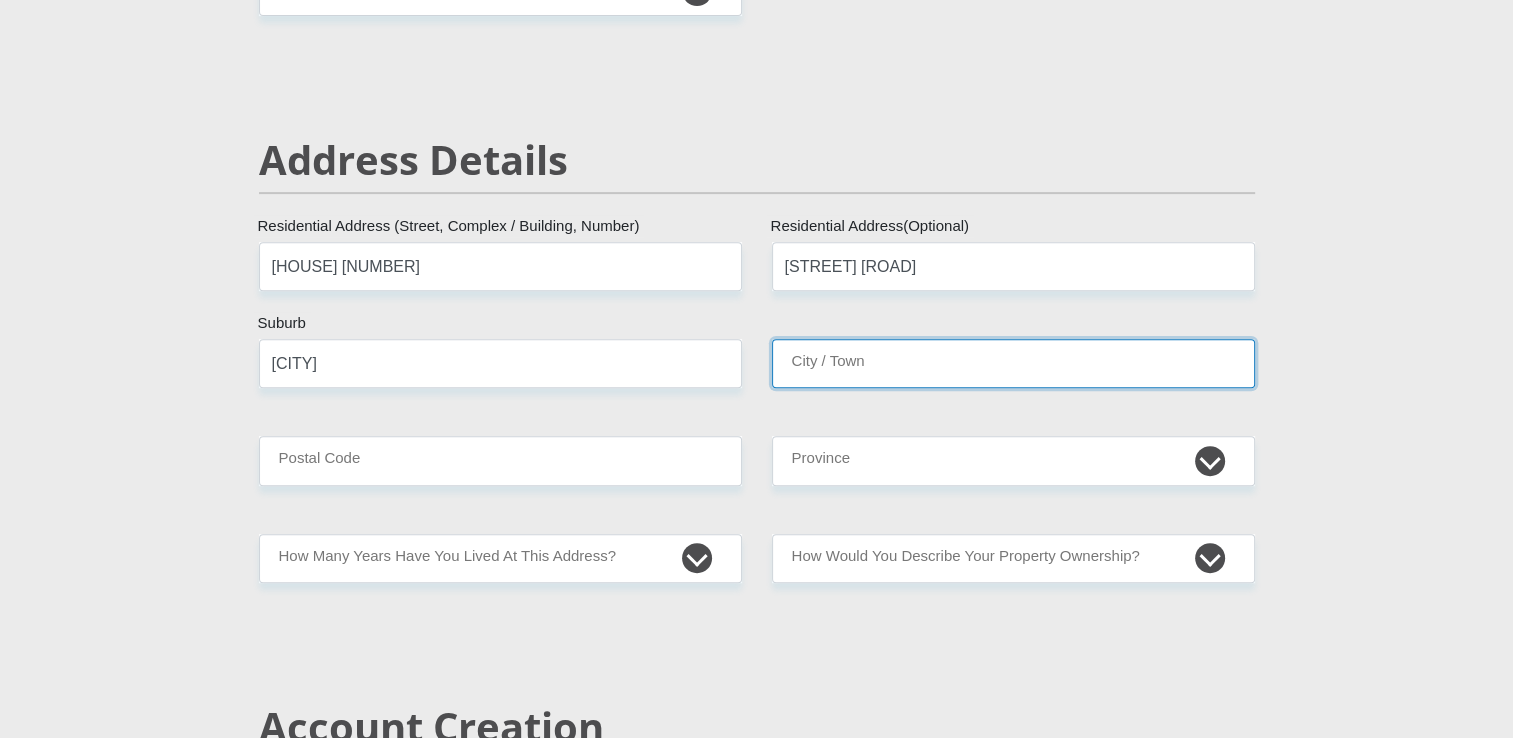 click on "City / Town" at bounding box center (1013, 363) 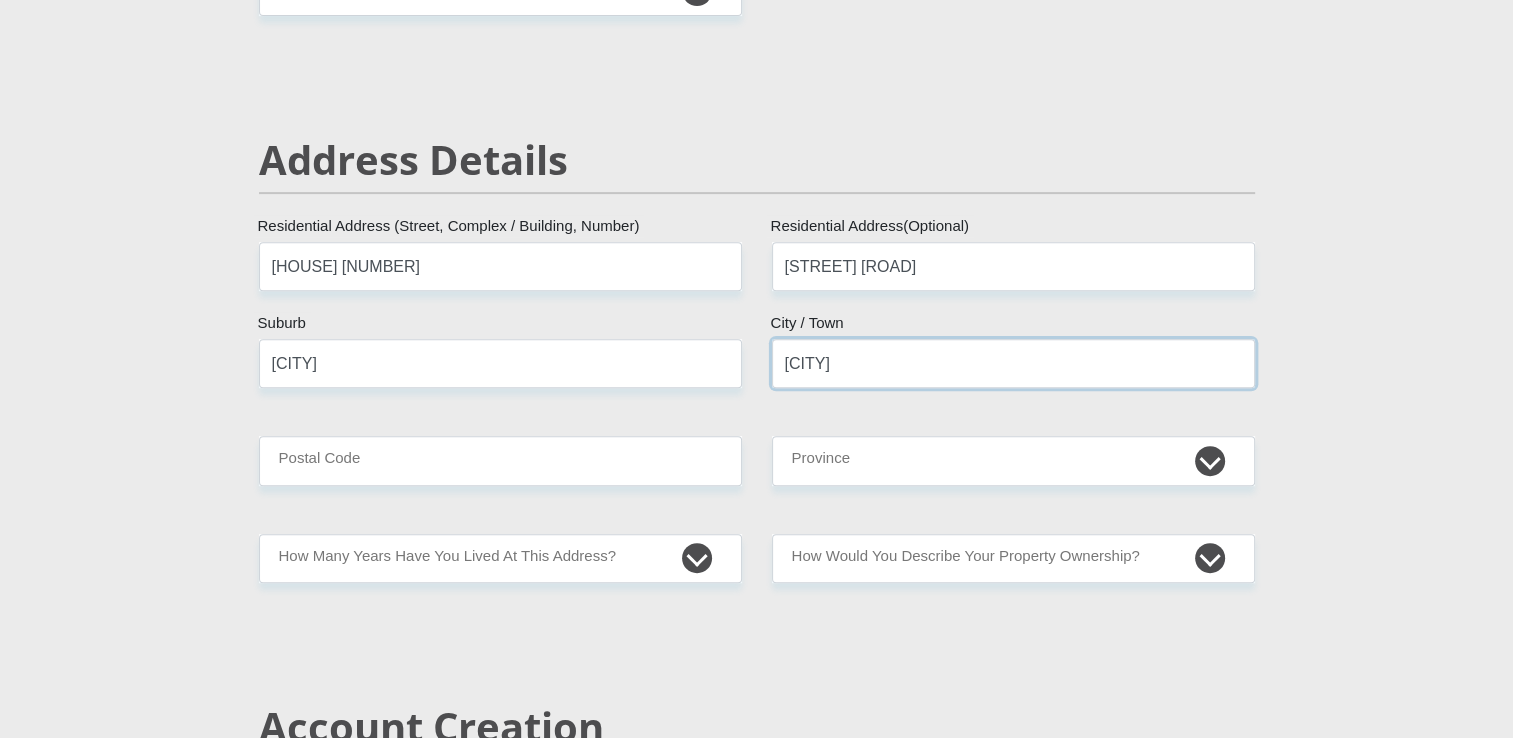 type on "[CITY]" 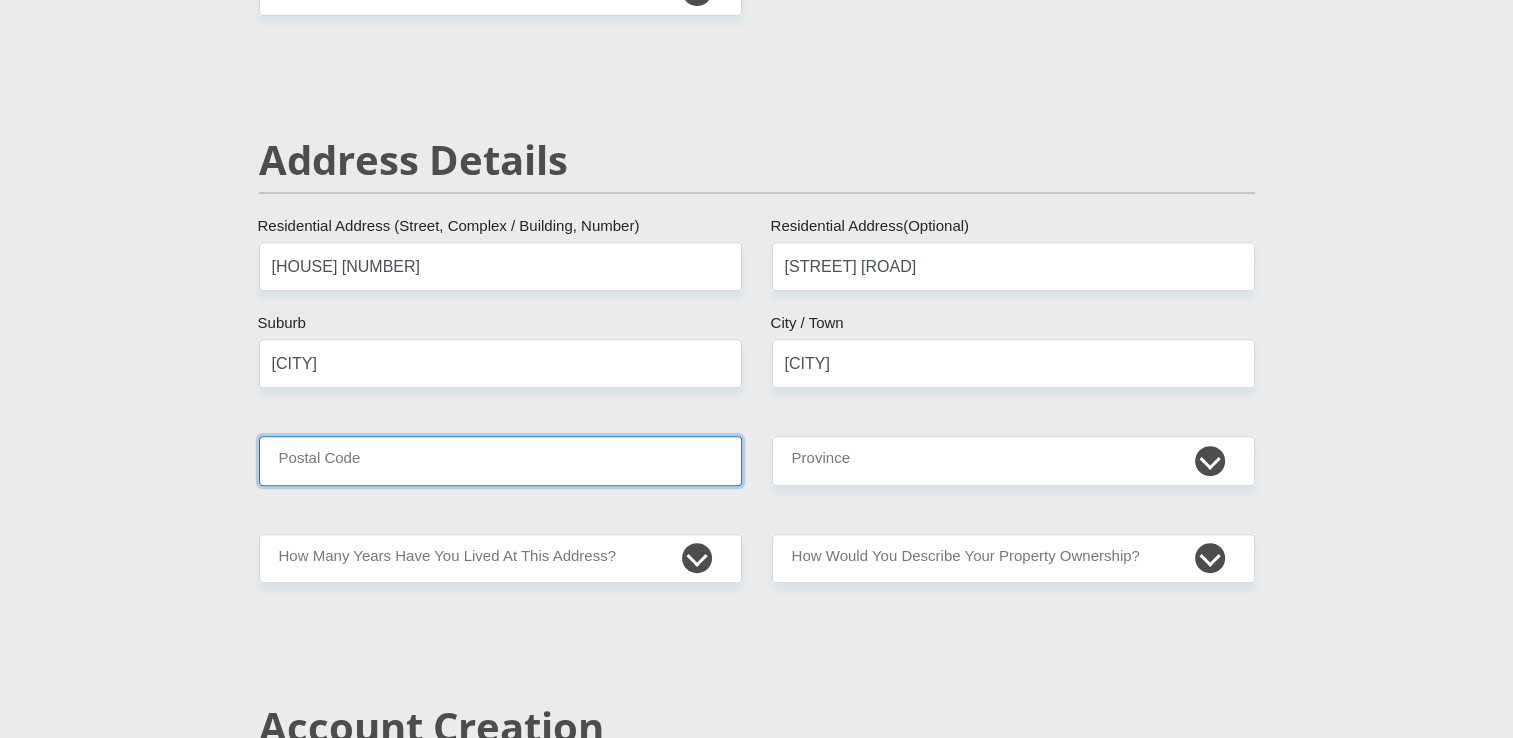 click on "Postal Code" at bounding box center [500, 460] 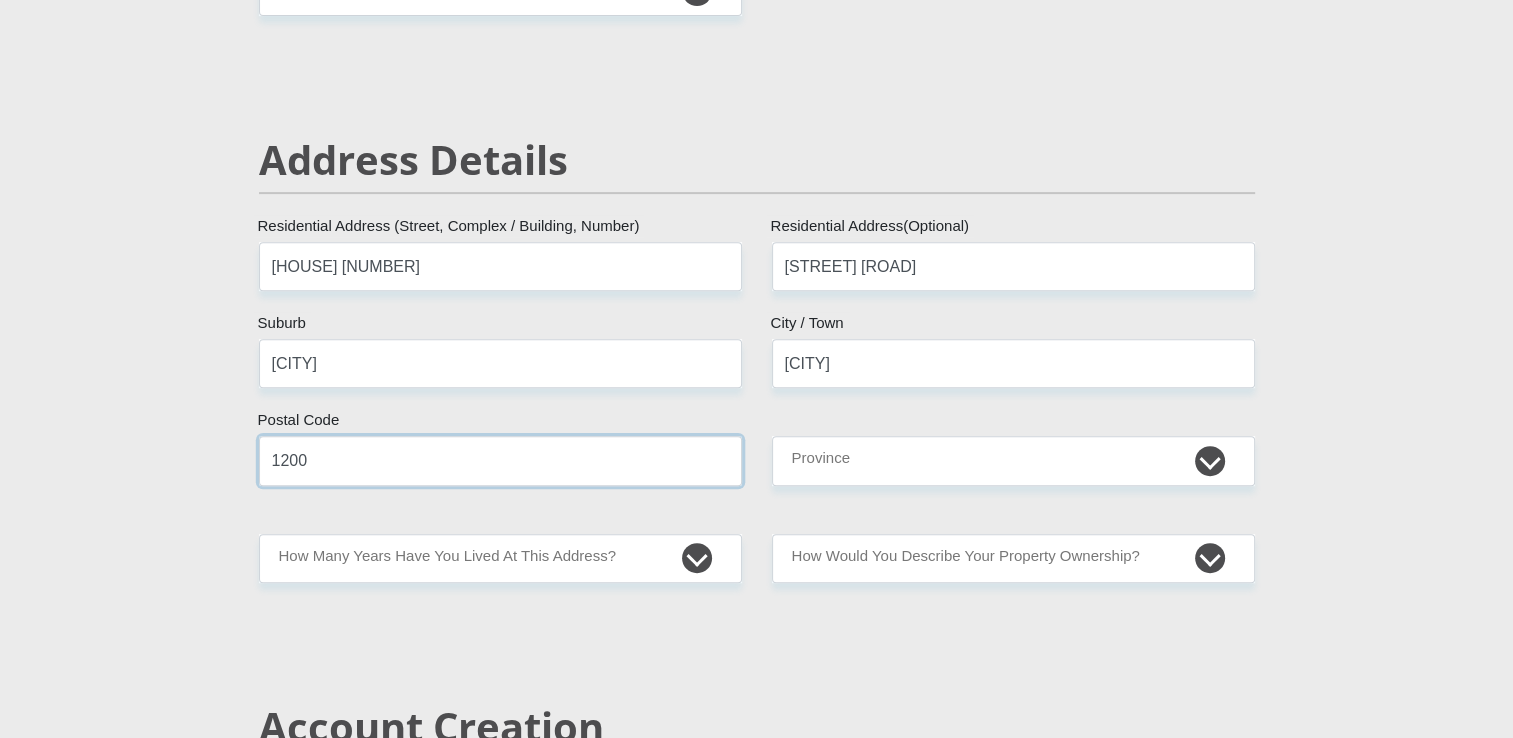 type on "1200" 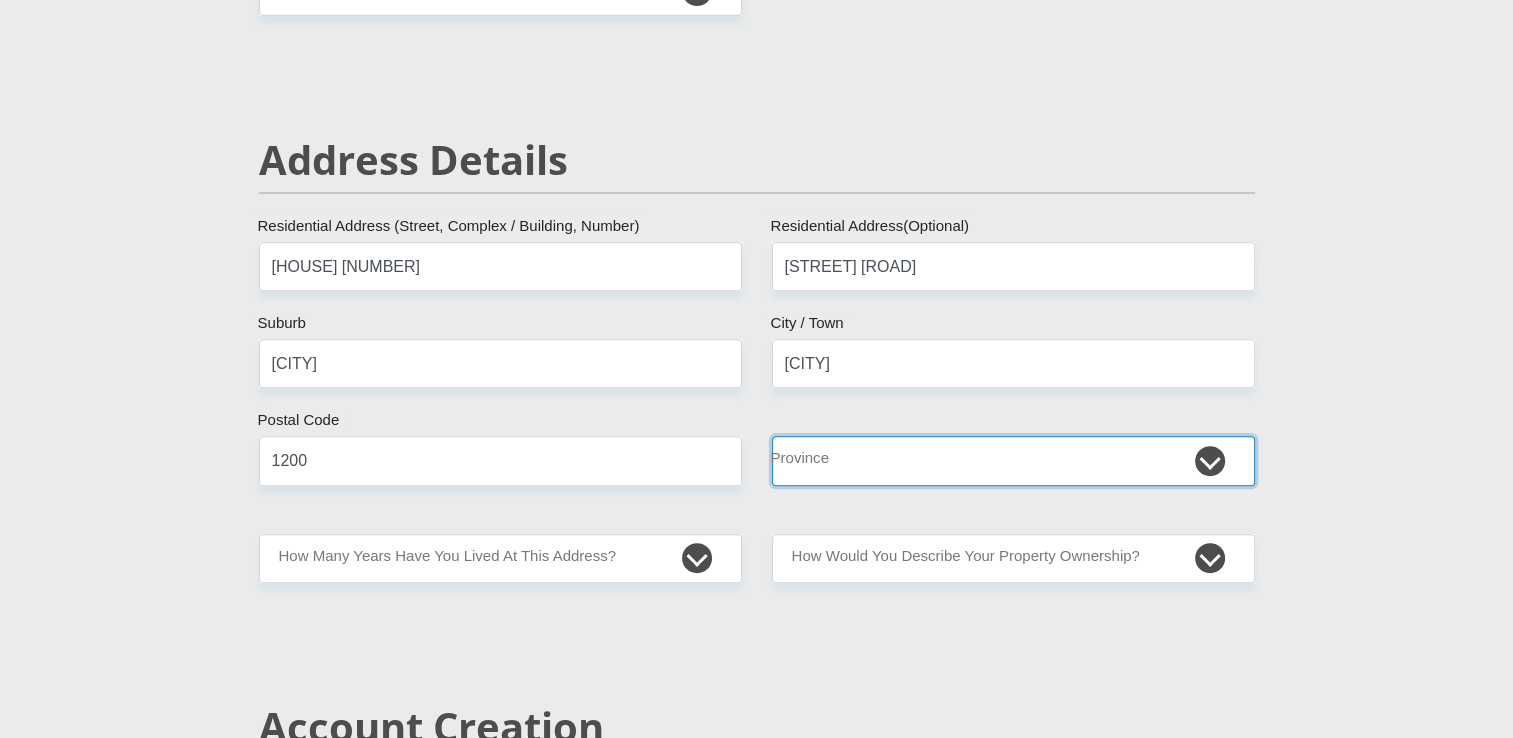 click on "Eastern Cape
Free State
Gauteng
KwaZulu-Natal
Limpopo
Mpumalanga
Northern Cape
North West
Western Cape" at bounding box center (1013, 460) 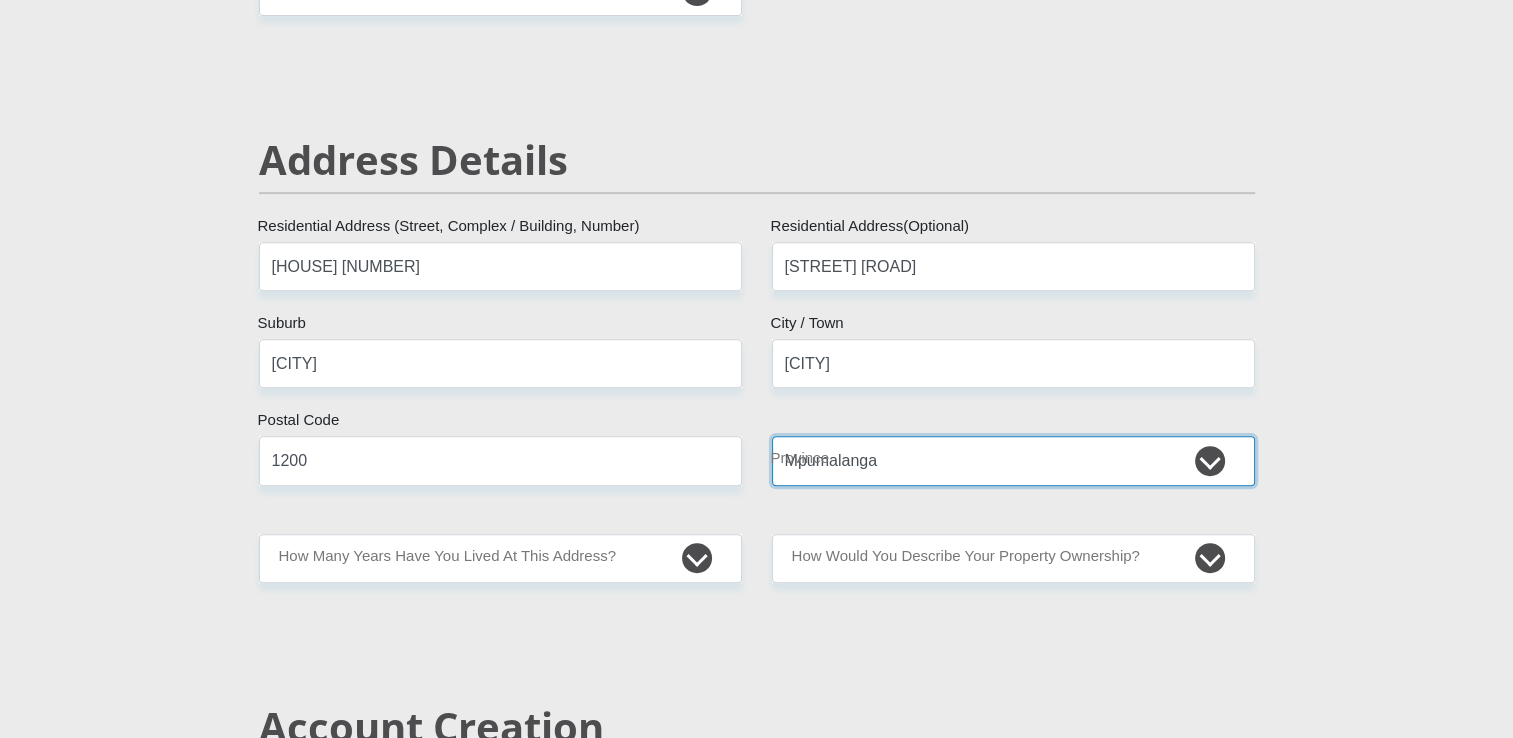 click on "Eastern Cape
Free State
Gauteng
KwaZulu-Natal
Limpopo
Mpumalanga
Northern Cape
North West
Western Cape" at bounding box center [1013, 460] 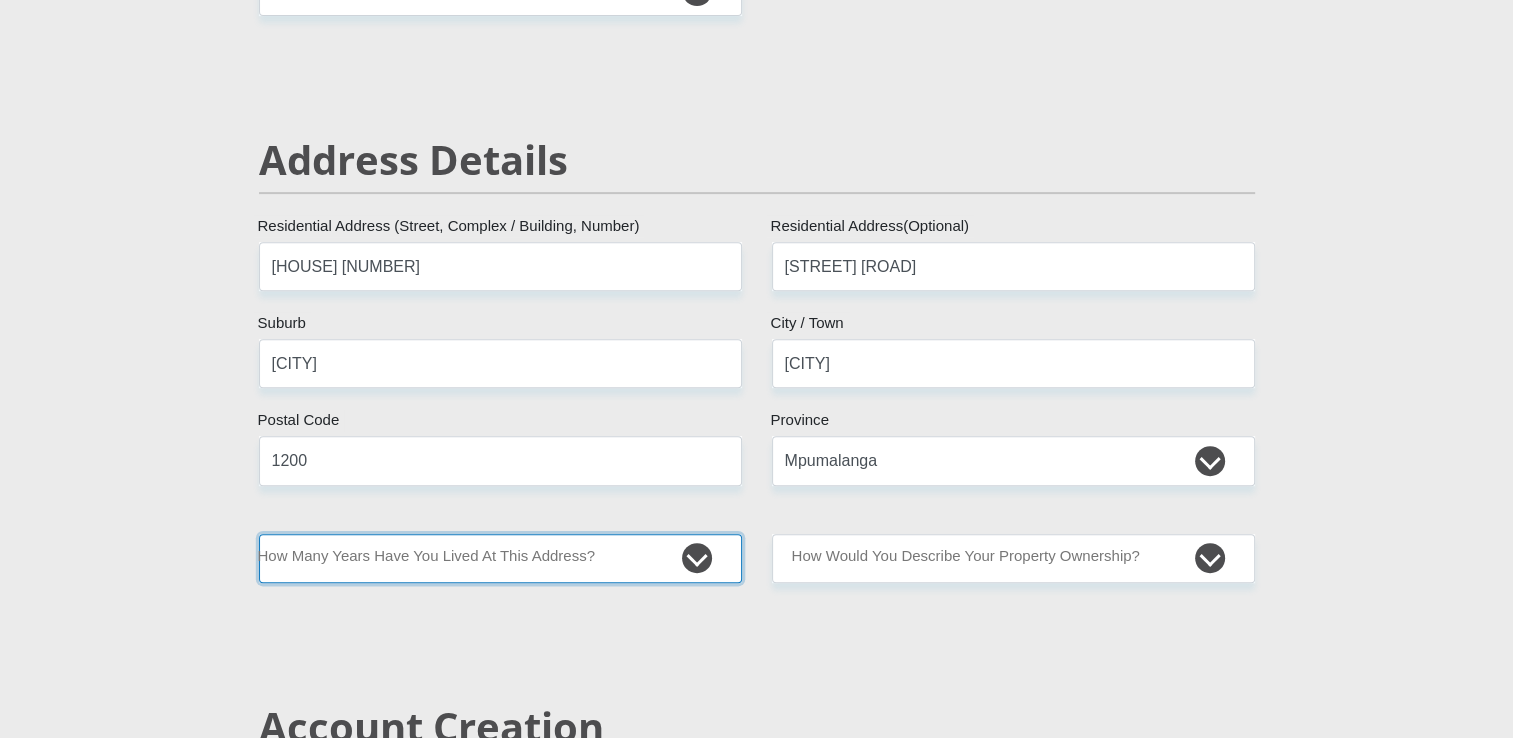 click on "less than 1 year
1-3 years
3-5 years
5+ years" at bounding box center (500, 558) 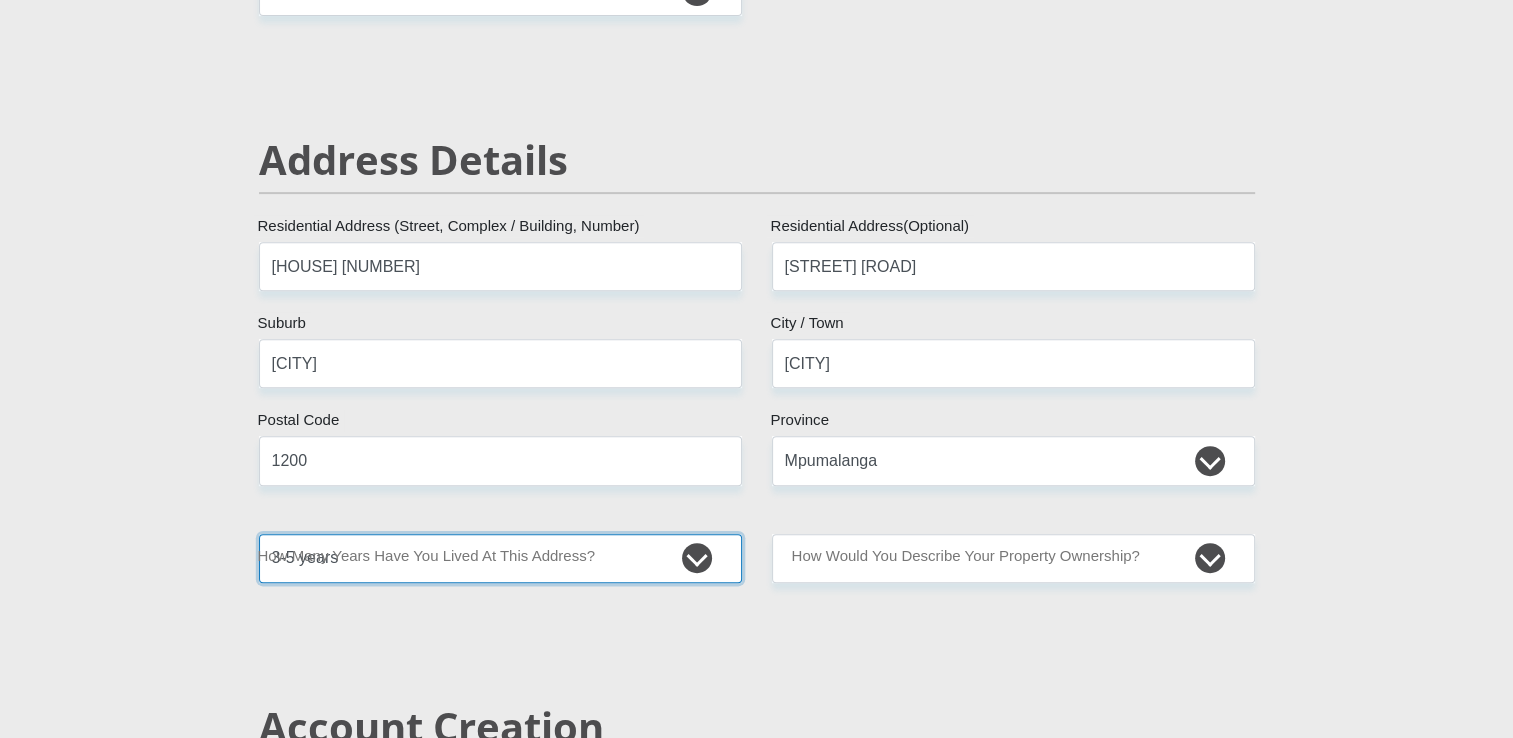 click on "less than 1 year
1-3 years
3-5 years
5+ years" at bounding box center [500, 558] 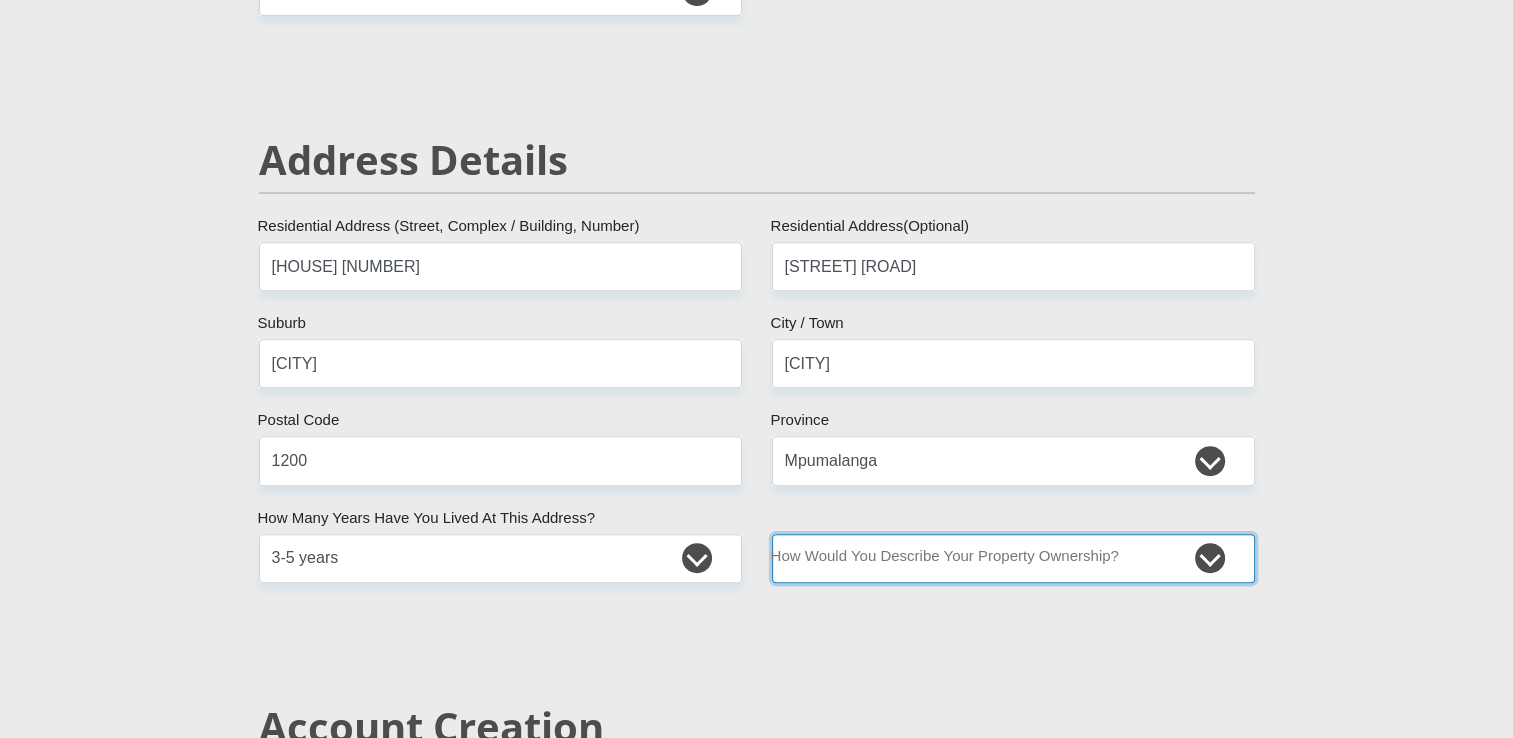 click on "Owned
Rented
Family Owned
Company Dwelling" at bounding box center [1013, 558] 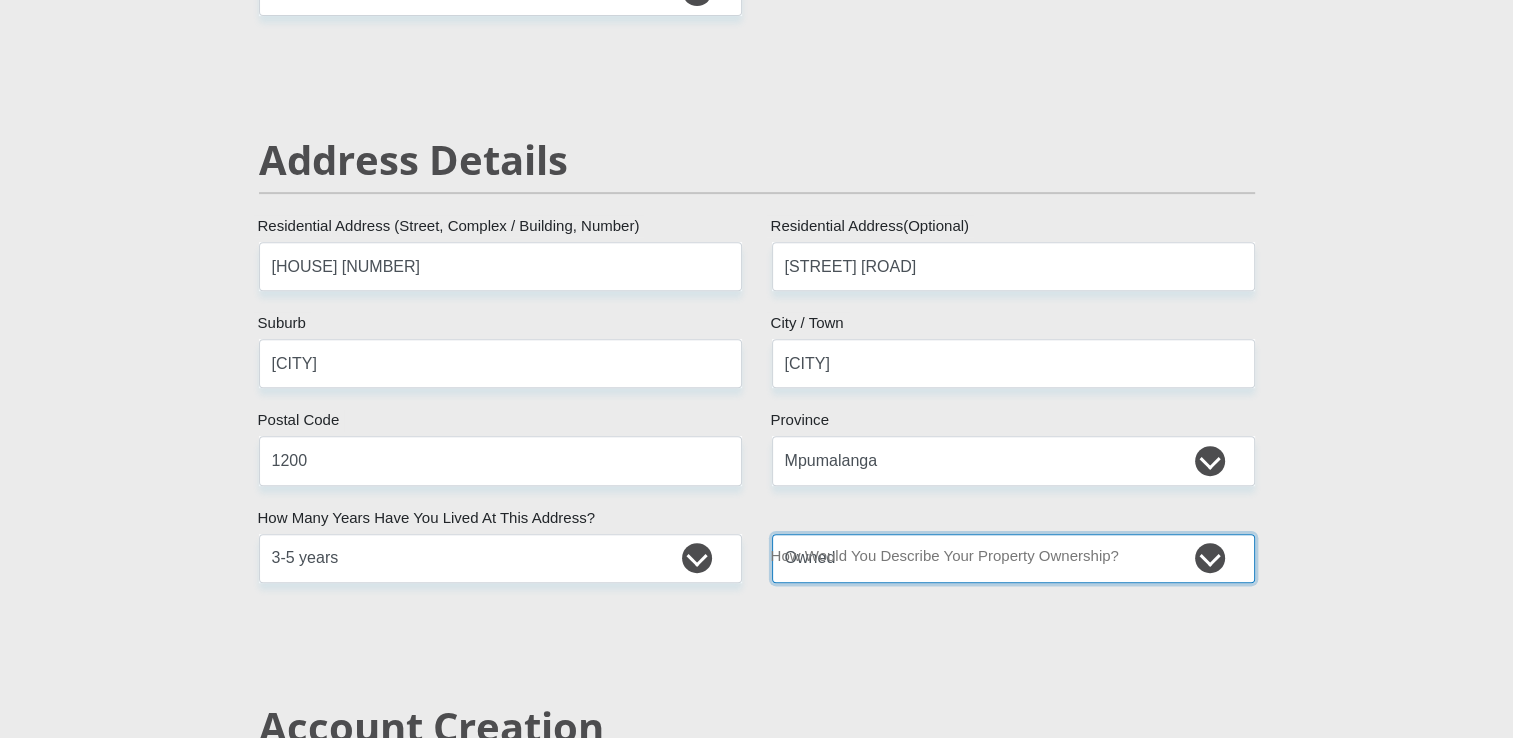 click on "Owned
Rented
Family Owned
Company Dwelling" at bounding box center (1013, 558) 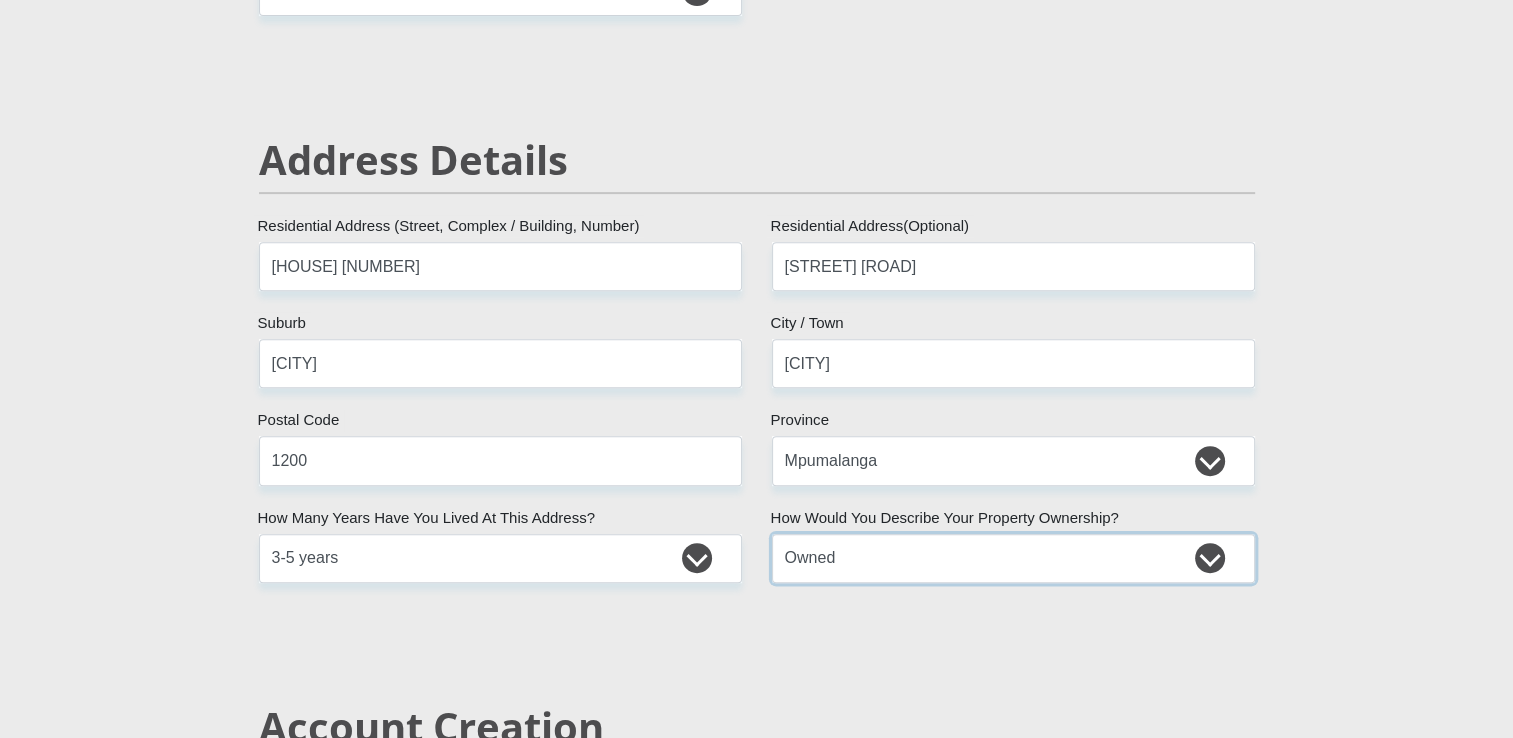 click on "Owned
Rented
Family Owned
Company Dwelling" at bounding box center [1013, 558] 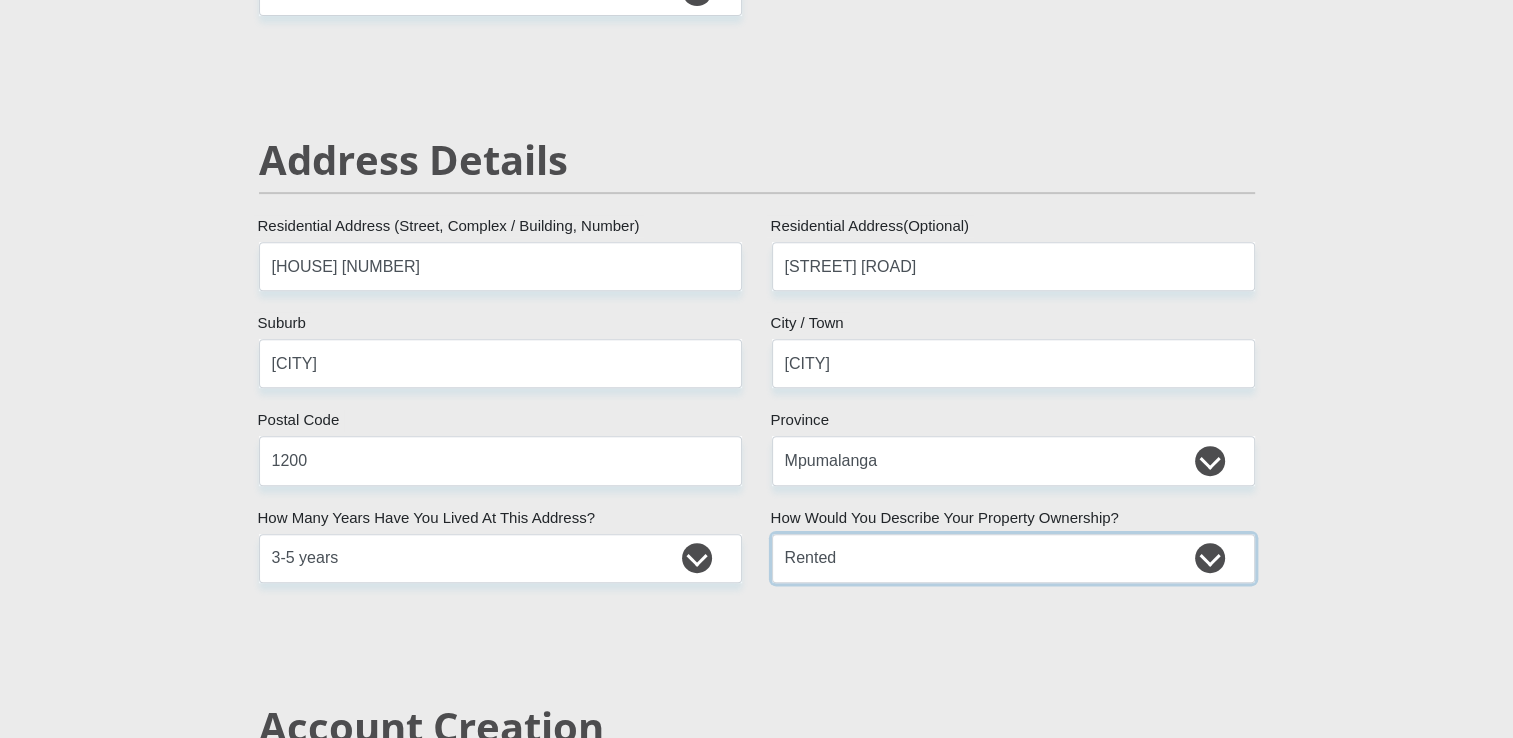 click on "Owned
Rented
Family Owned
Company Dwelling" at bounding box center [1013, 558] 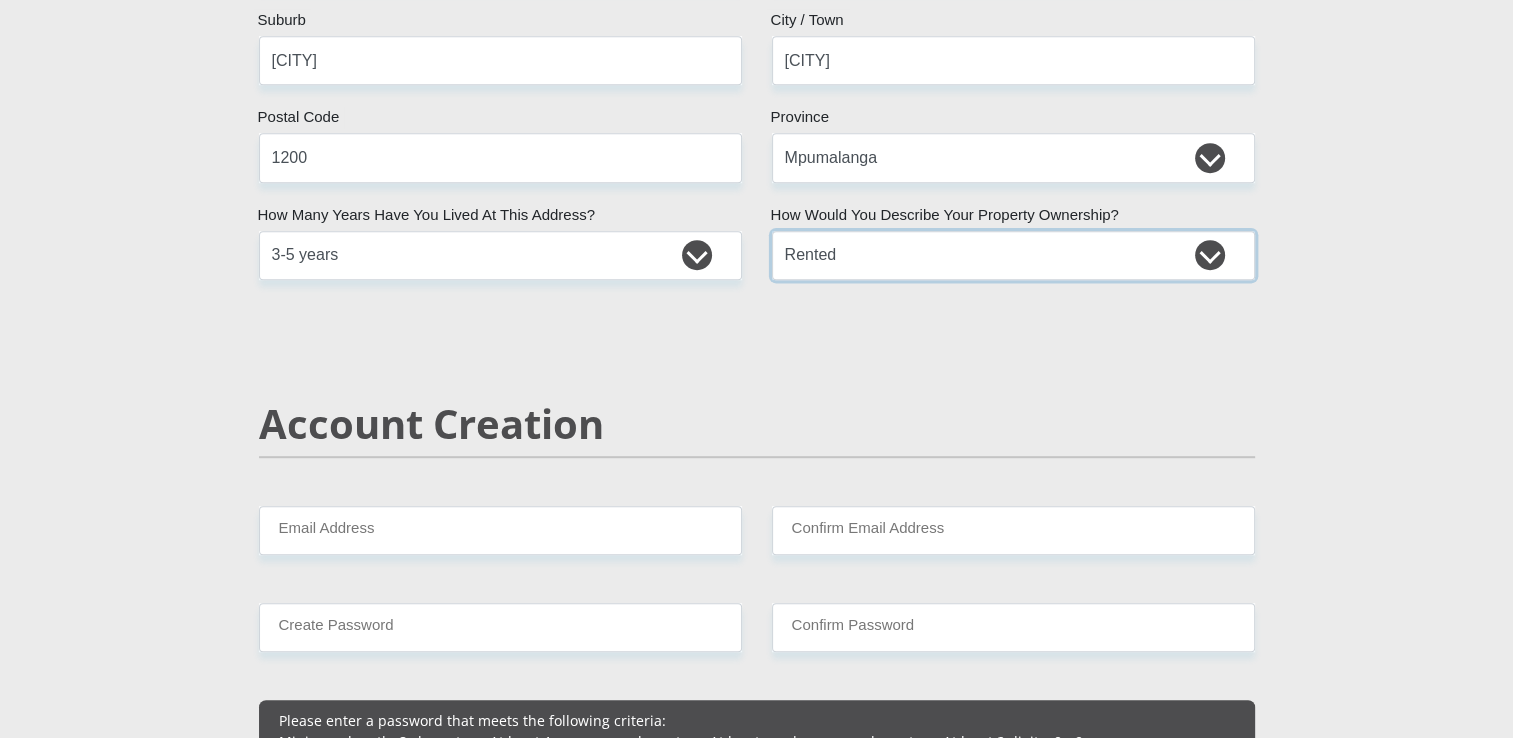 scroll, scrollTop: 1080, scrollLeft: 0, axis: vertical 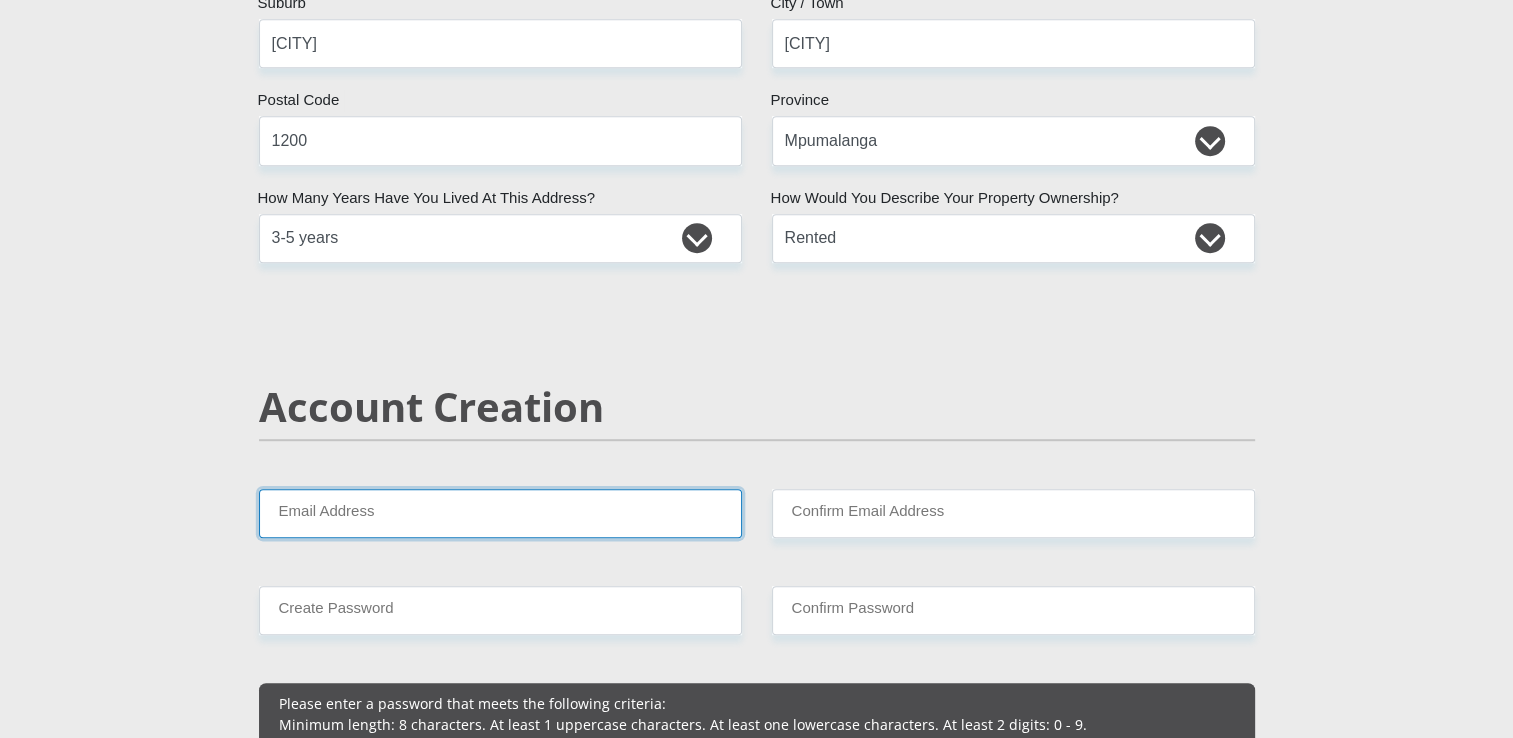 click on "Email Address" at bounding box center [500, 513] 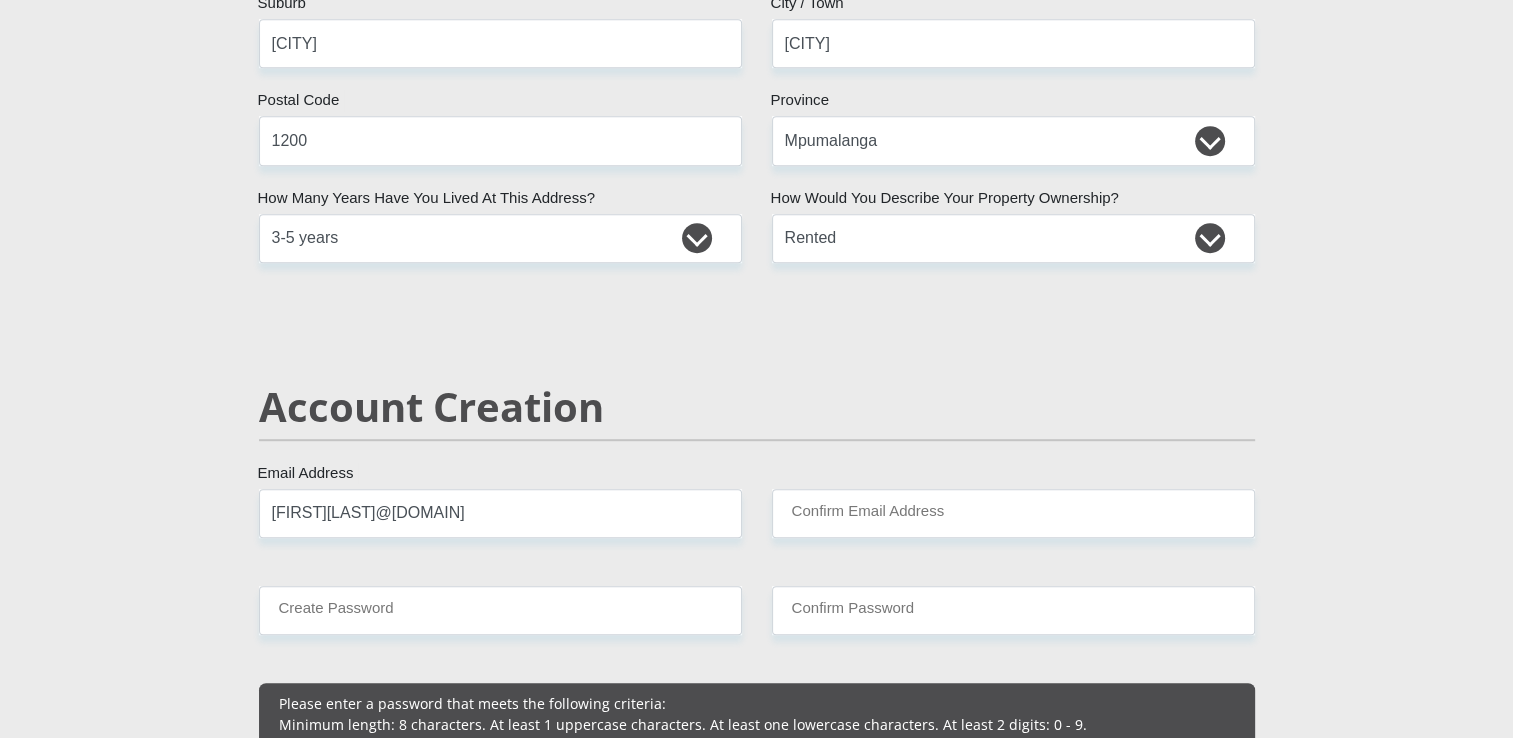 type on "[FIRST][LAST]@[DOMAIN]" 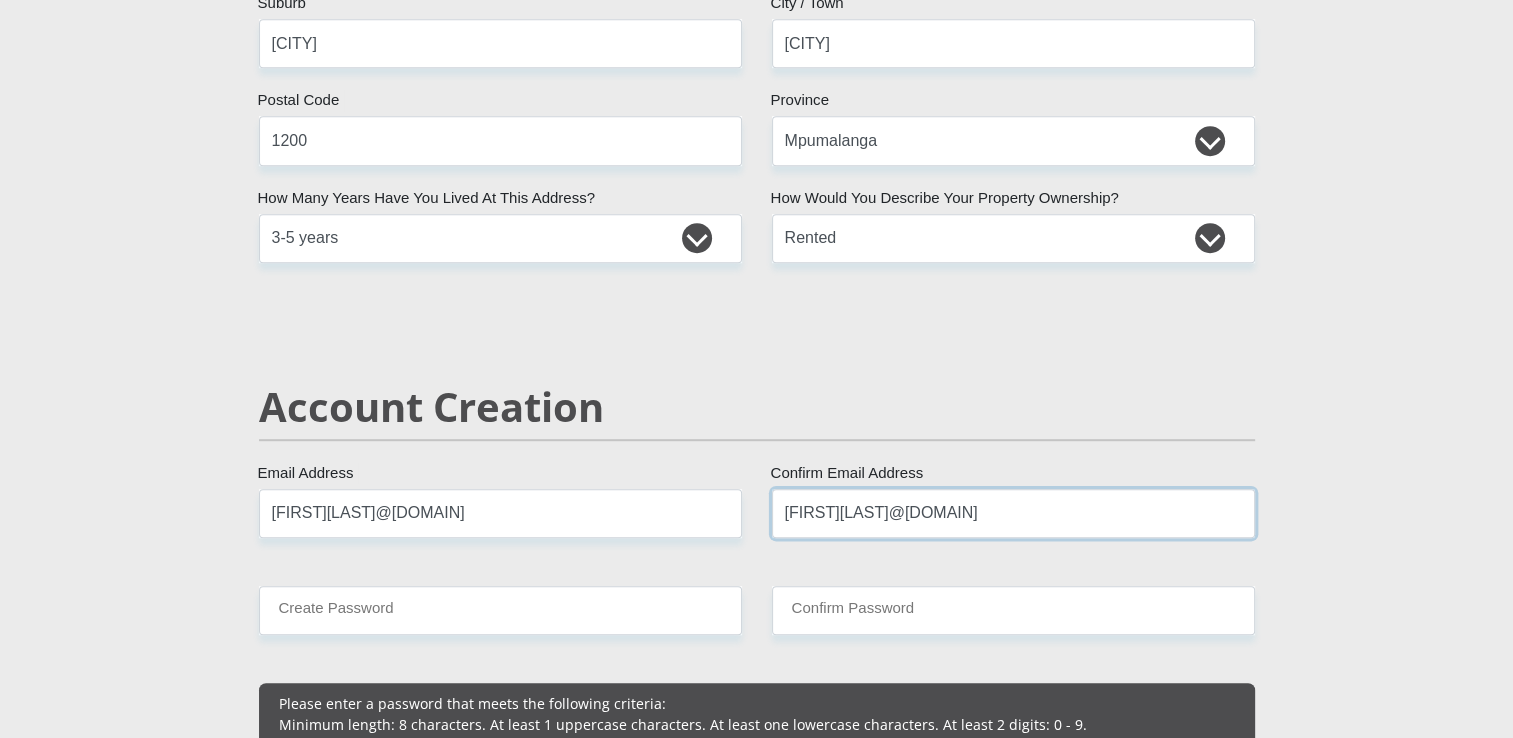 click on "[FIRST][LAST]@[DOMAIN]" at bounding box center (1013, 513) 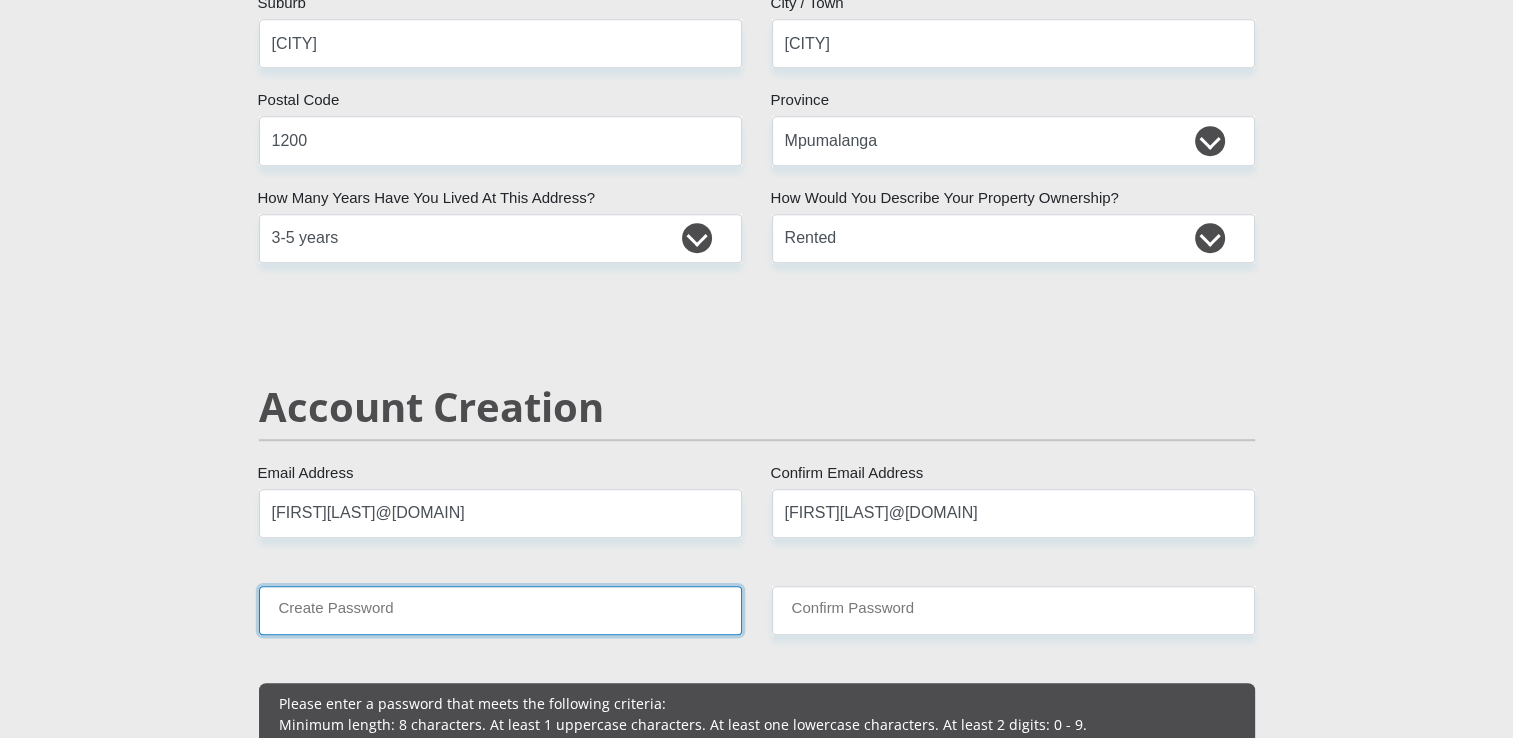 click on "Create Password" at bounding box center (500, 610) 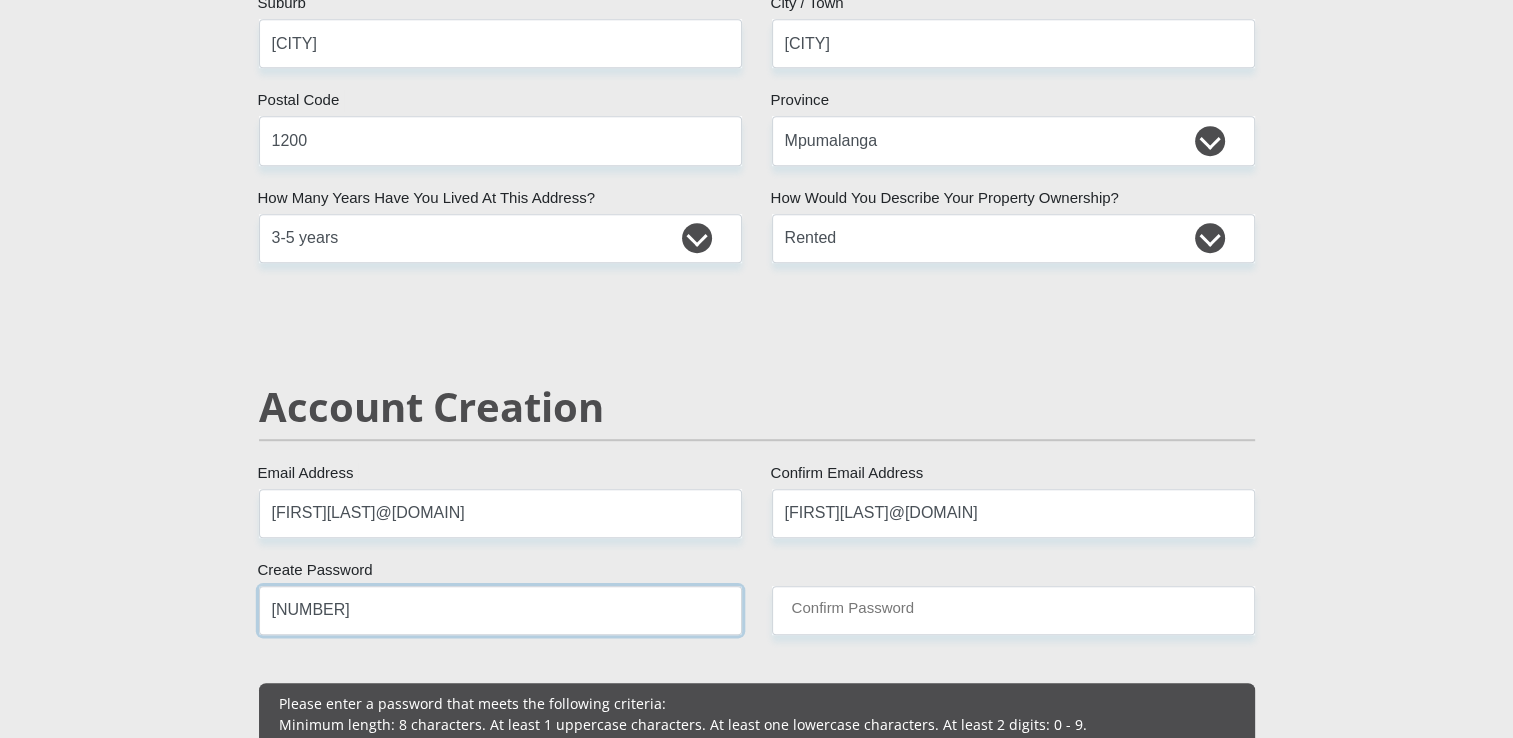 type on "[NUMBER]" 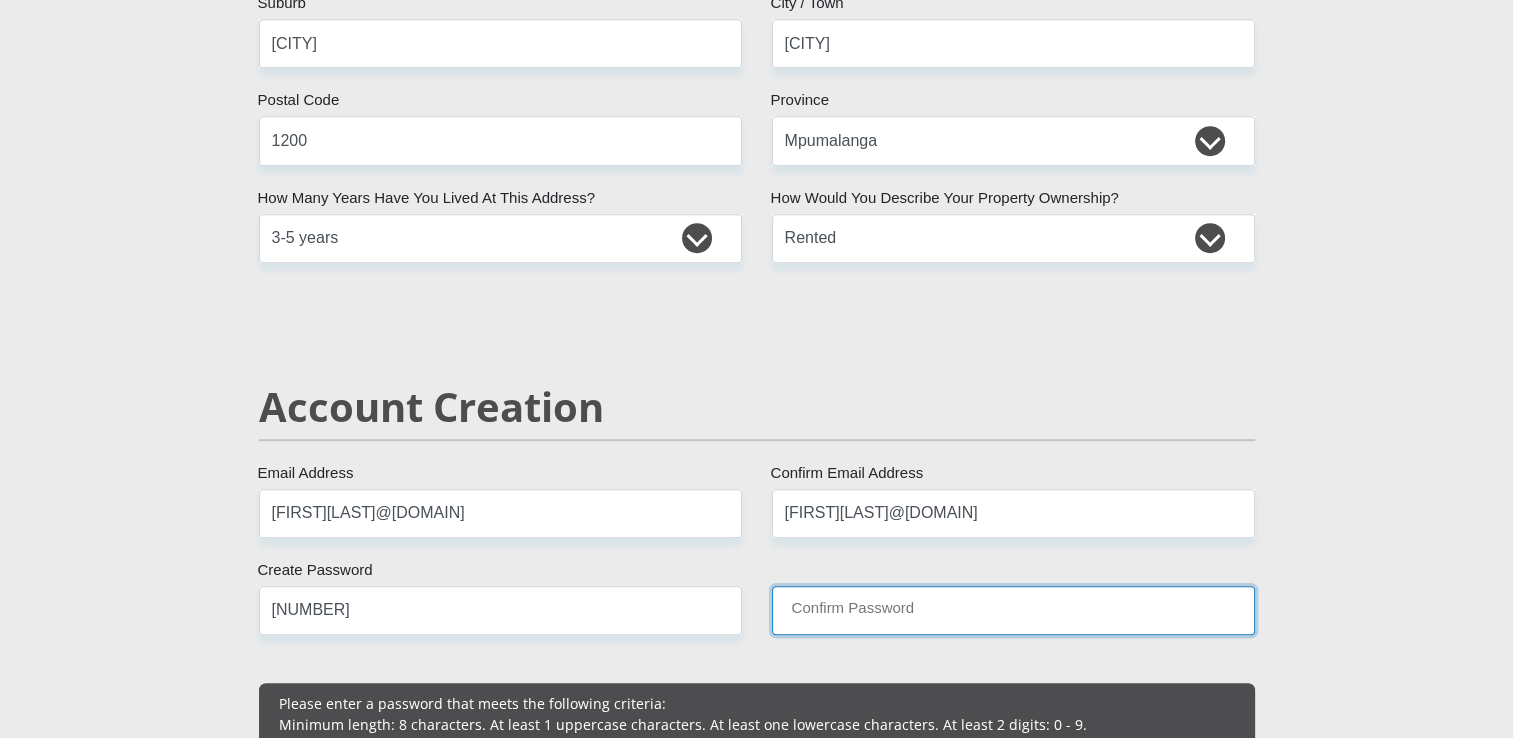 click on "Confirm Password" at bounding box center (1013, 610) 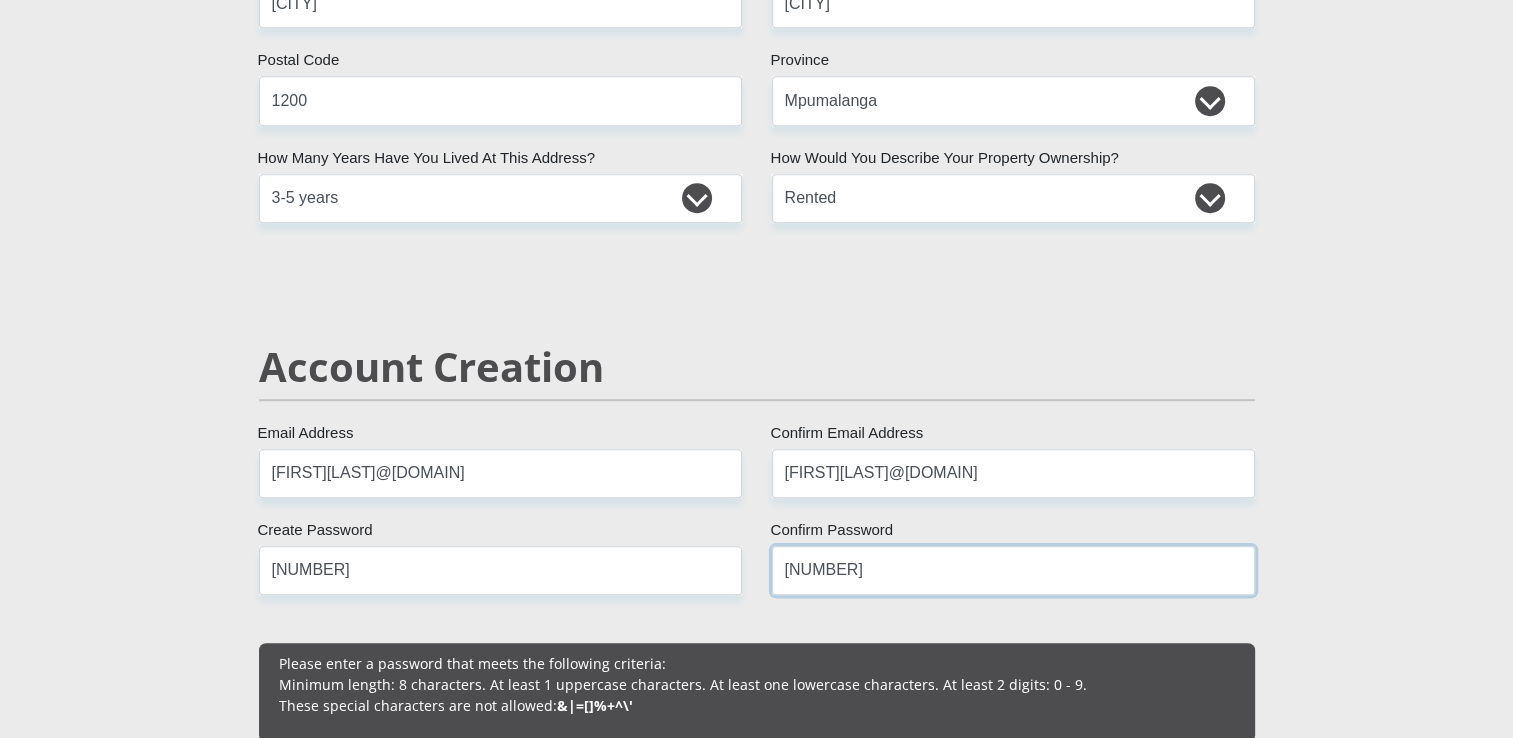 scroll, scrollTop: 1160, scrollLeft: 0, axis: vertical 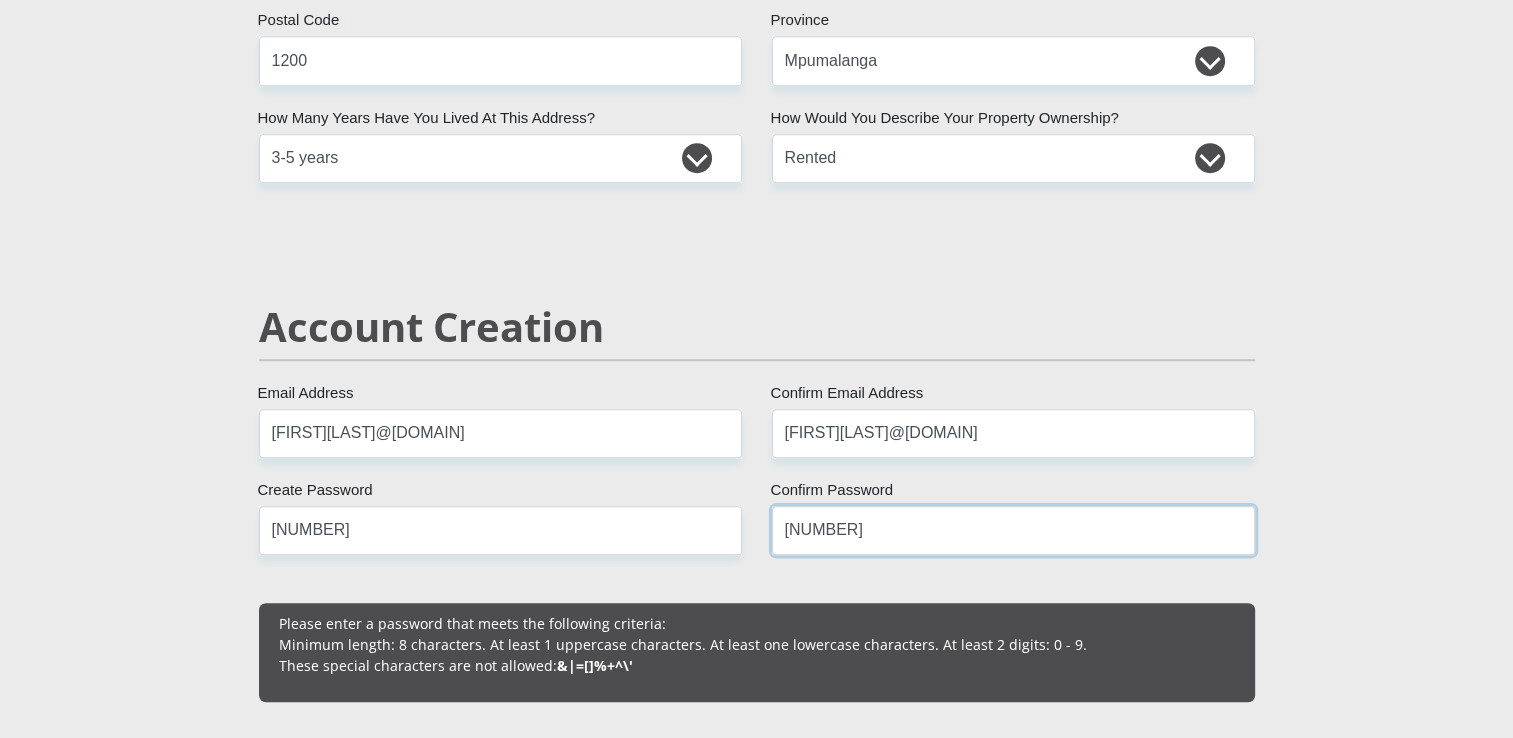 type on "[NUMBER]" 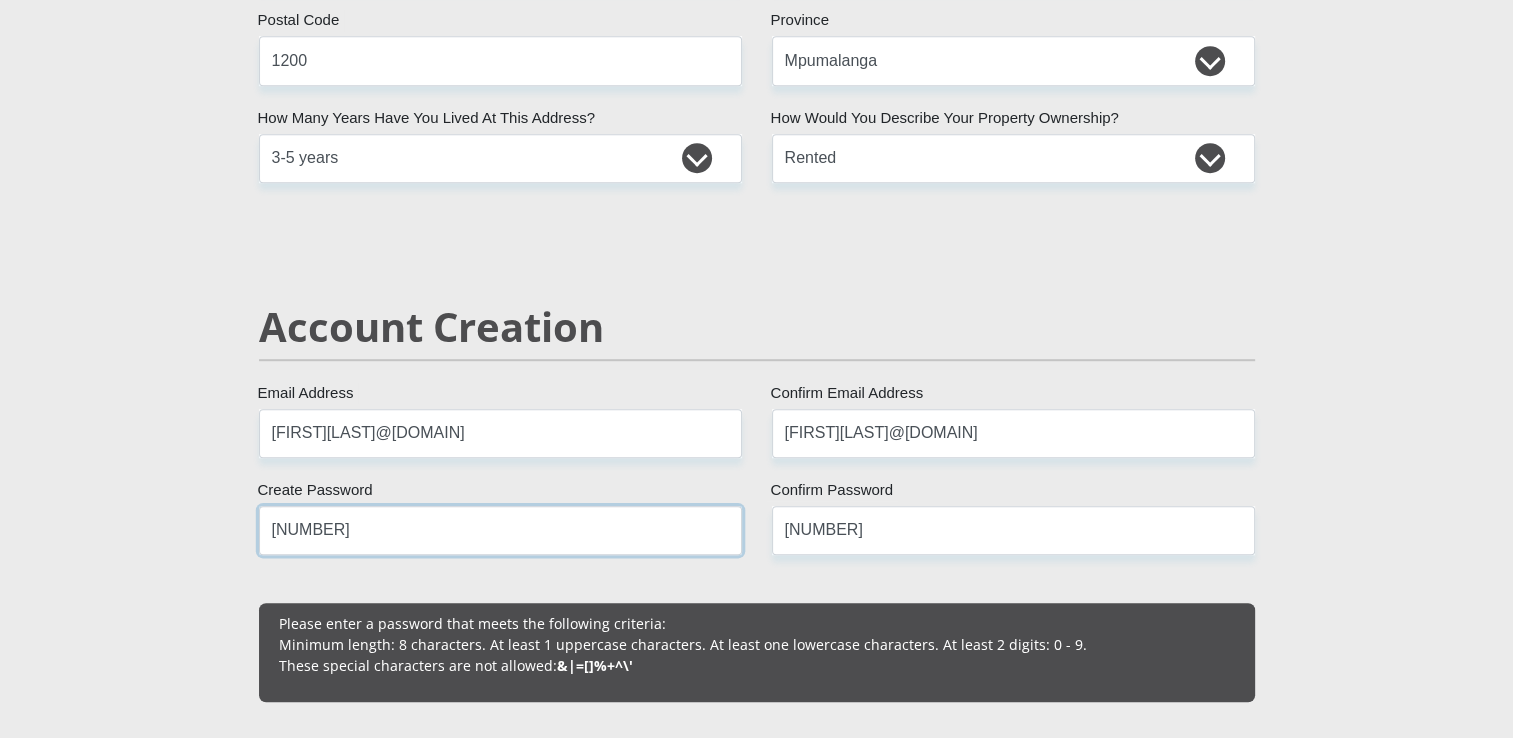 click on "[NUMBER]" at bounding box center (500, 530) 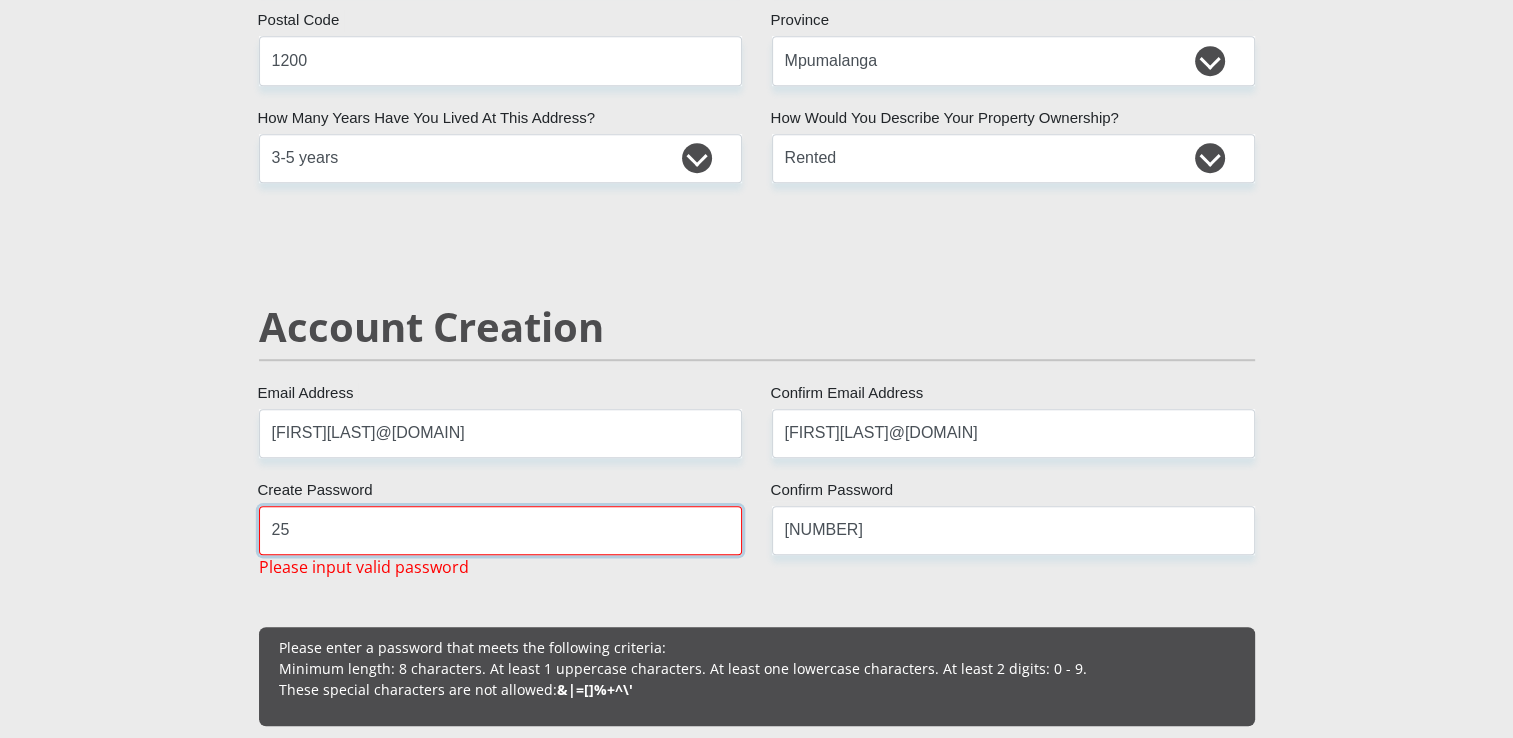 type on "2" 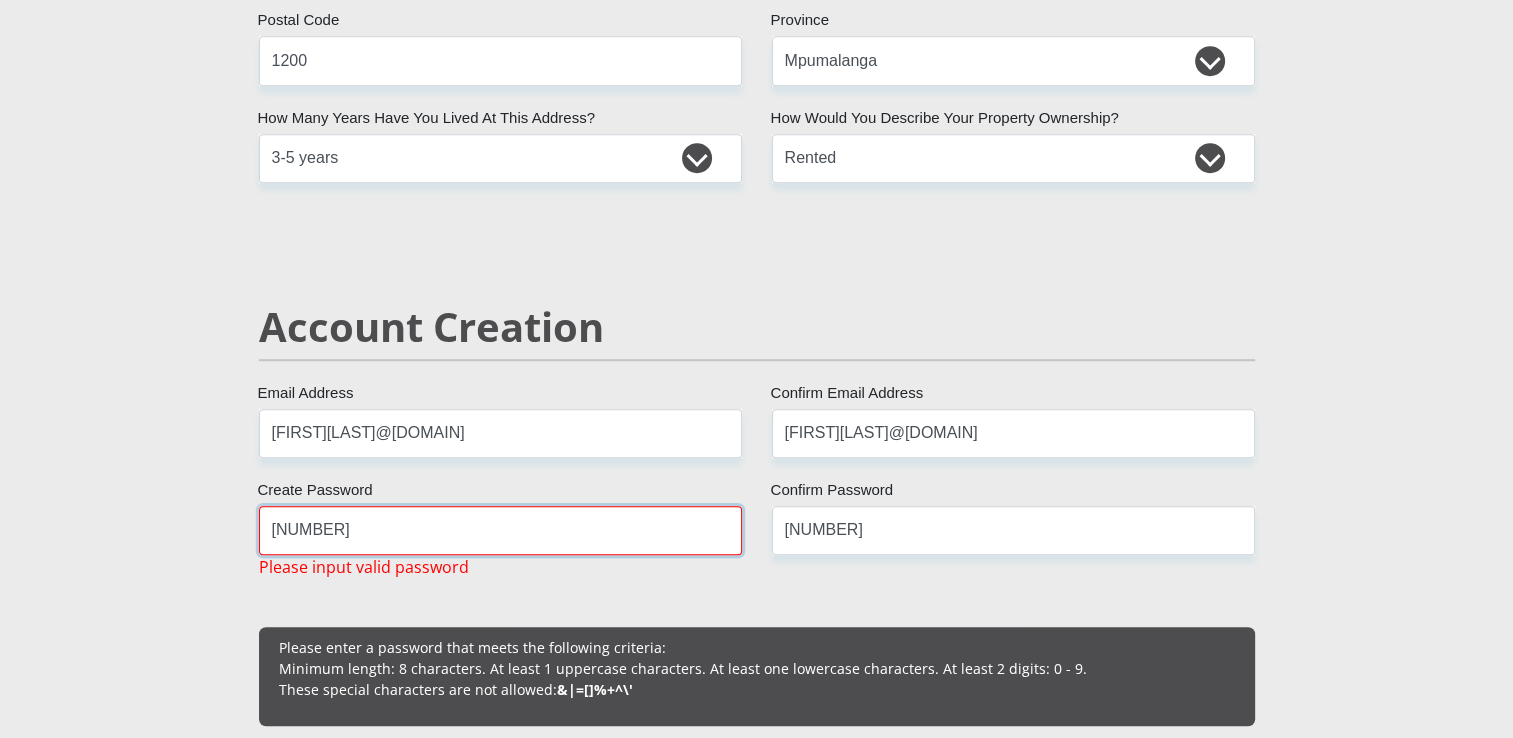 type on "2" 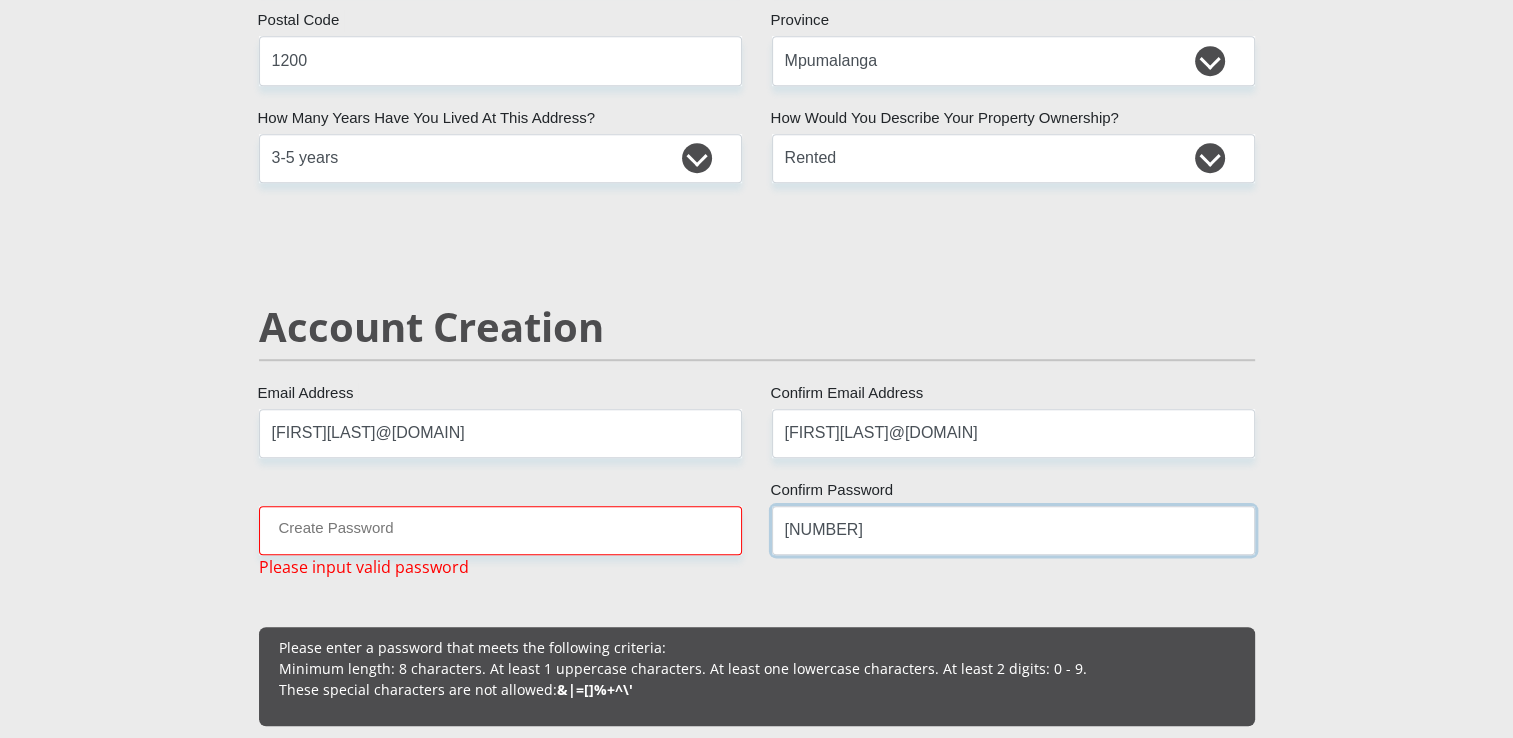 click on "[NUMBER]" at bounding box center [1013, 530] 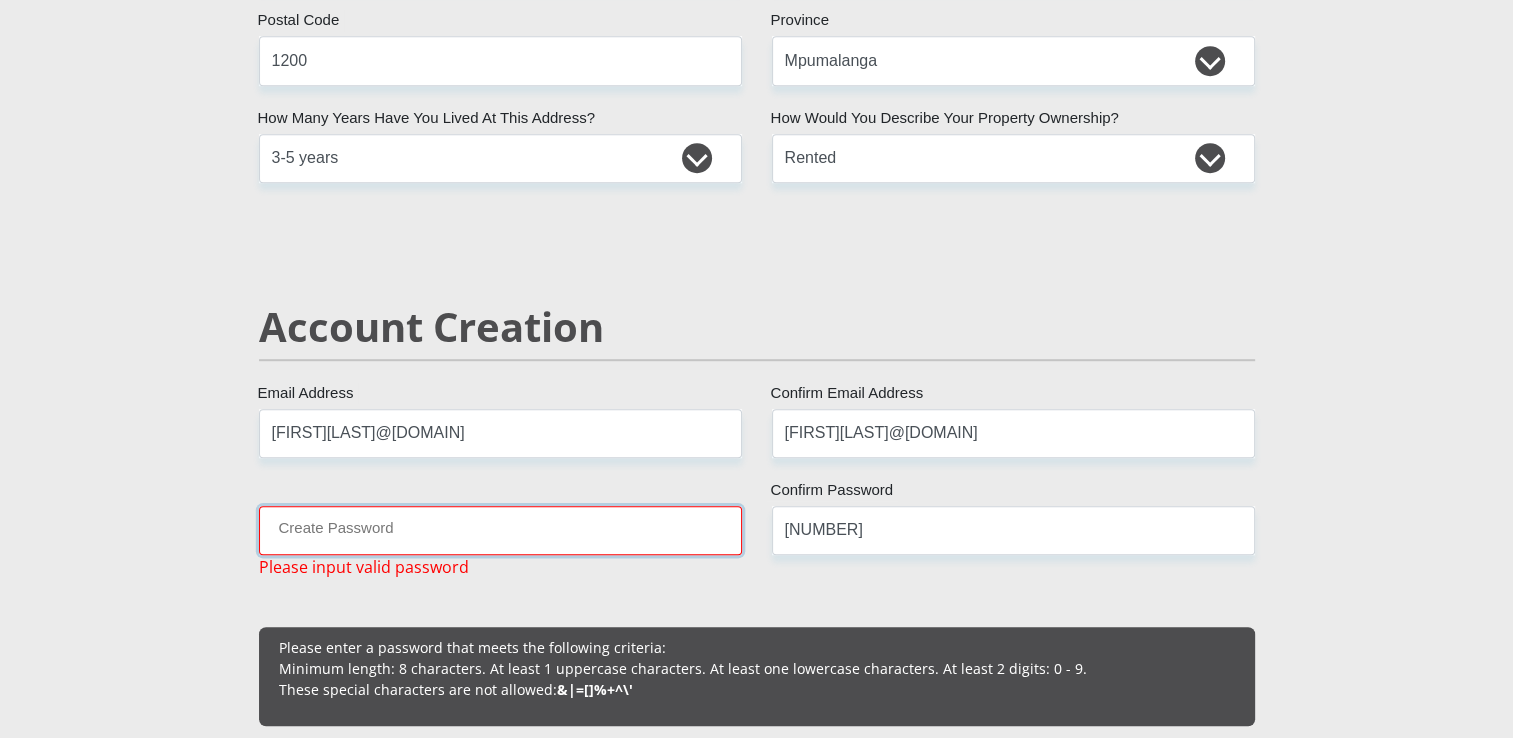 click on "Create Password" at bounding box center (500, 530) 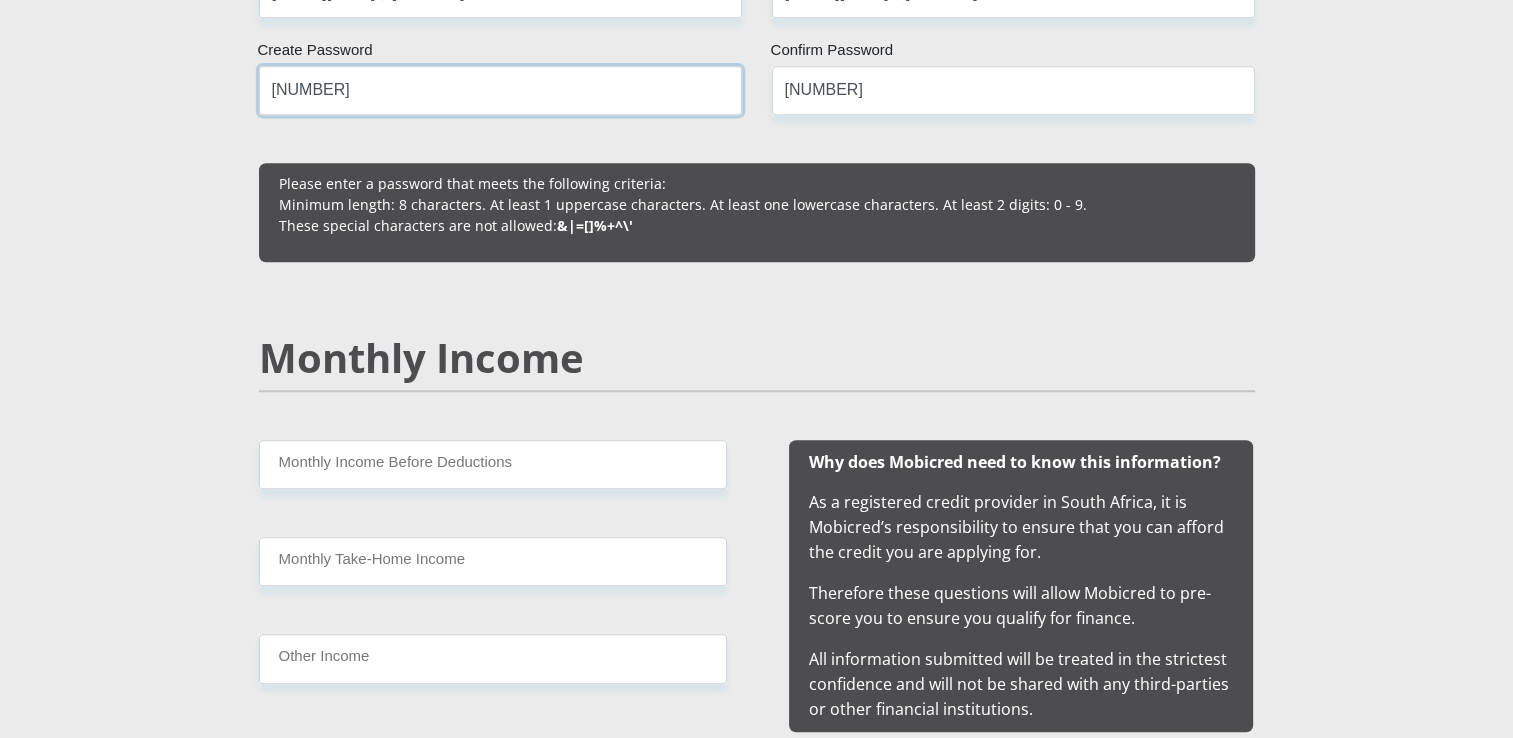 scroll, scrollTop: 1640, scrollLeft: 0, axis: vertical 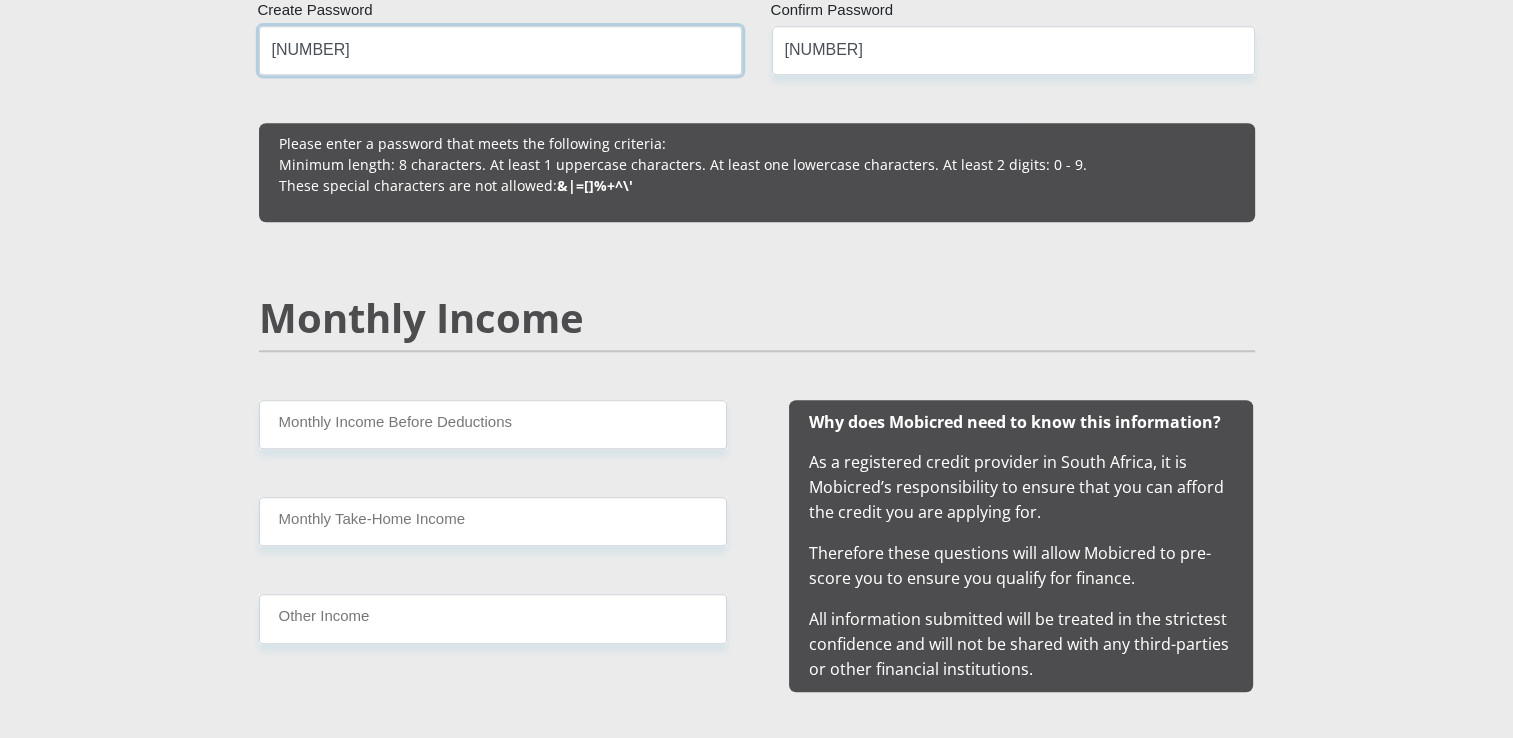 type on "[NUMBER]" 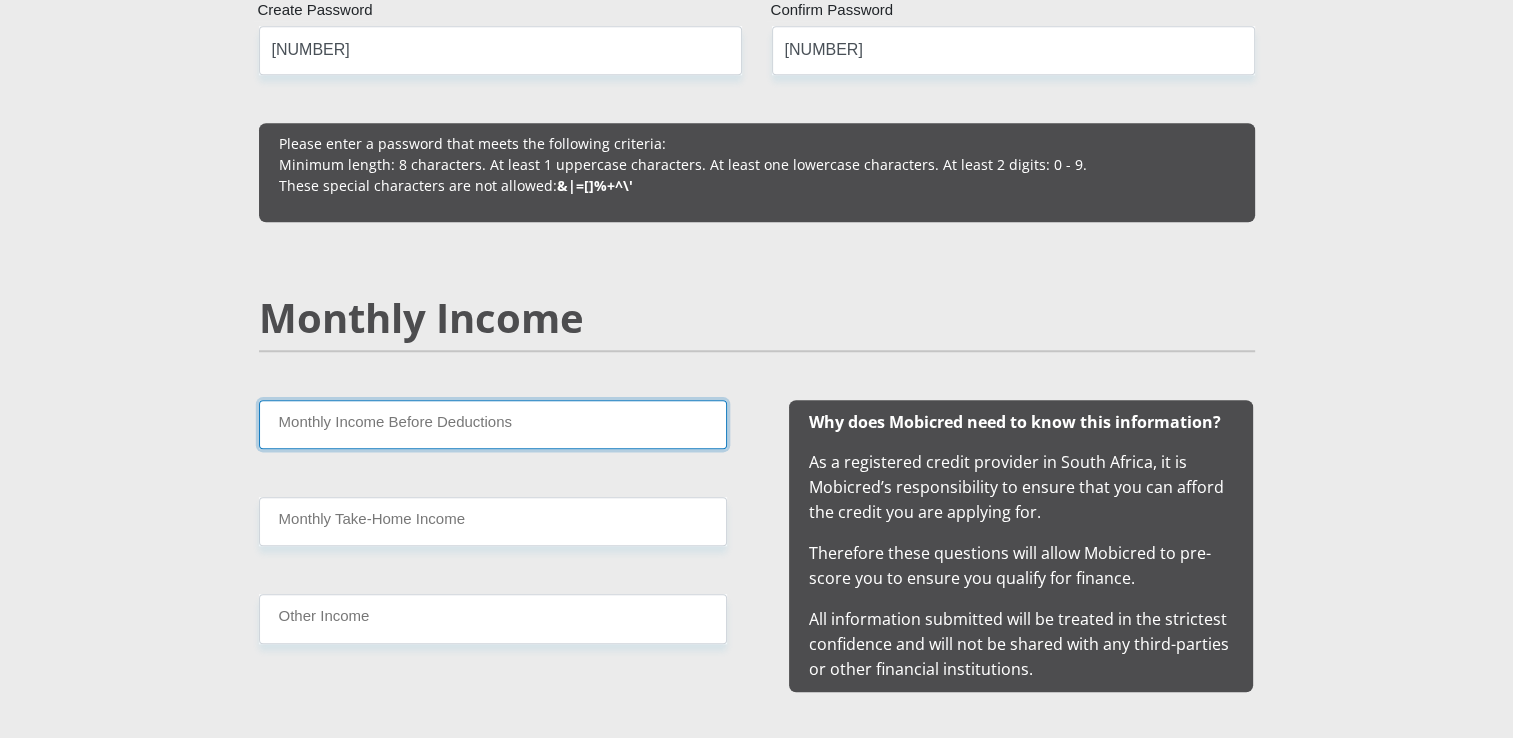 click on "Monthly Income Before Deductions" at bounding box center (493, 424) 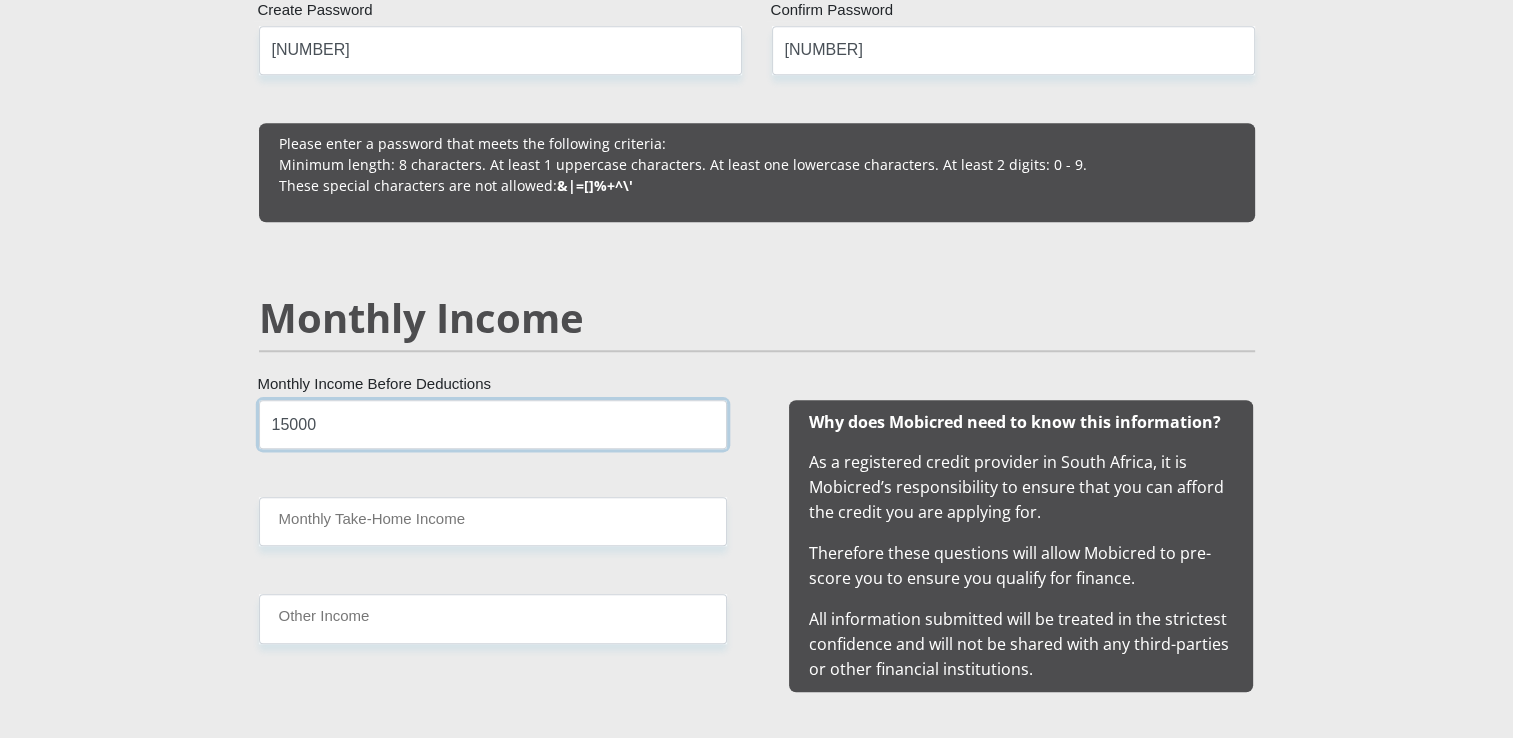 type on "15000" 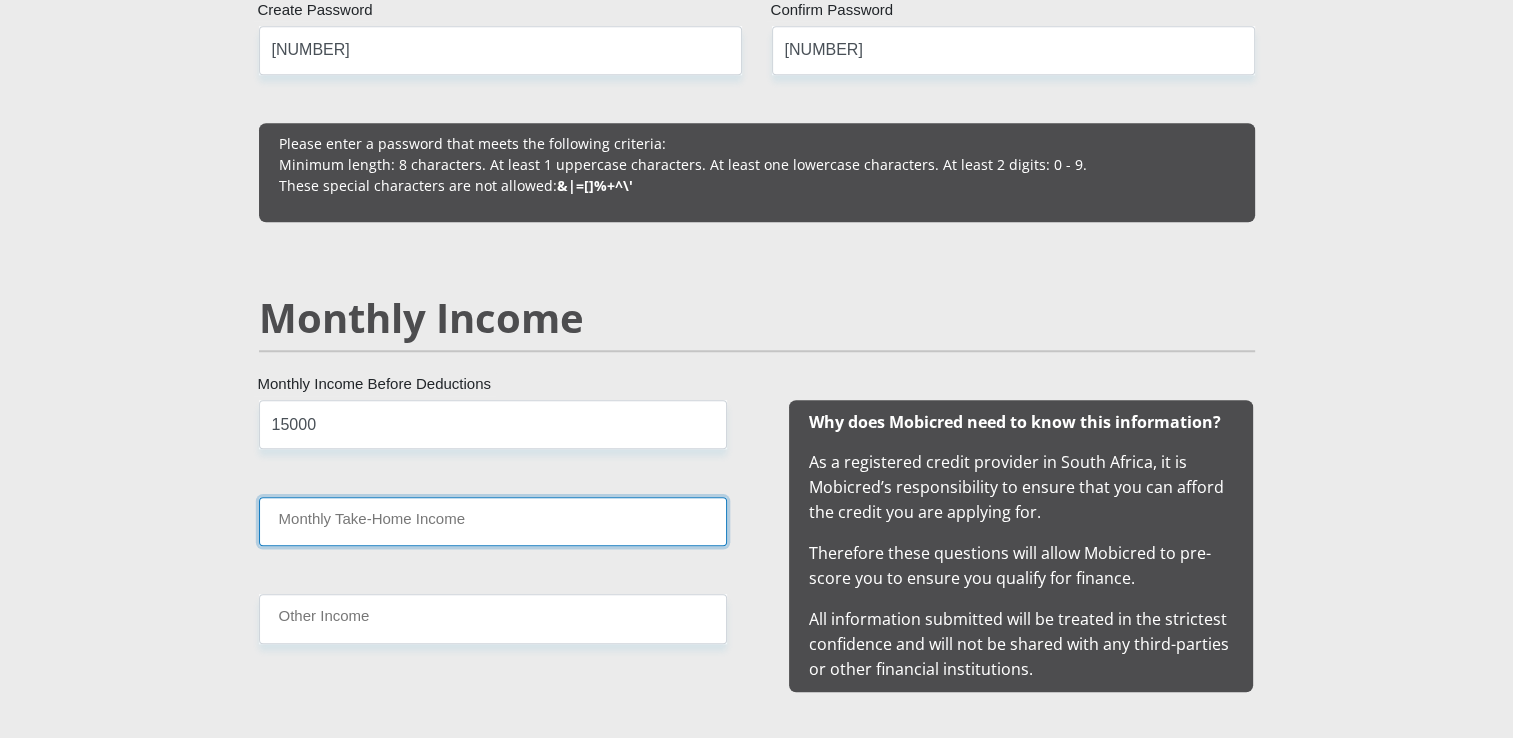 click on "Monthly Take-Home Income" at bounding box center (493, 521) 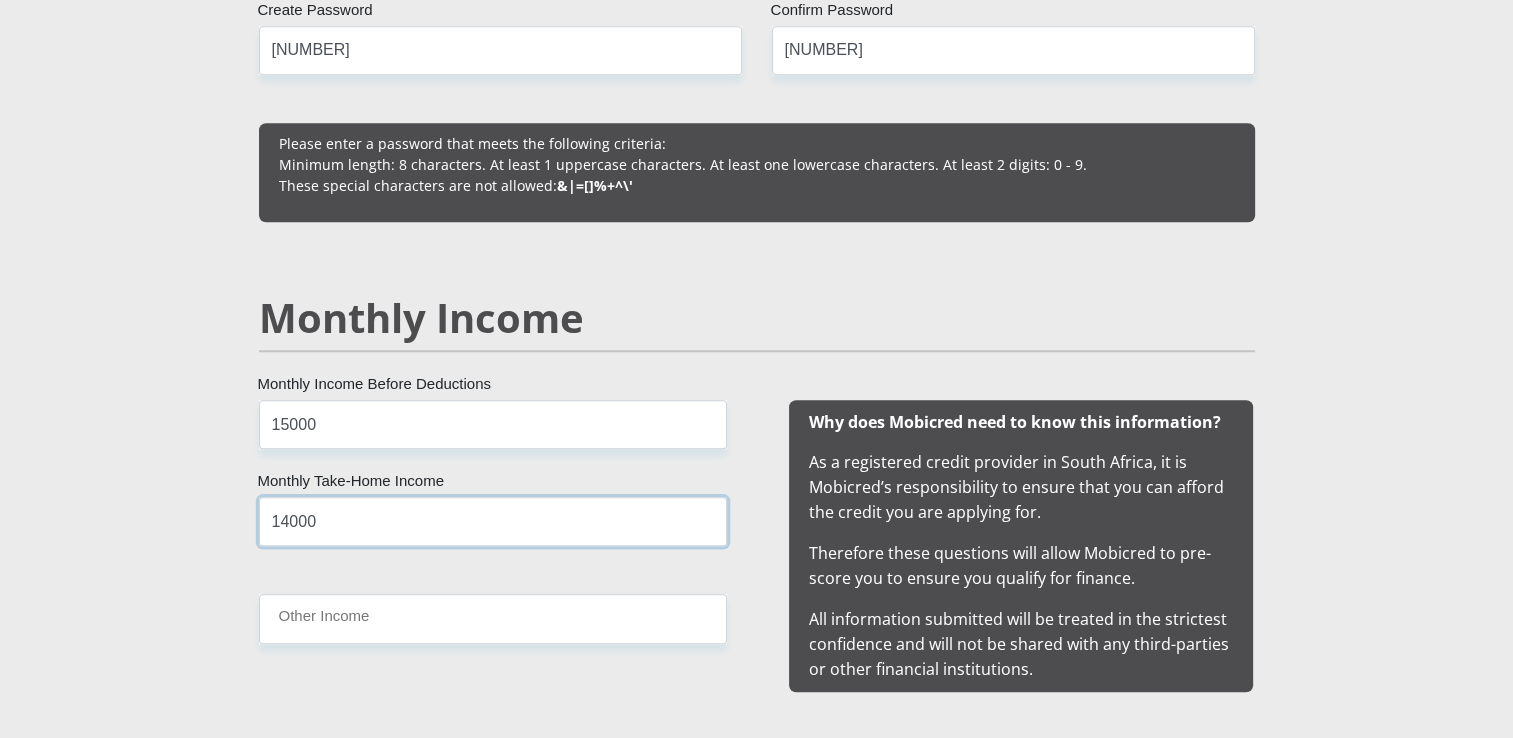 type on "14000" 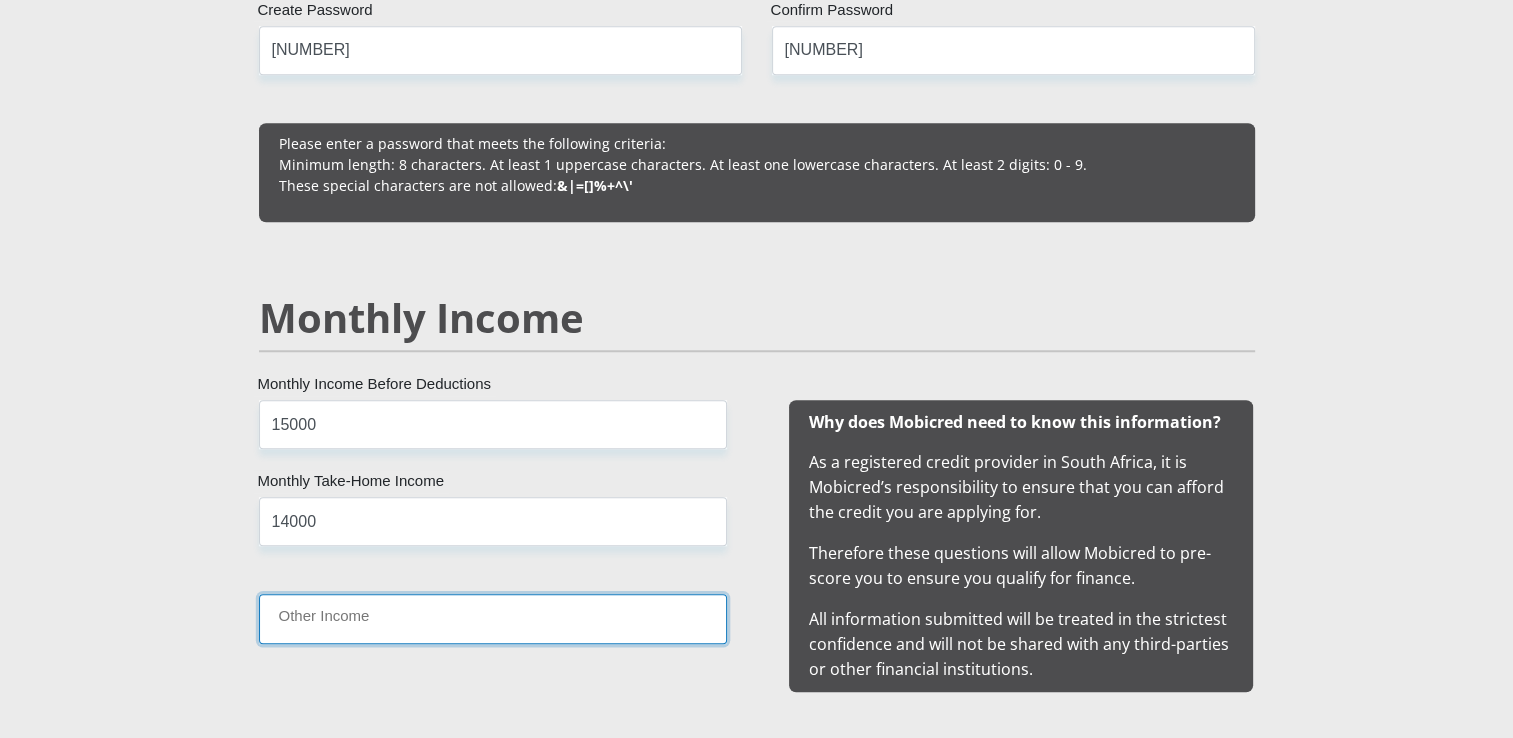 click on "Other Income" at bounding box center (493, 618) 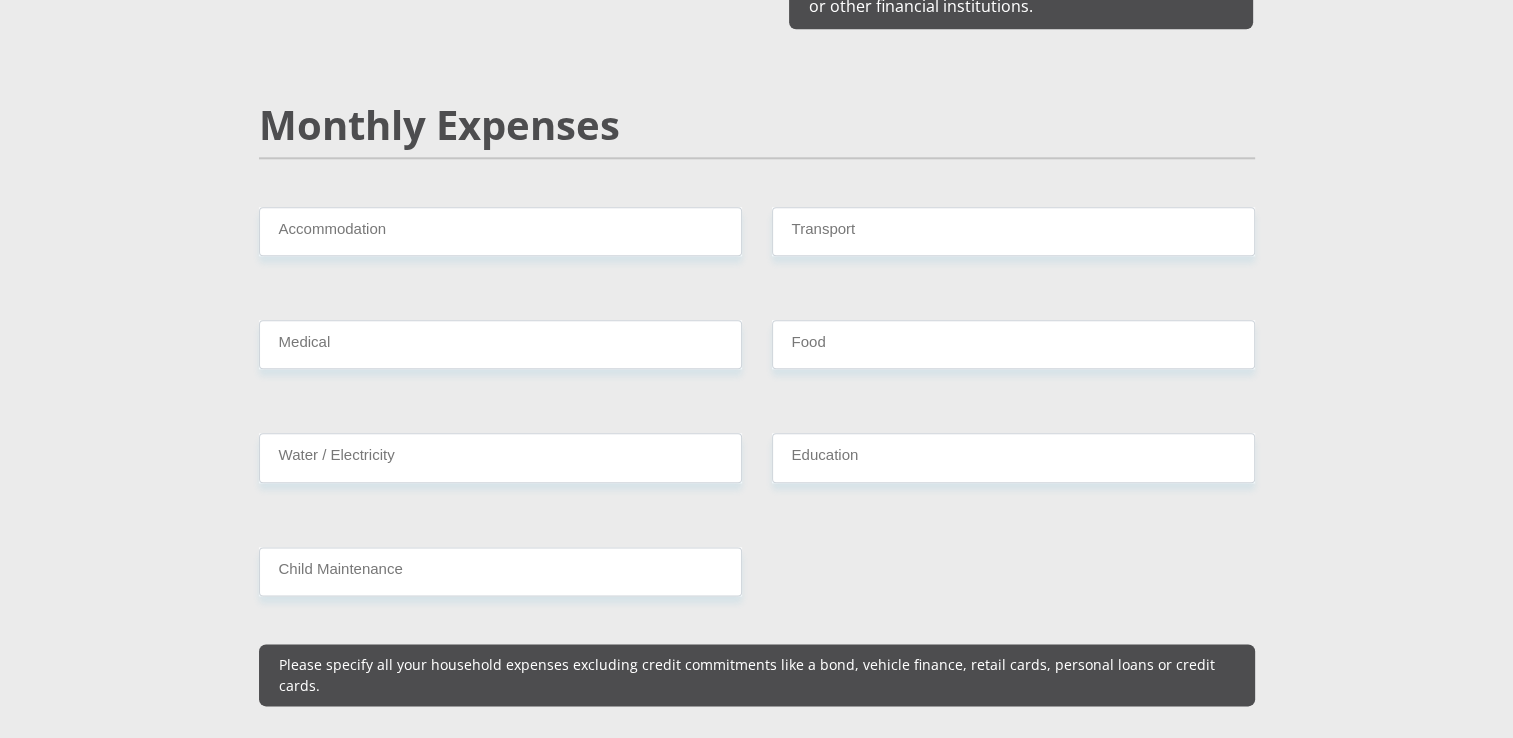 scroll, scrollTop: 2320, scrollLeft: 0, axis: vertical 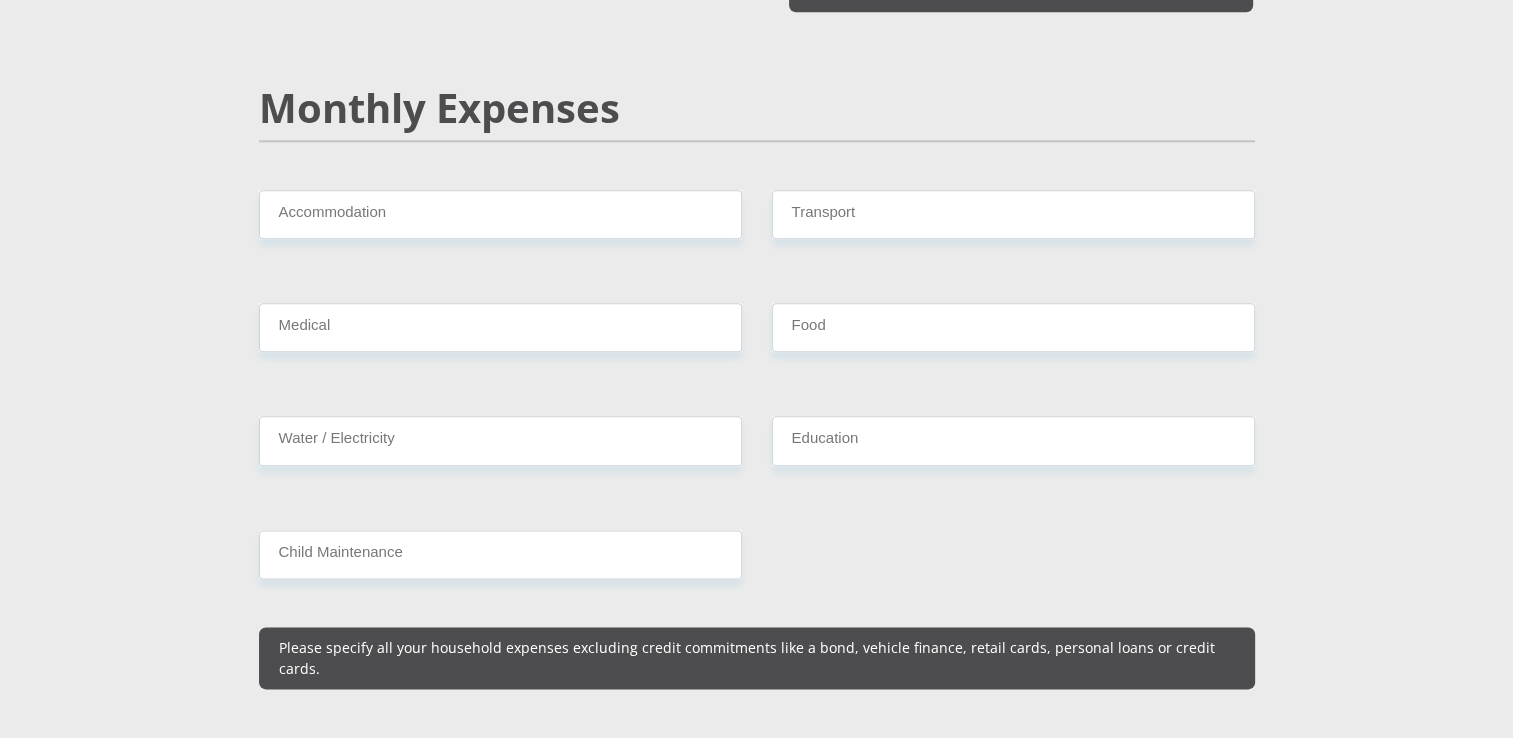 type on "0" 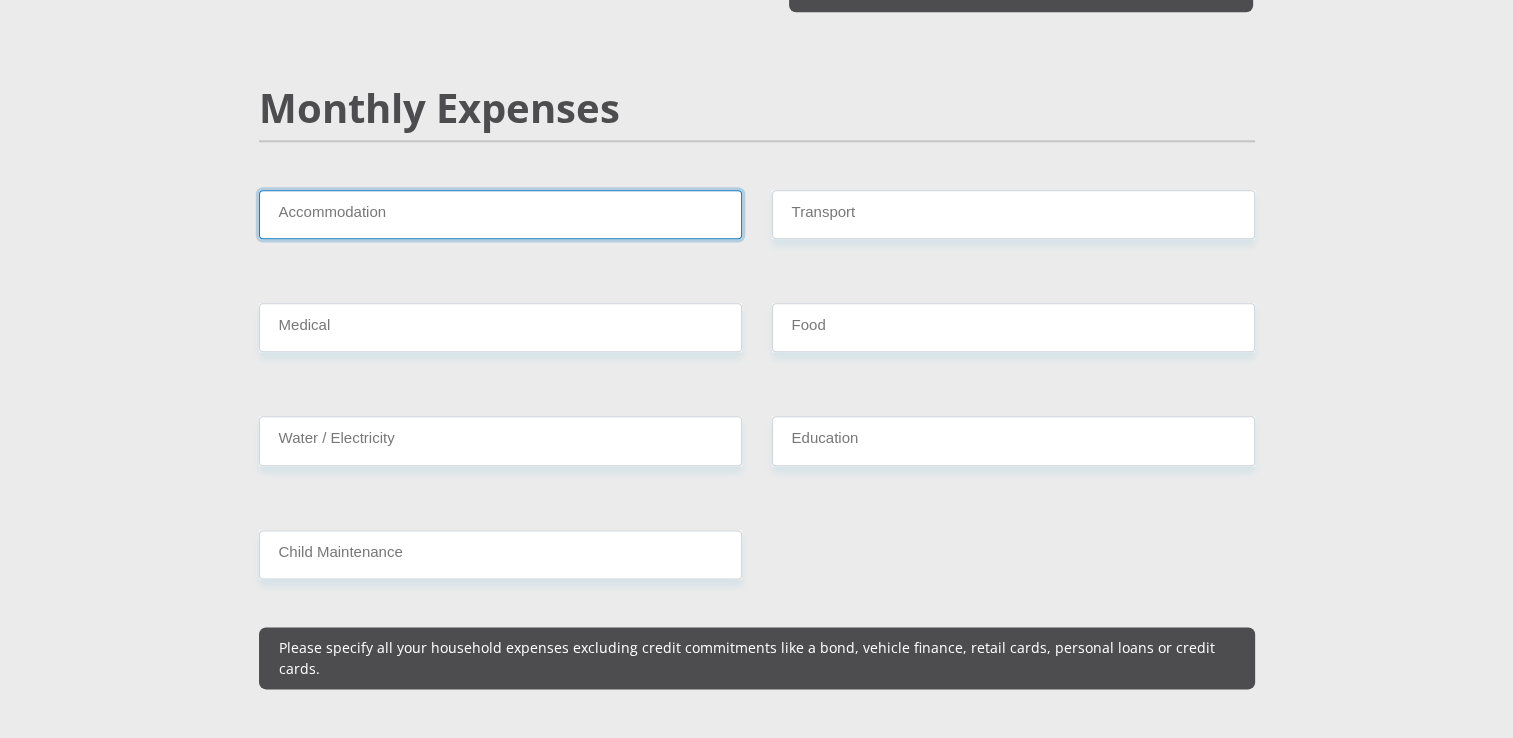 click on "Accommodation" at bounding box center (500, 214) 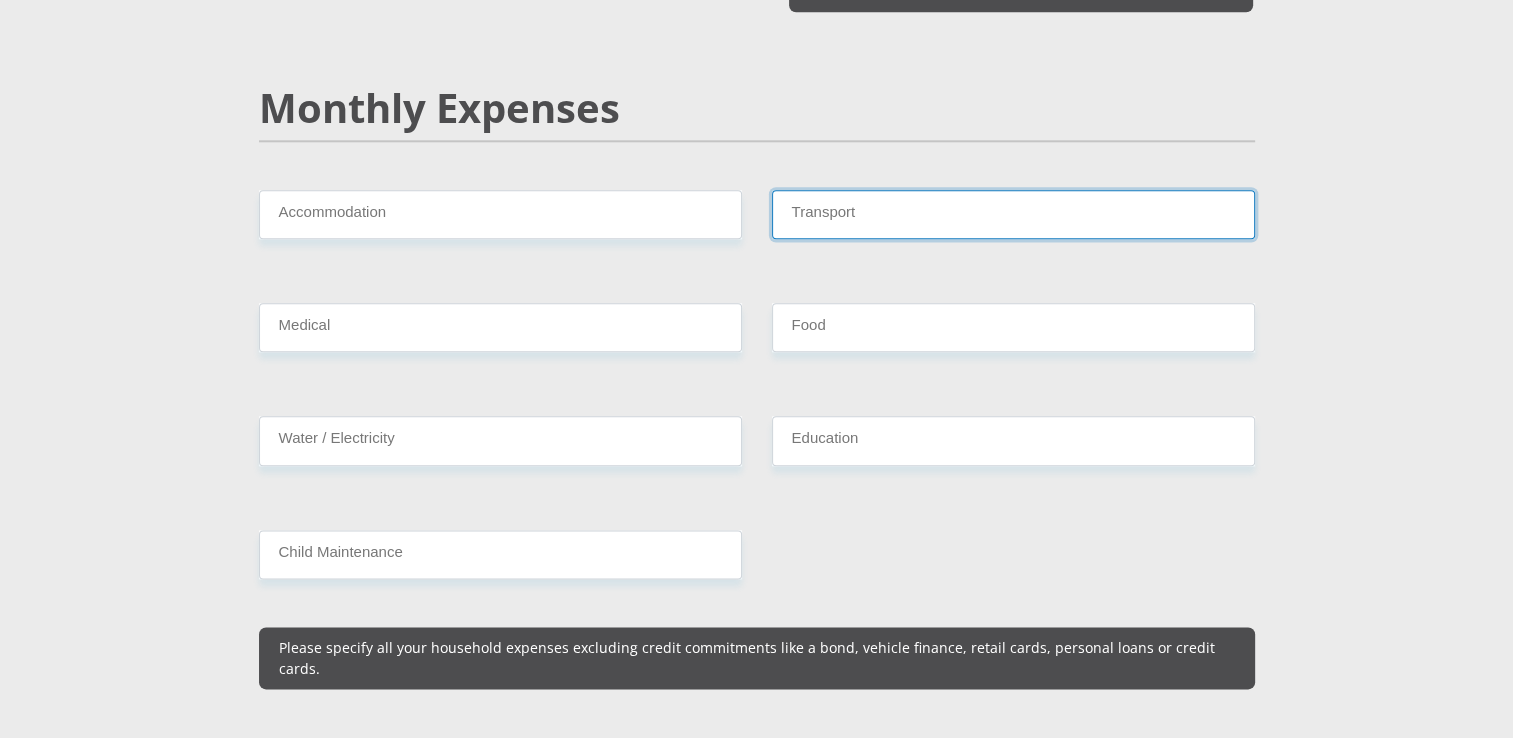click on "Transport" at bounding box center [1013, 214] 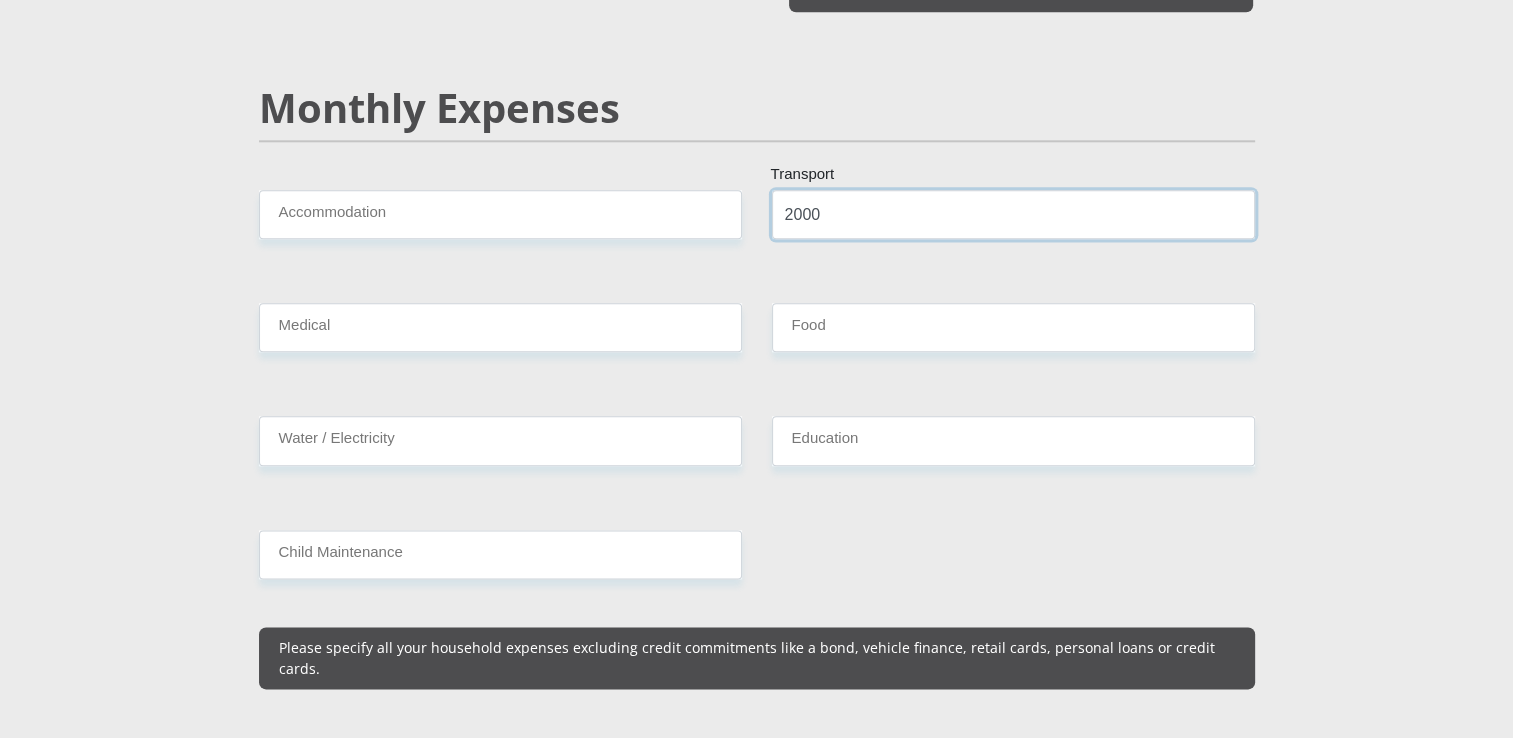 type on "2000" 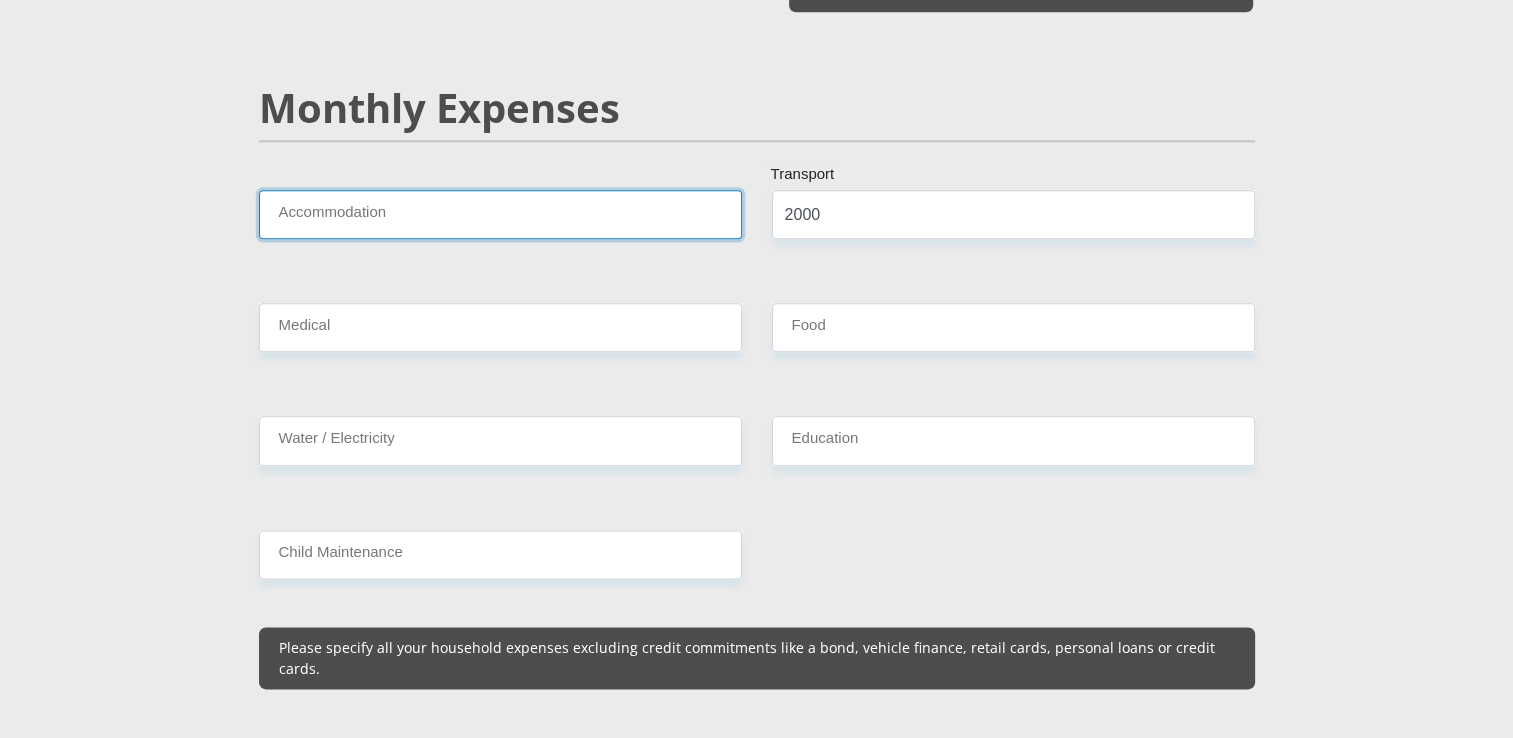 click on "Accommodation" at bounding box center [500, 214] 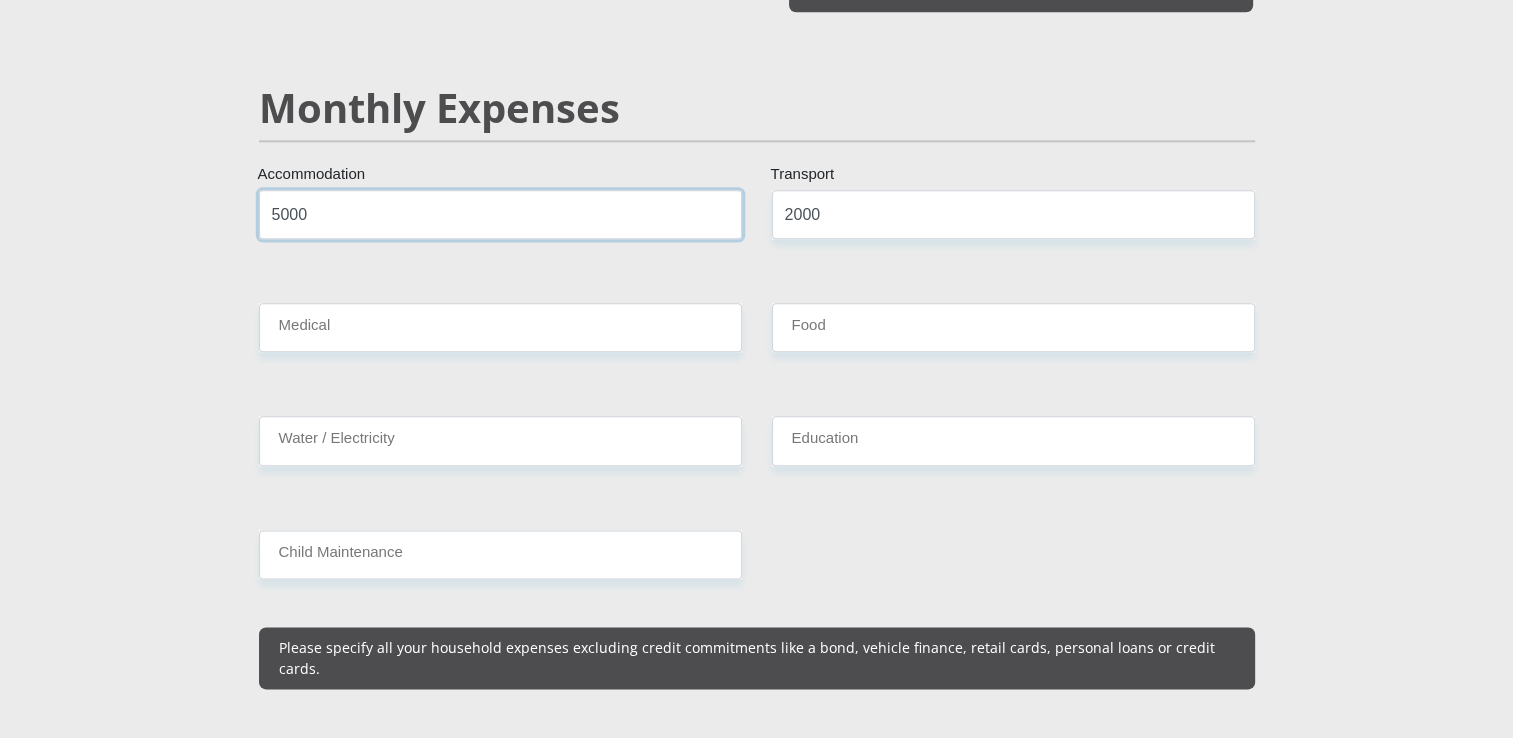 type on "5000" 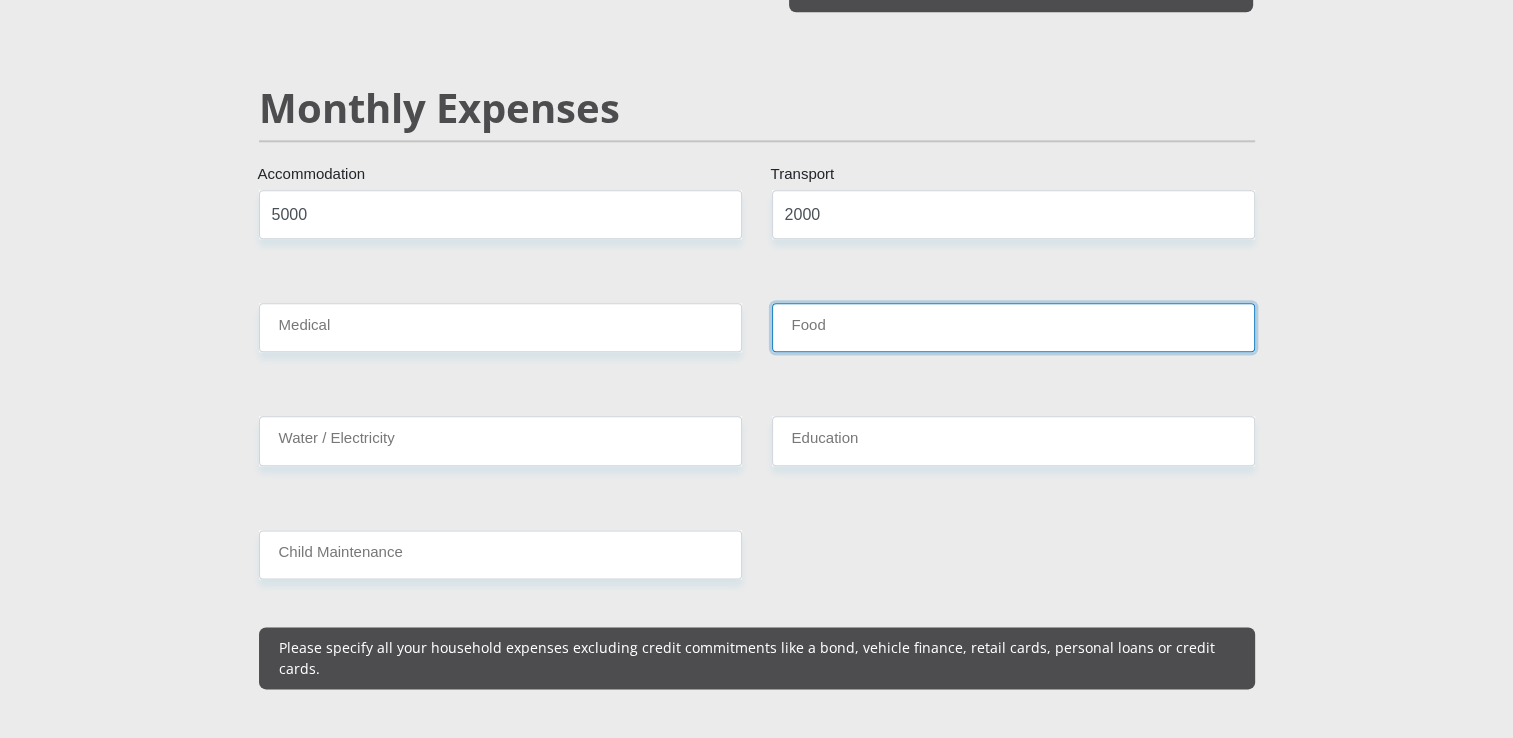 click on "Food" at bounding box center (1013, 327) 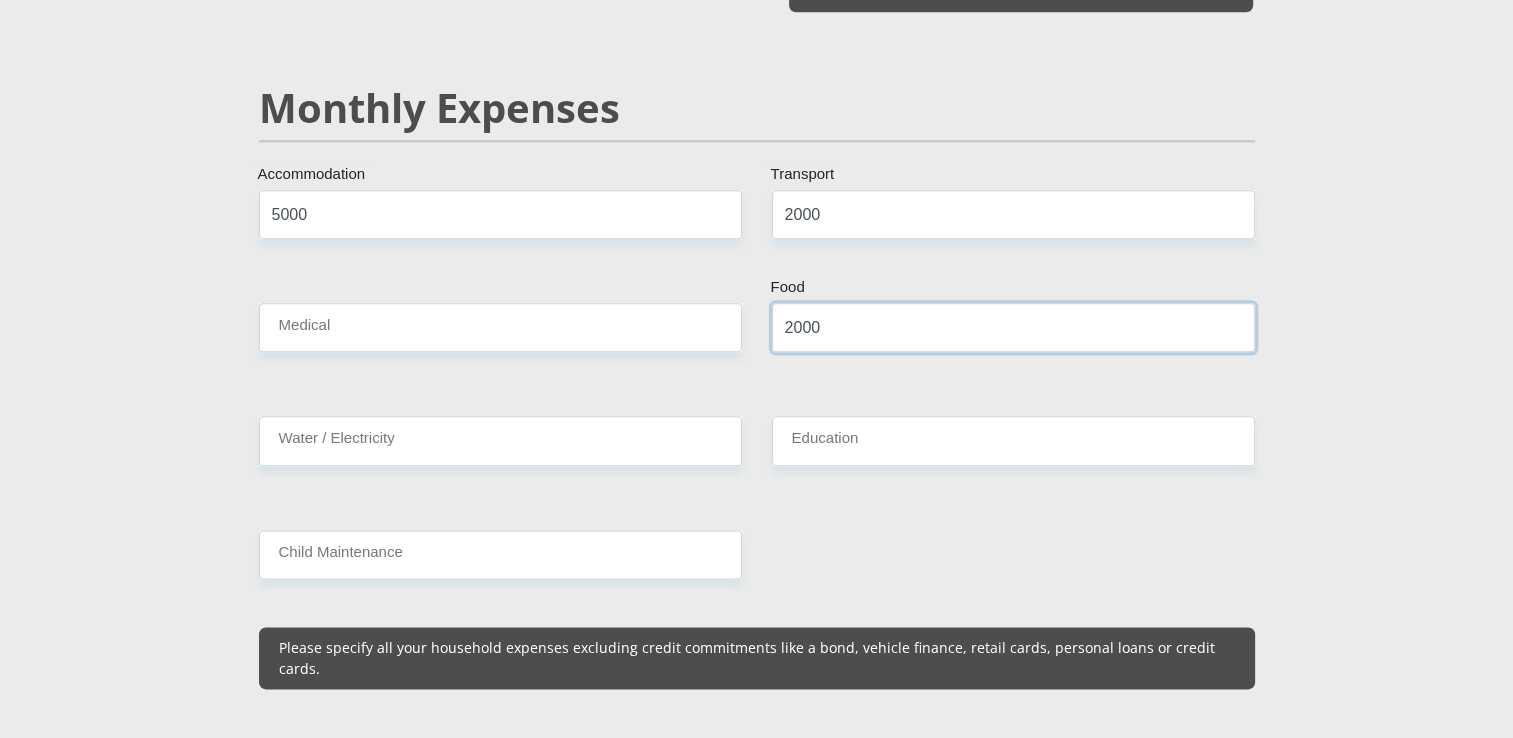 type on "2000" 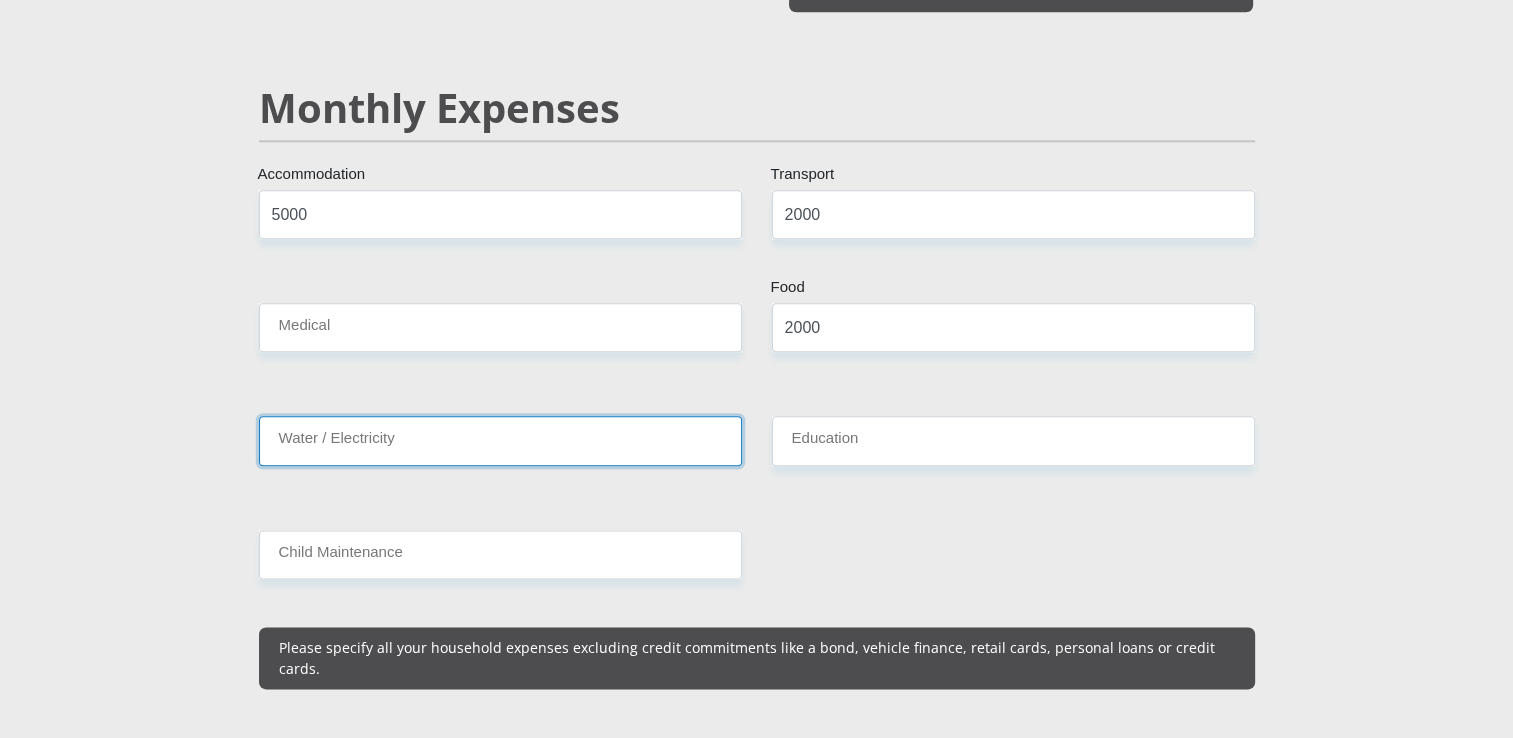 click on "Water / Electricity" at bounding box center [500, 440] 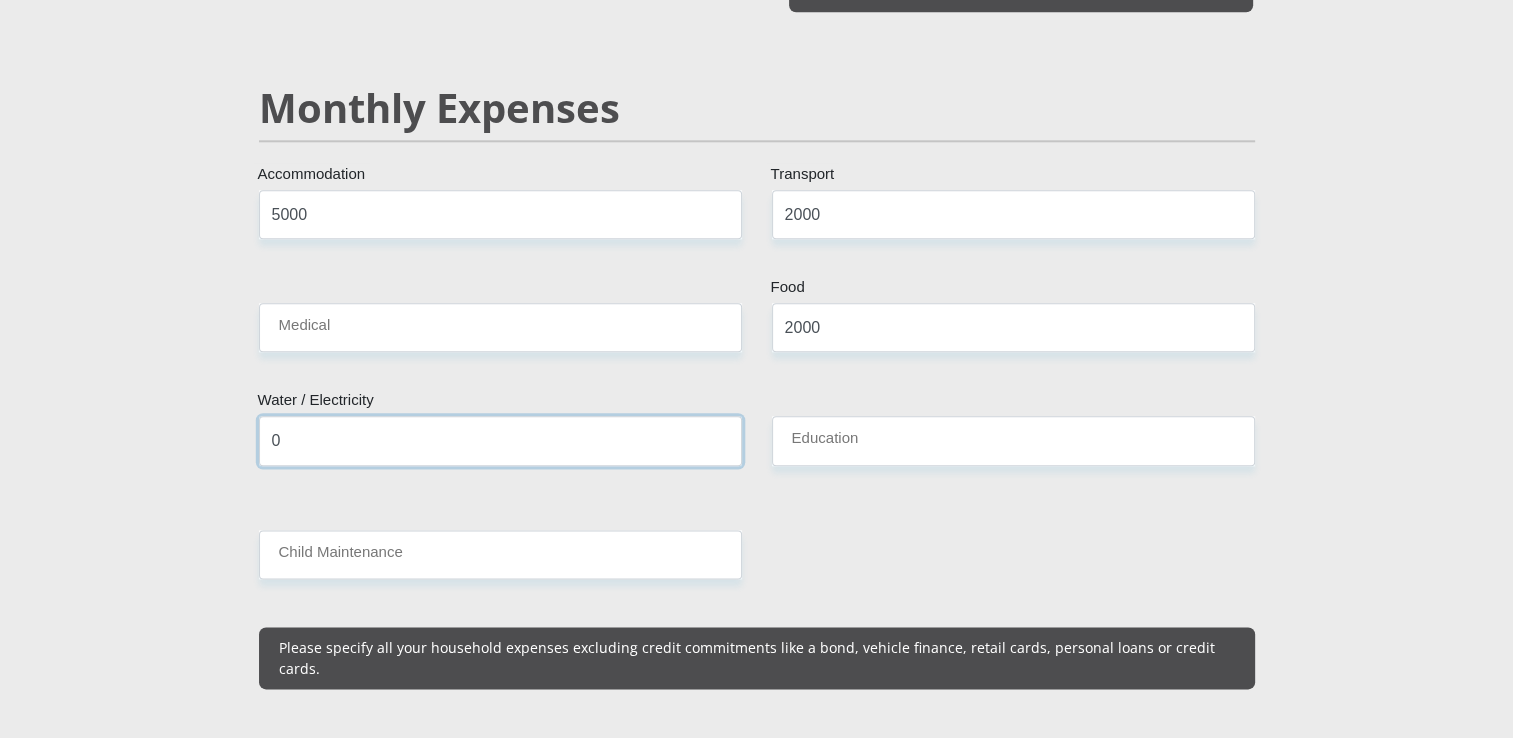 type on "0" 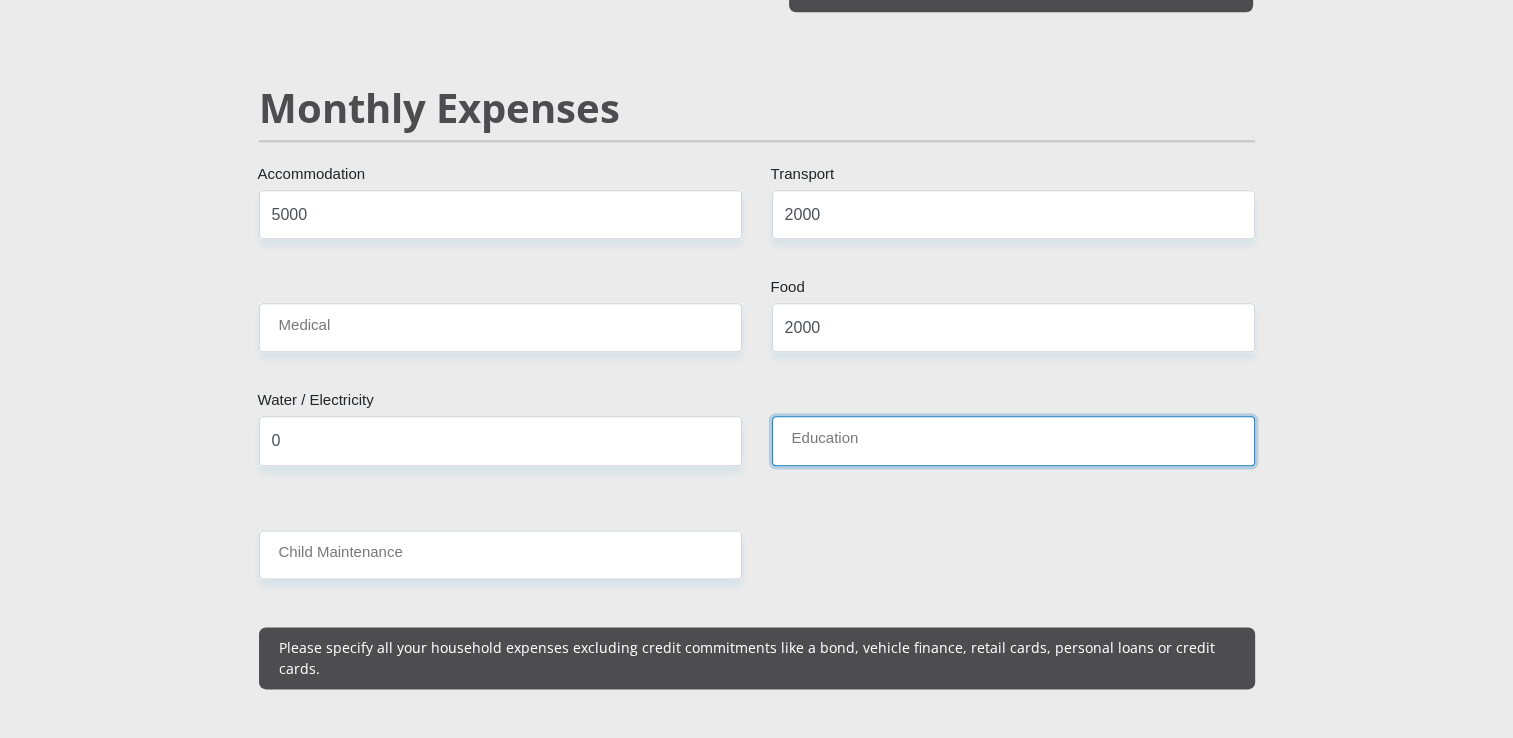 click on "Education" at bounding box center (1013, 440) 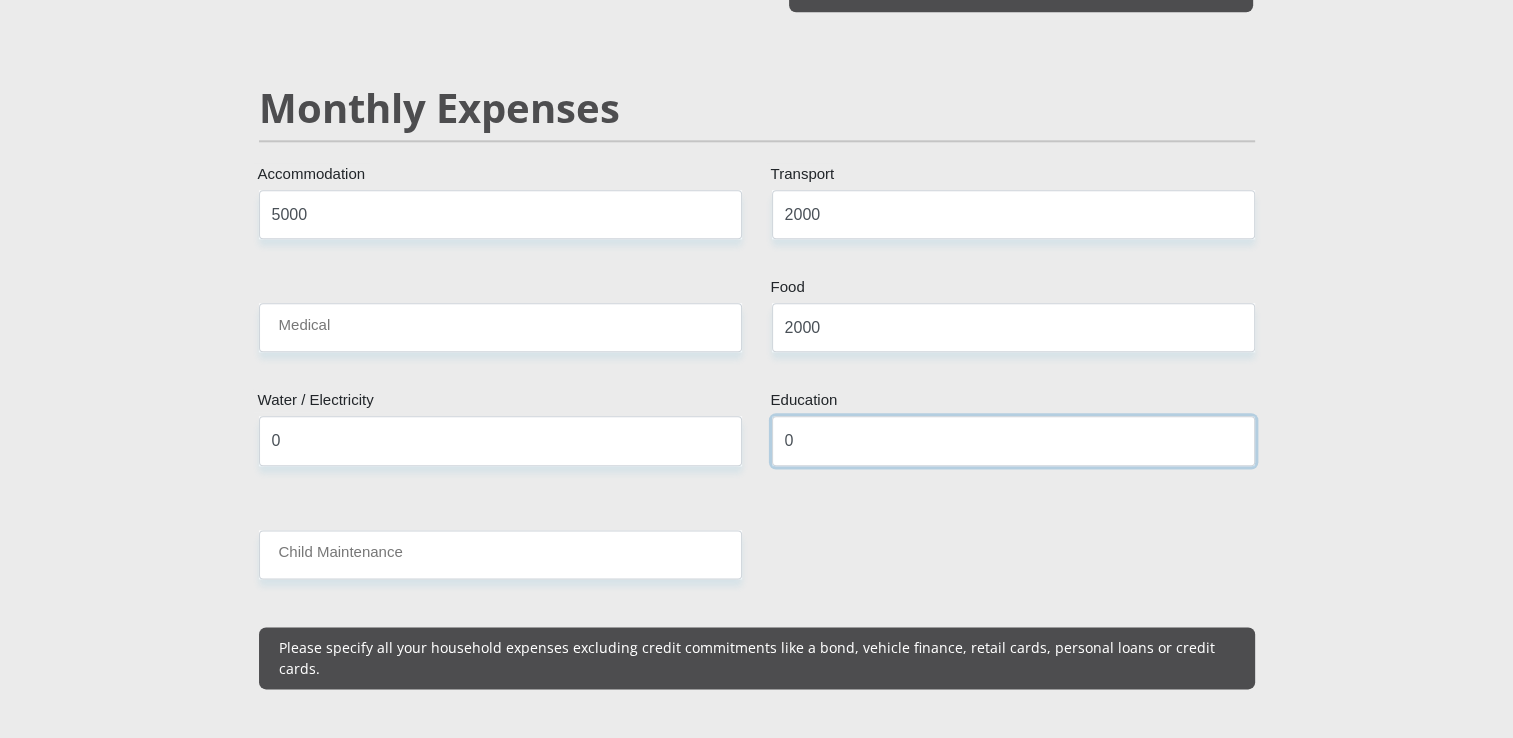 type on "0" 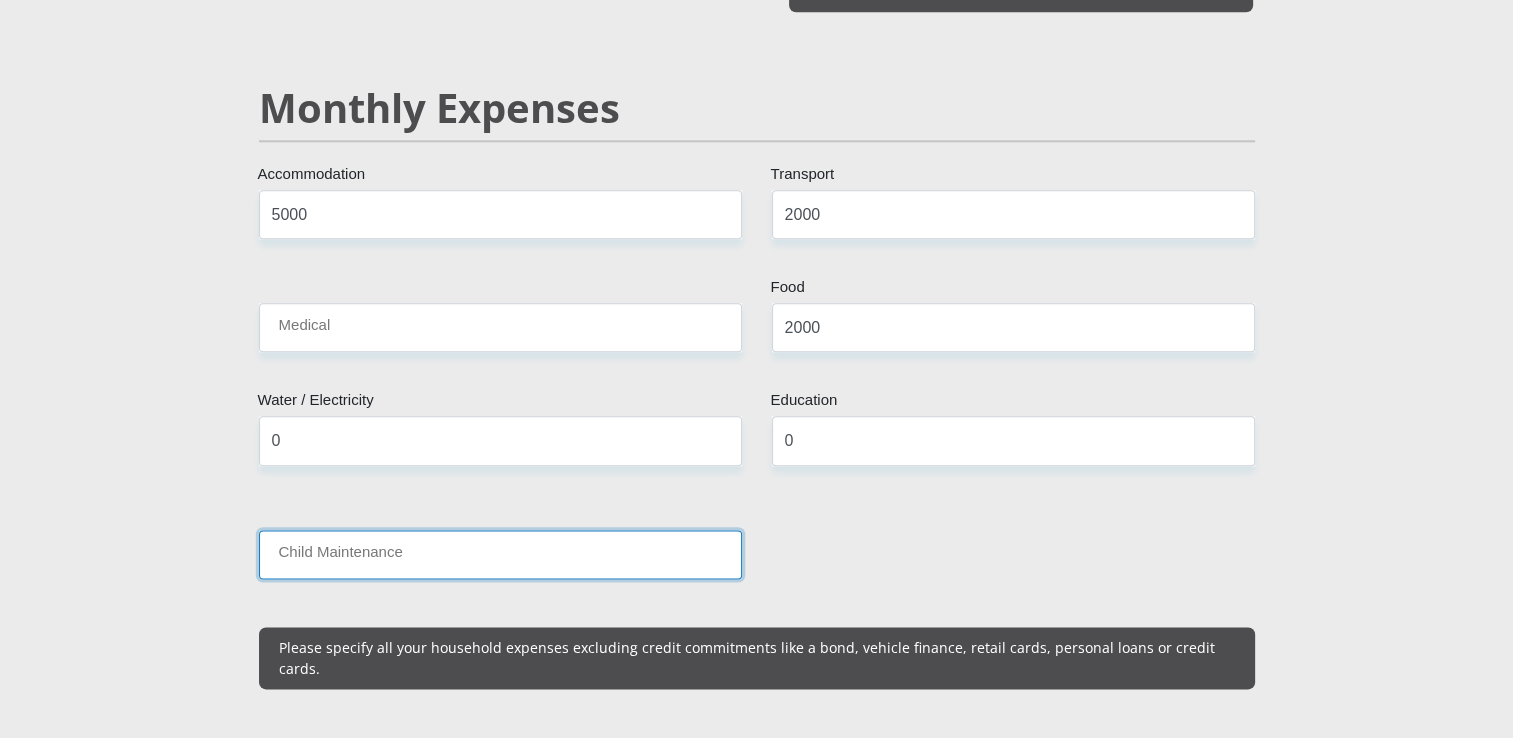 click on "Child Maintenance" at bounding box center (500, 554) 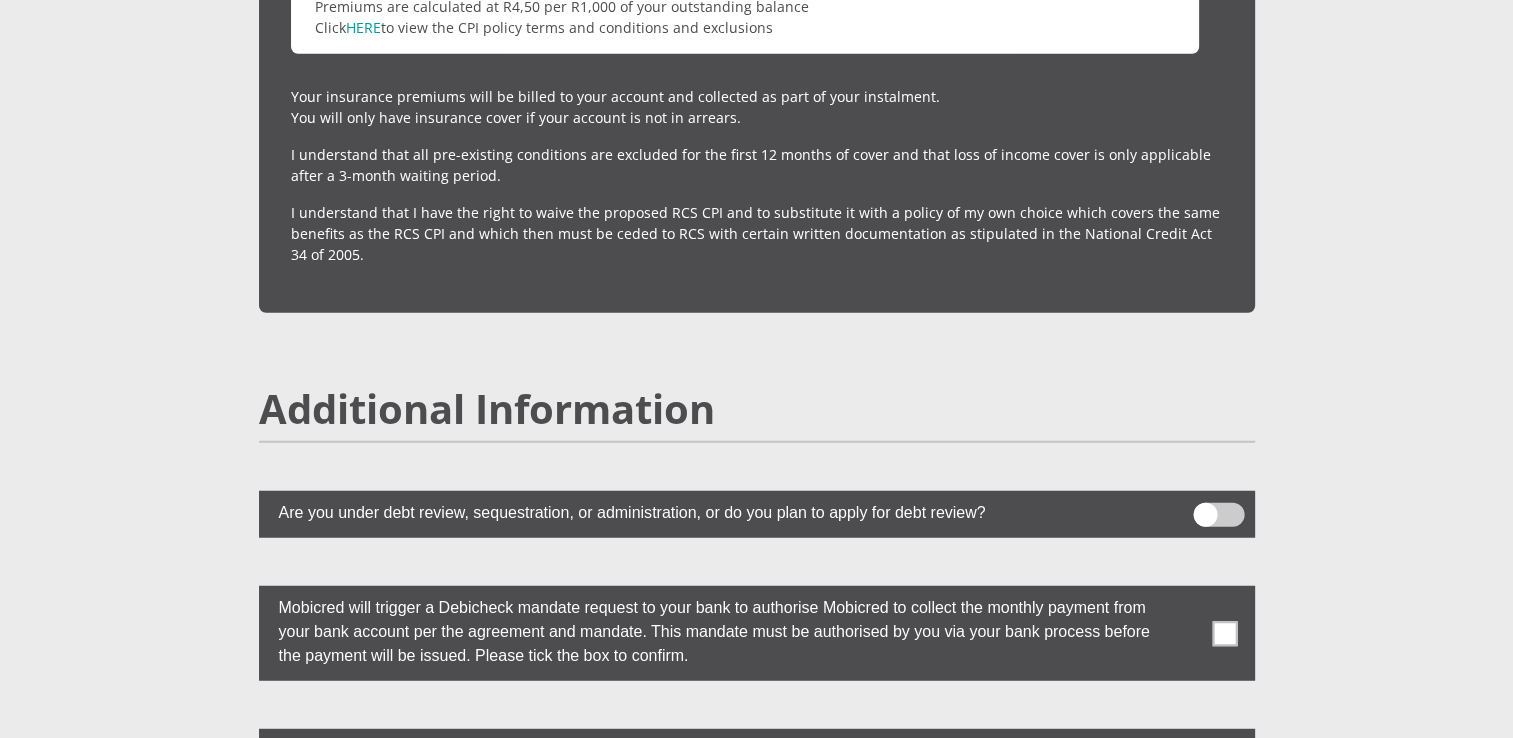 scroll, scrollTop: 5106, scrollLeft: 0, axis: vertical 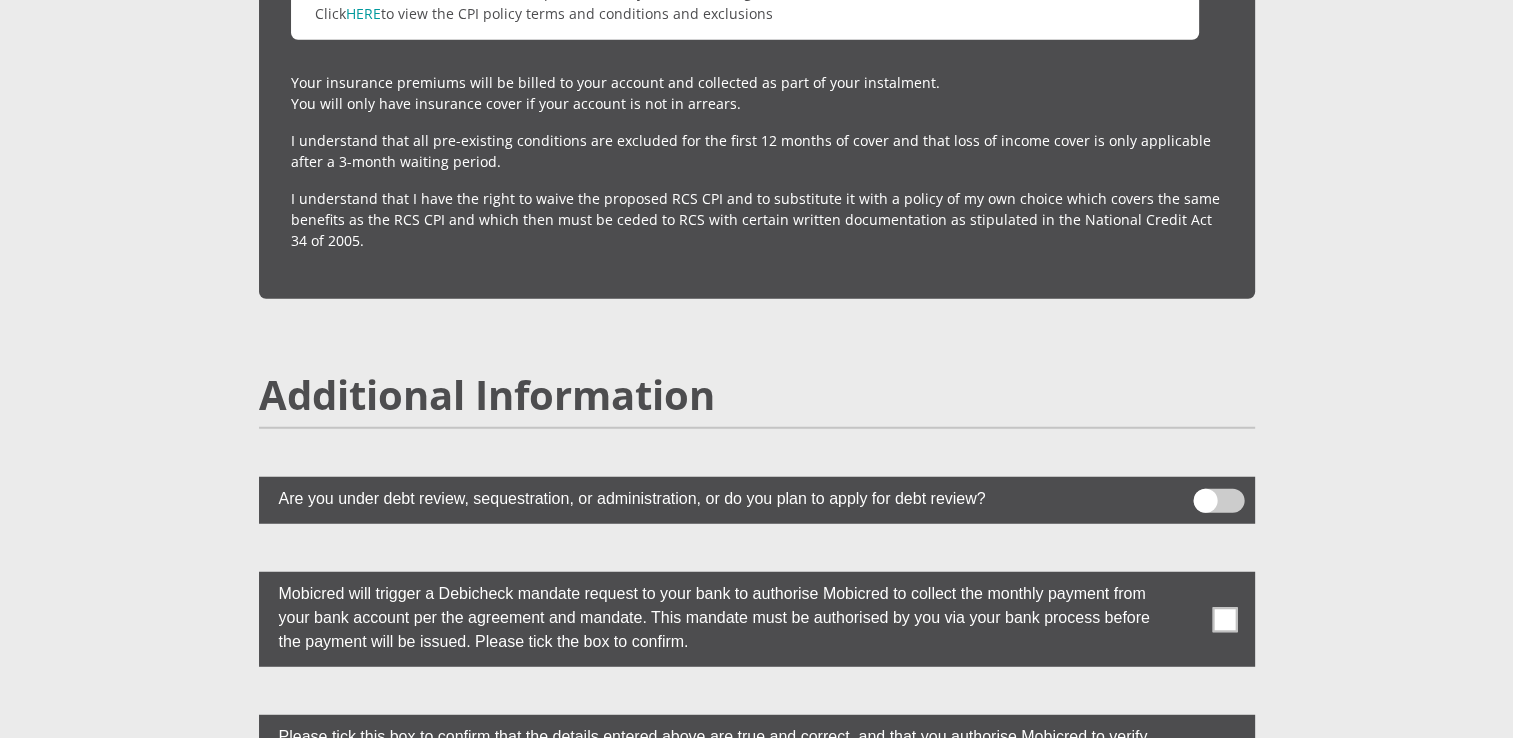 type on "0" 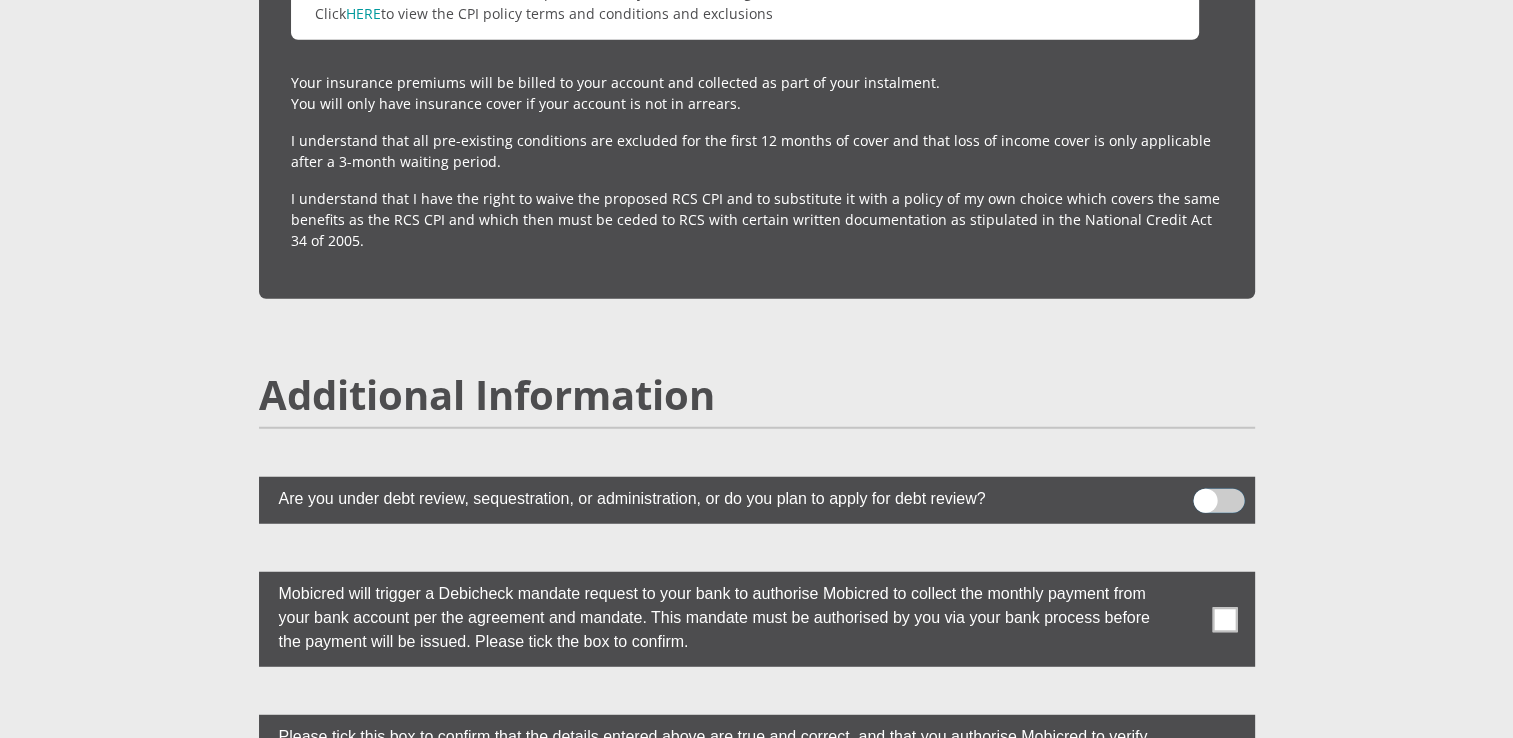click at bounding box center [1205, 494] 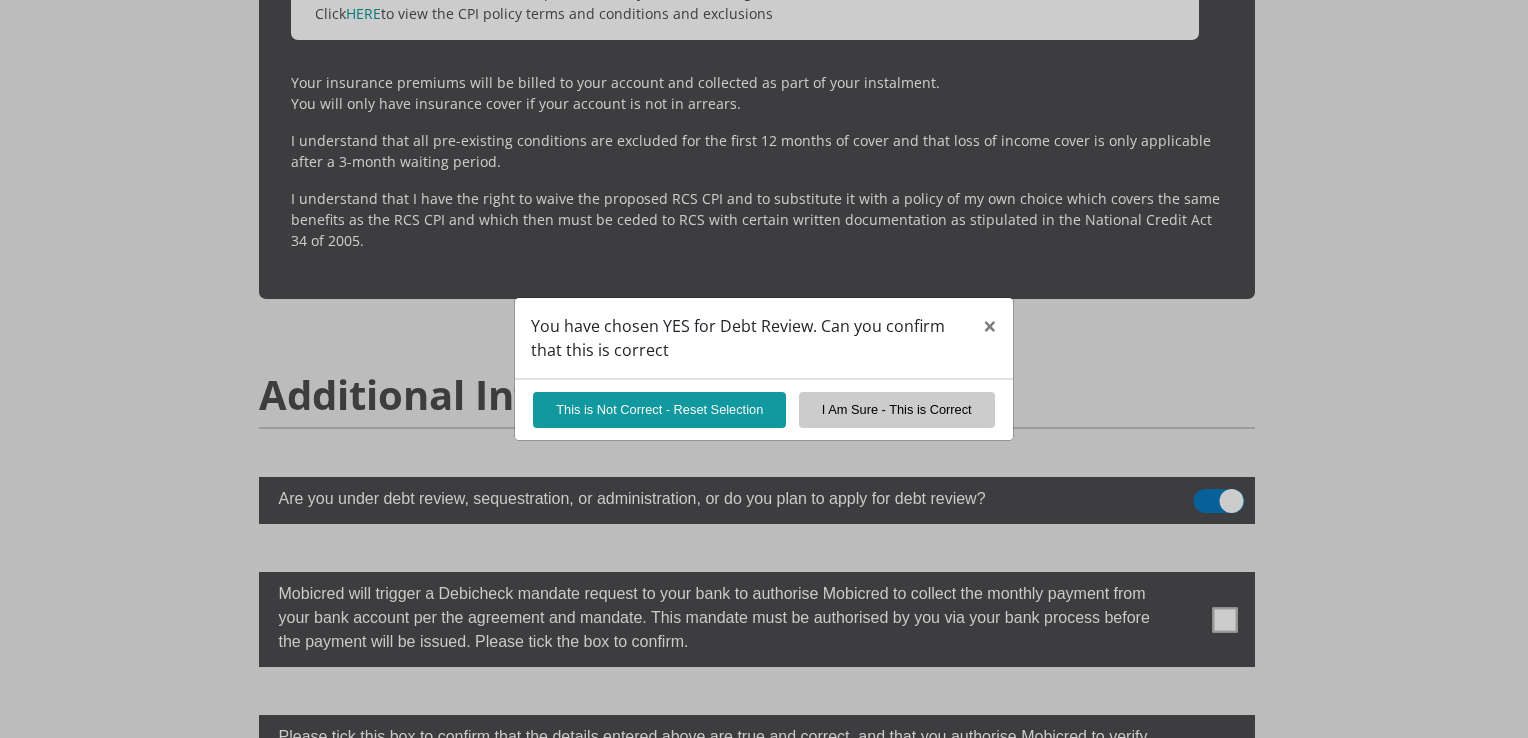 click on "You have chosen YES for Debt Review.
Can you confirm that this is correct
×
This is Not Correct - Reset Selection
I Am Sure - This is Correct" at bounding box center (764, 369) 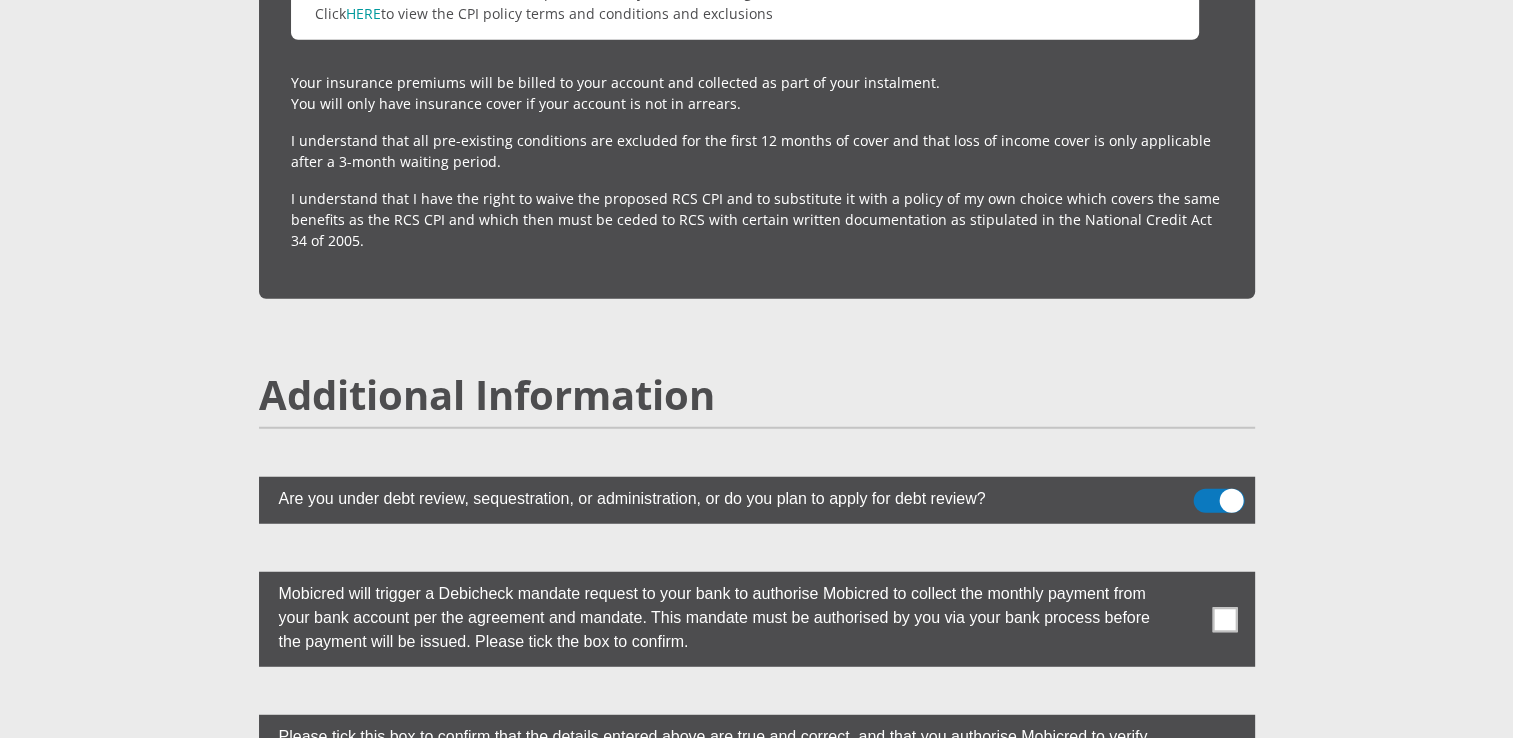 click at bounding box center (1218, 501) 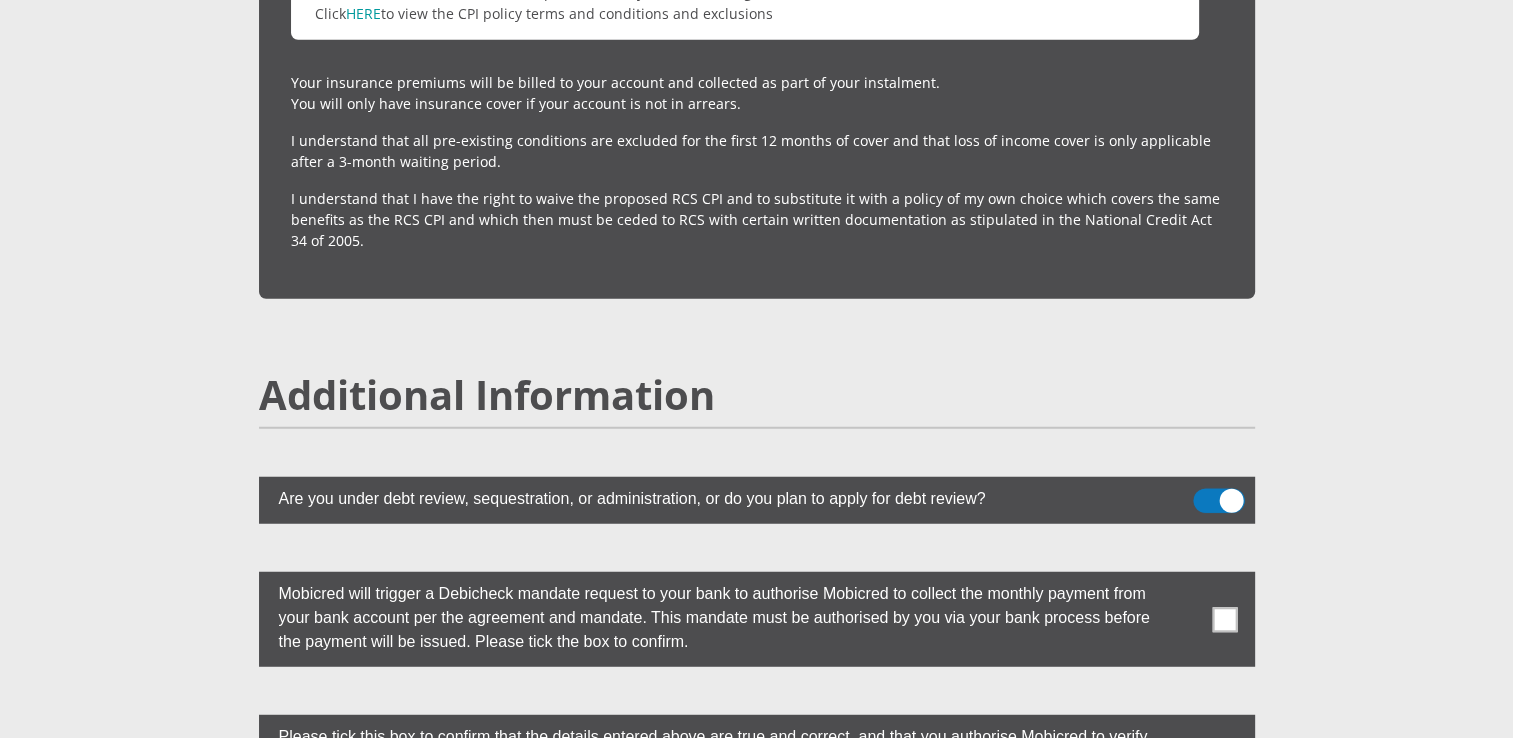 click at bounding box center [1205, 494] 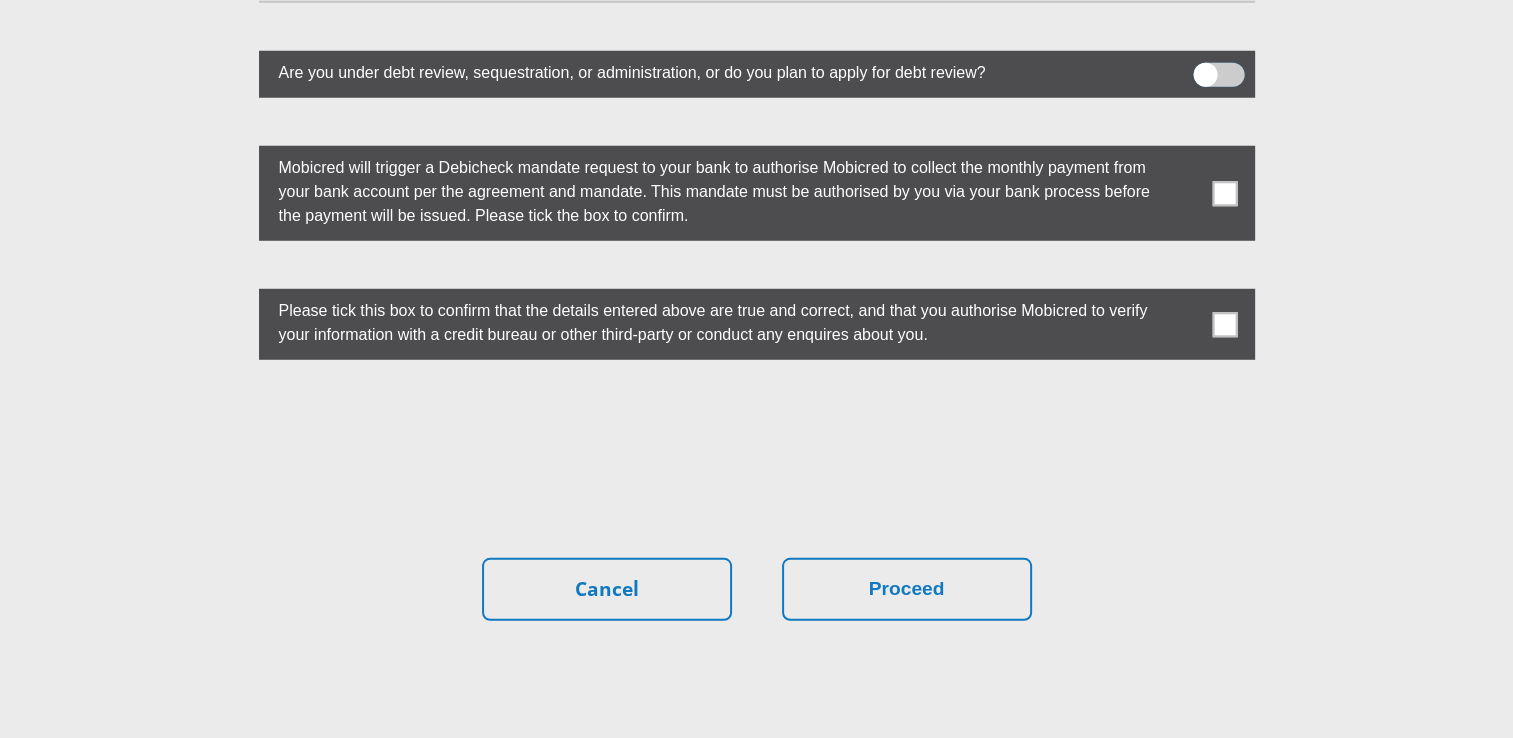 scroll, scrollTop: 5546, scrollLeft: 0, axis: vertical 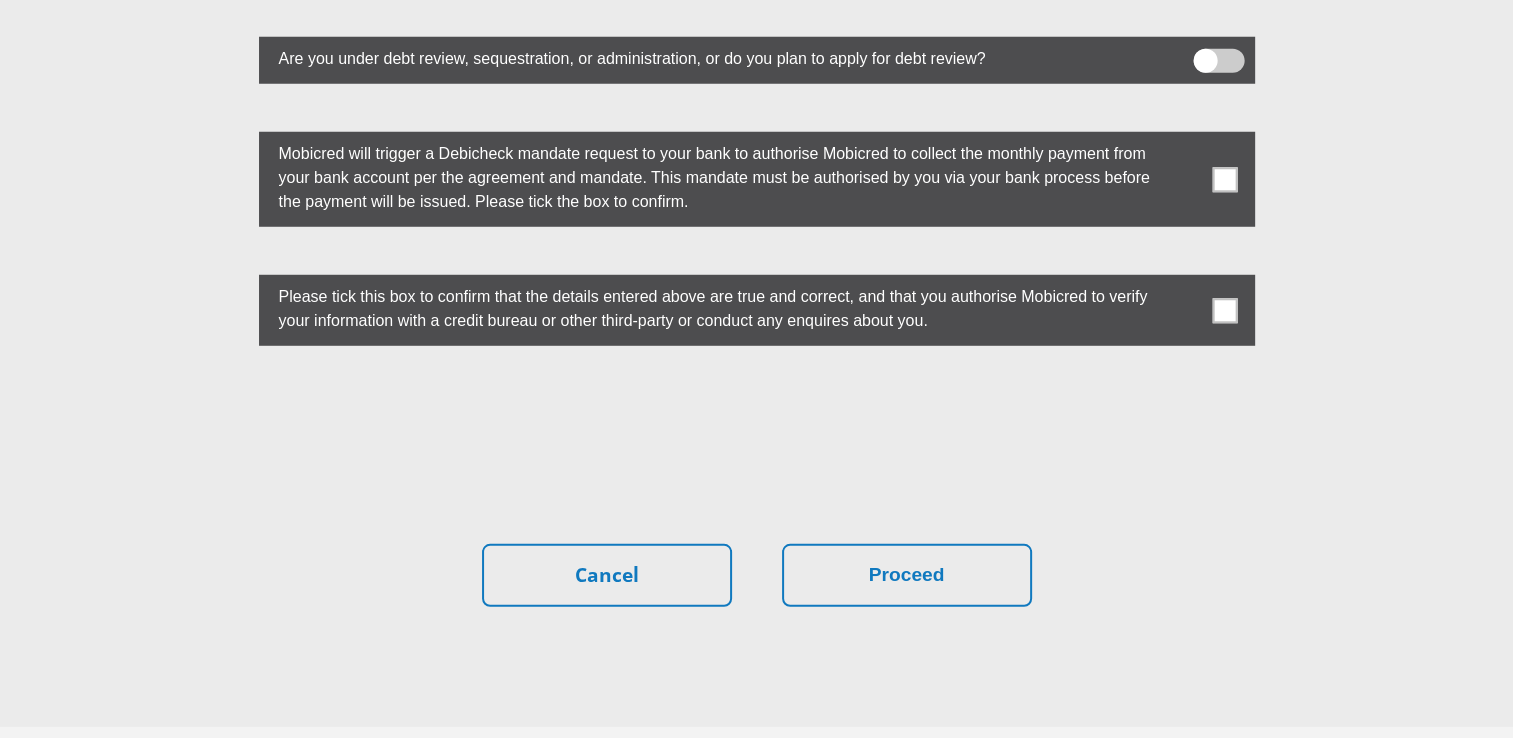 click at bounding box center [1224, 310] 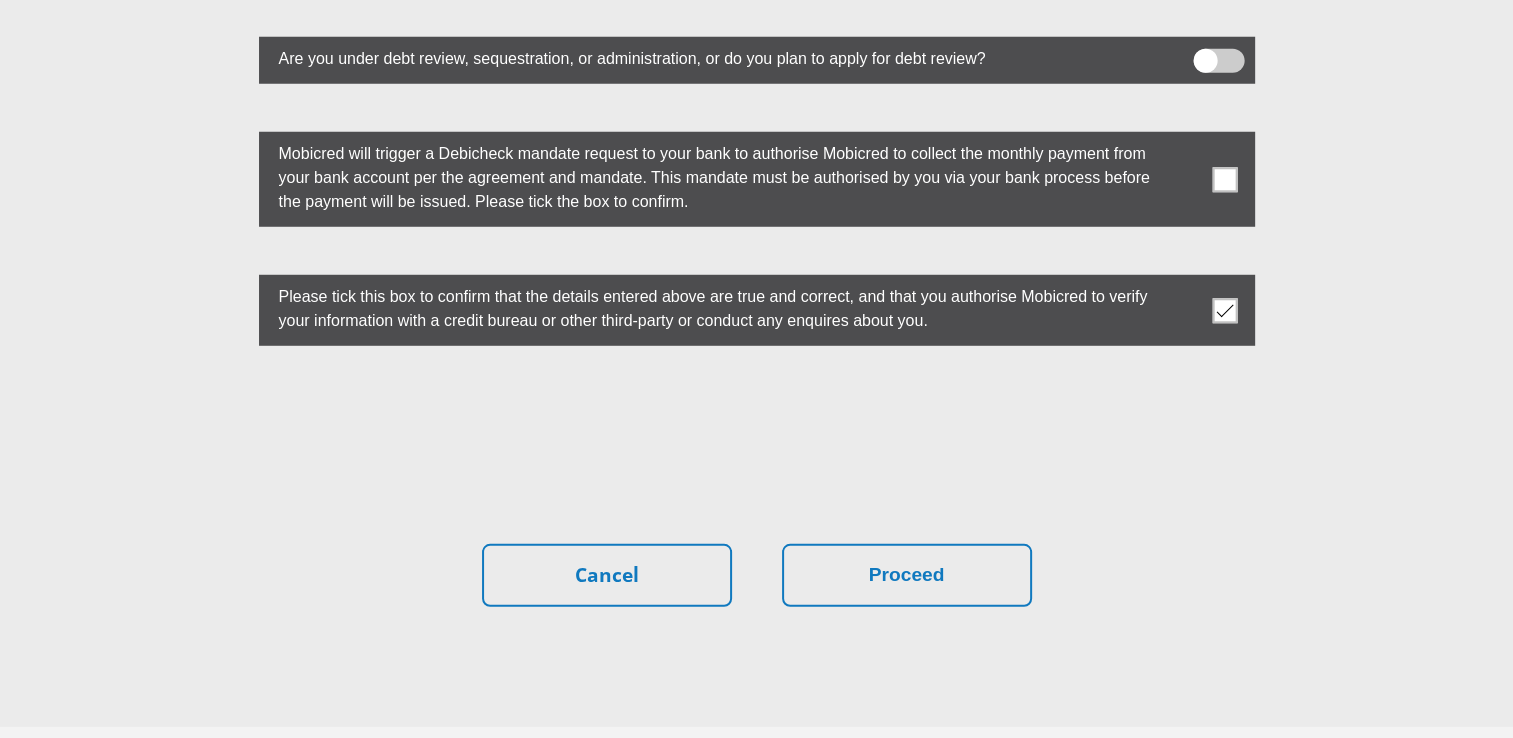 click at bounding box center (1224, 179) 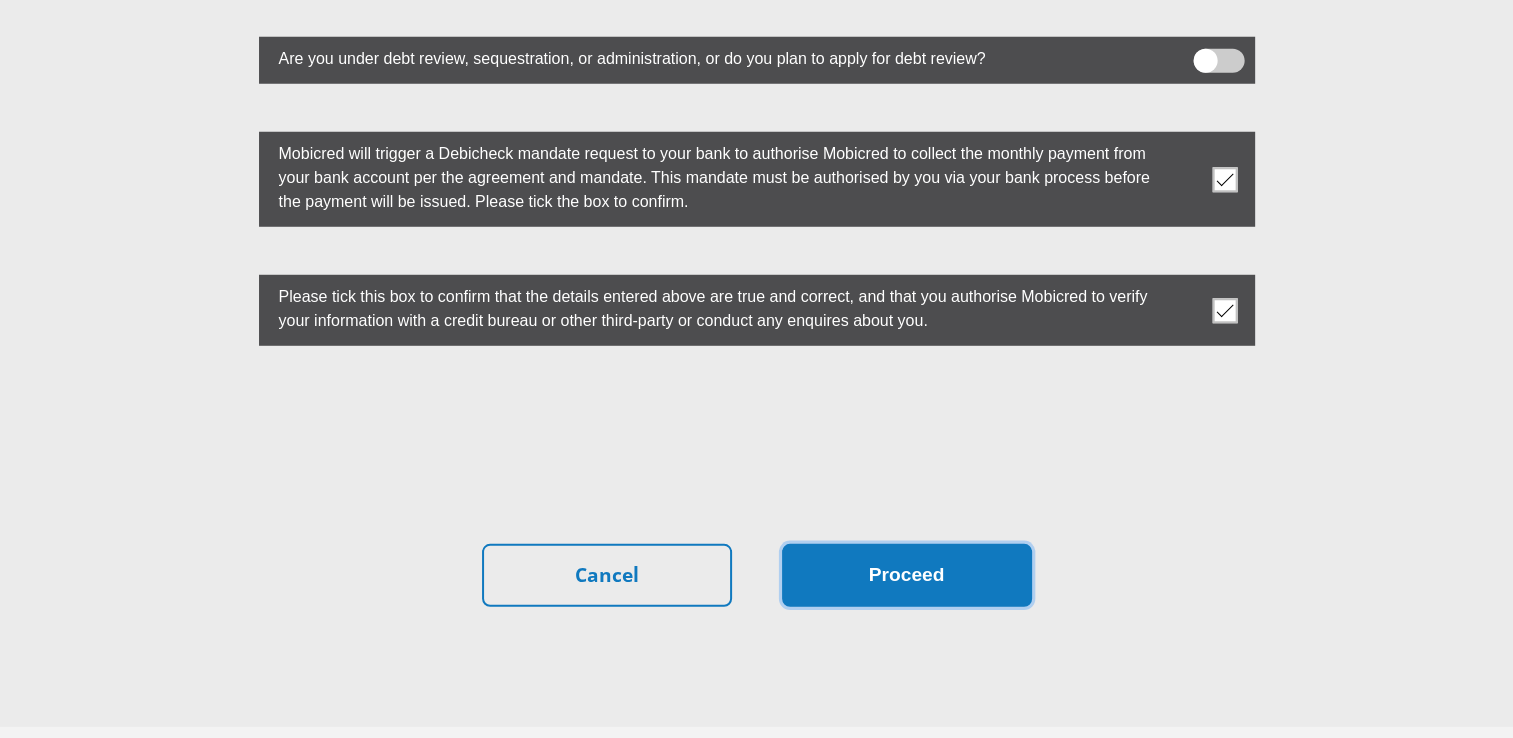 click on "Proceed" at bounding box center [907, 575] 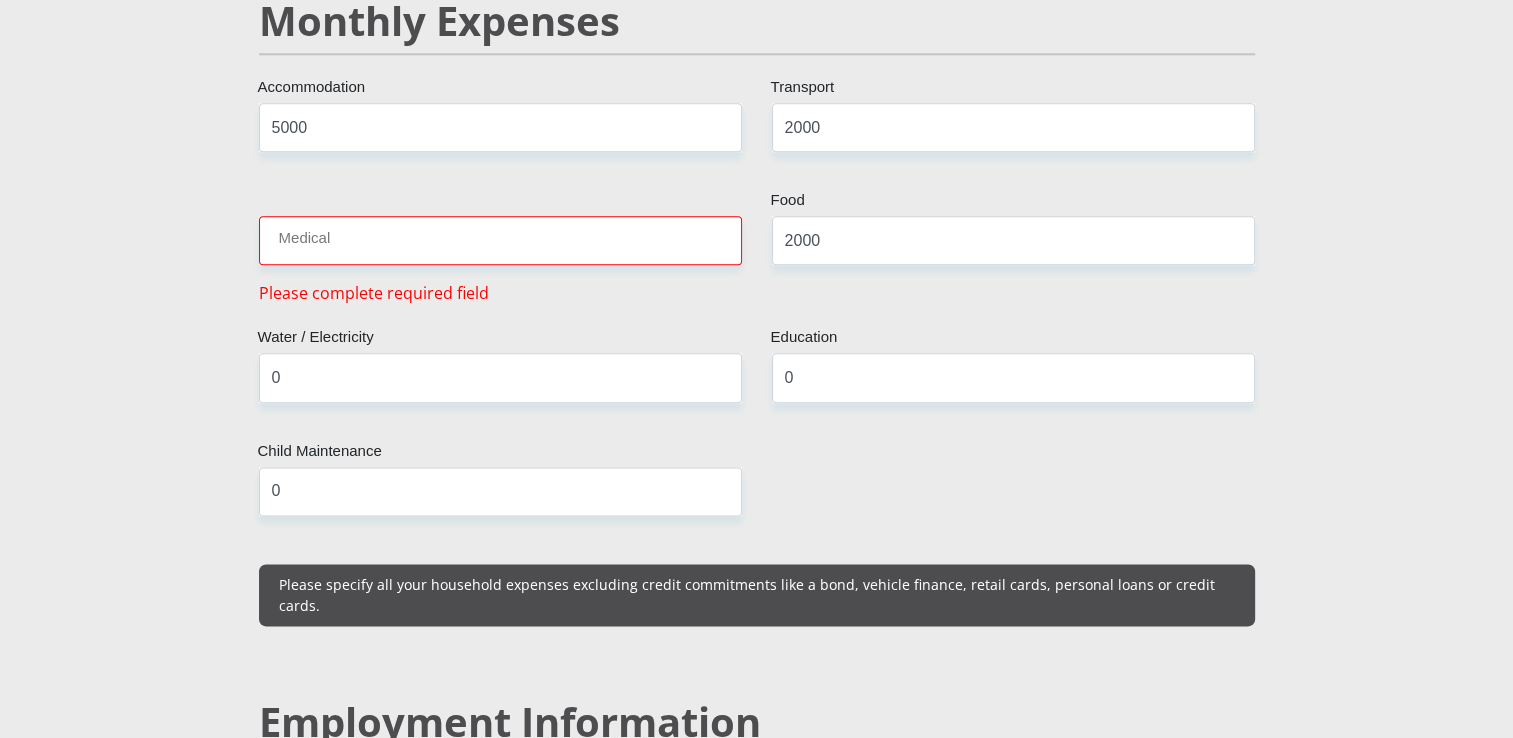 scroll, scrollTop: 2386, scrollLeft: 0, axis: vertical 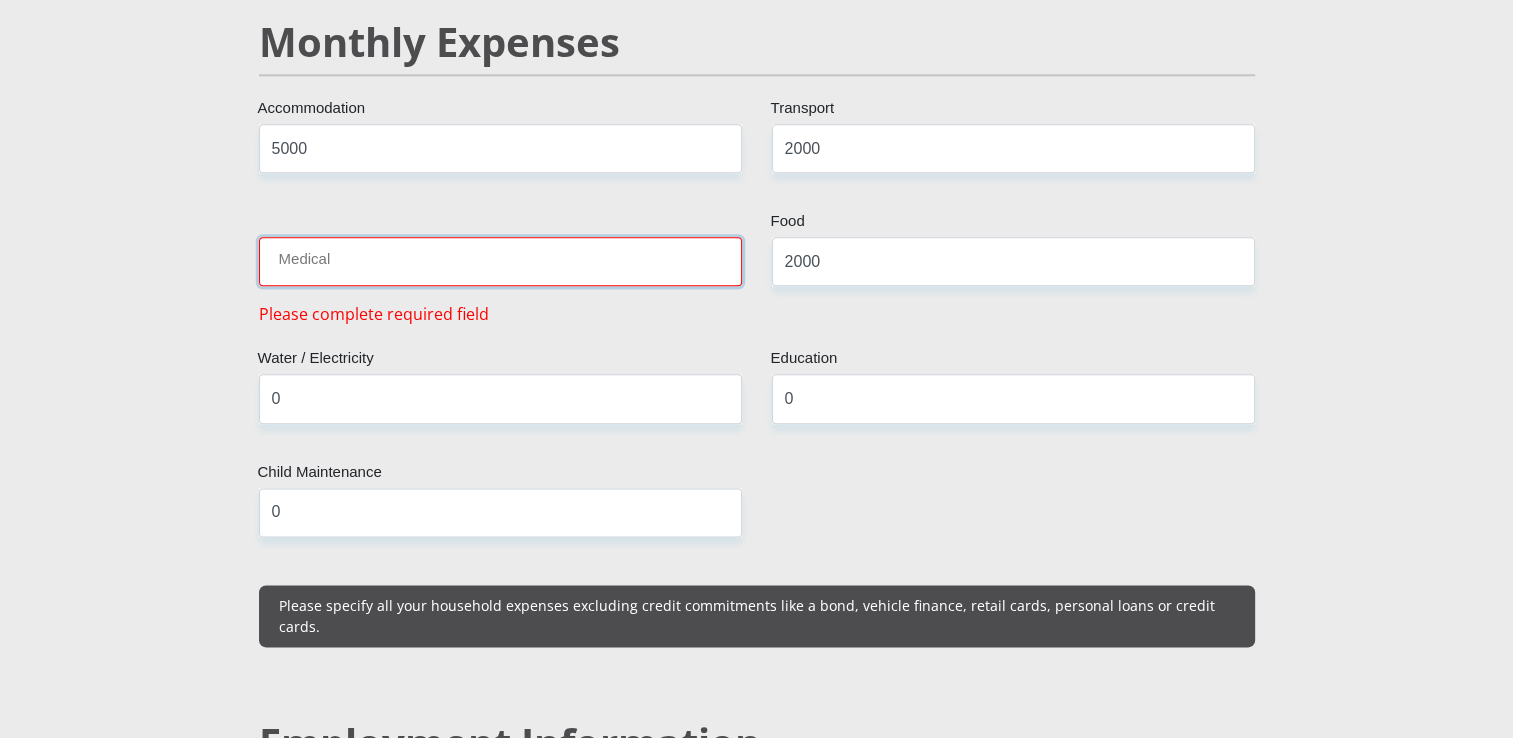 click on "Medical" at bounding box center [500, 261] 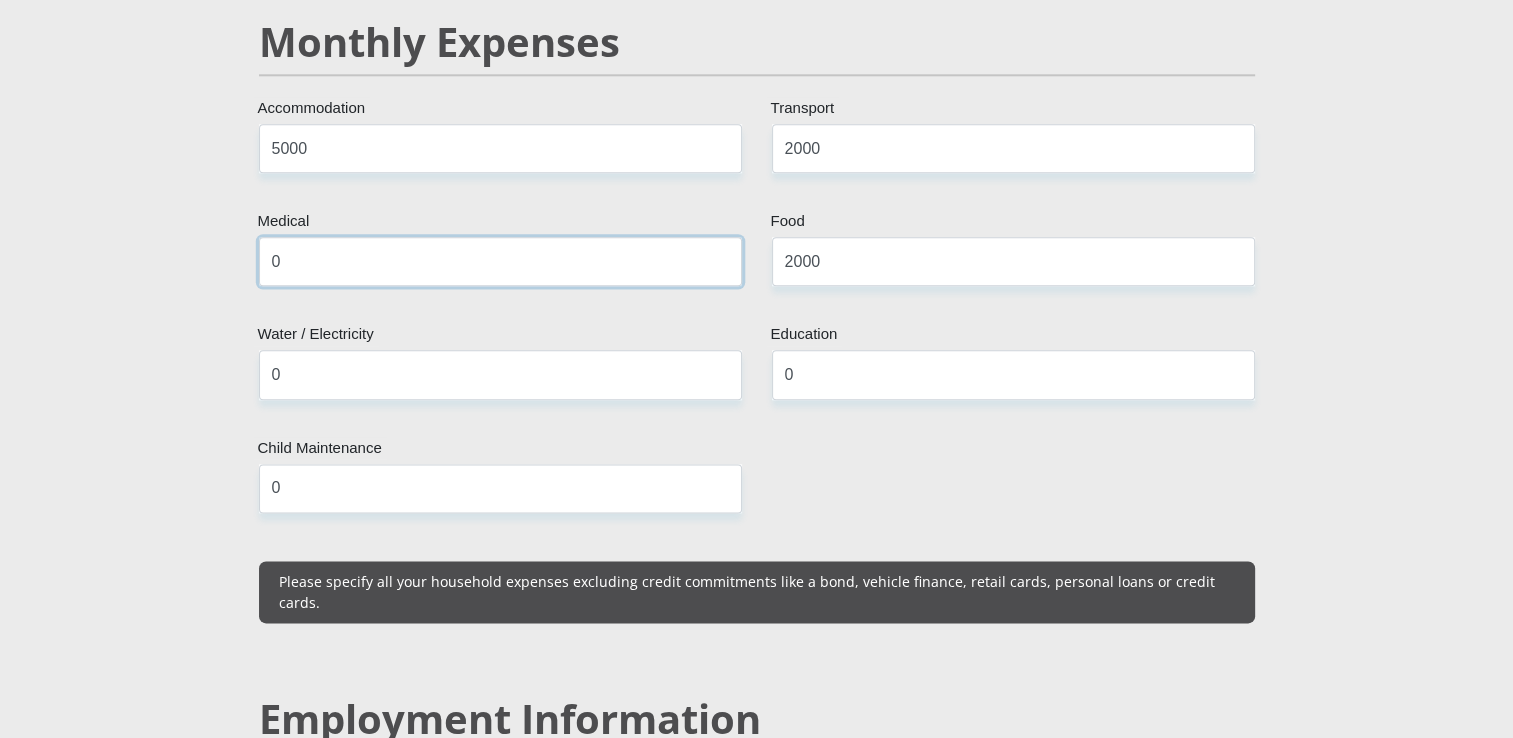 type on "0" 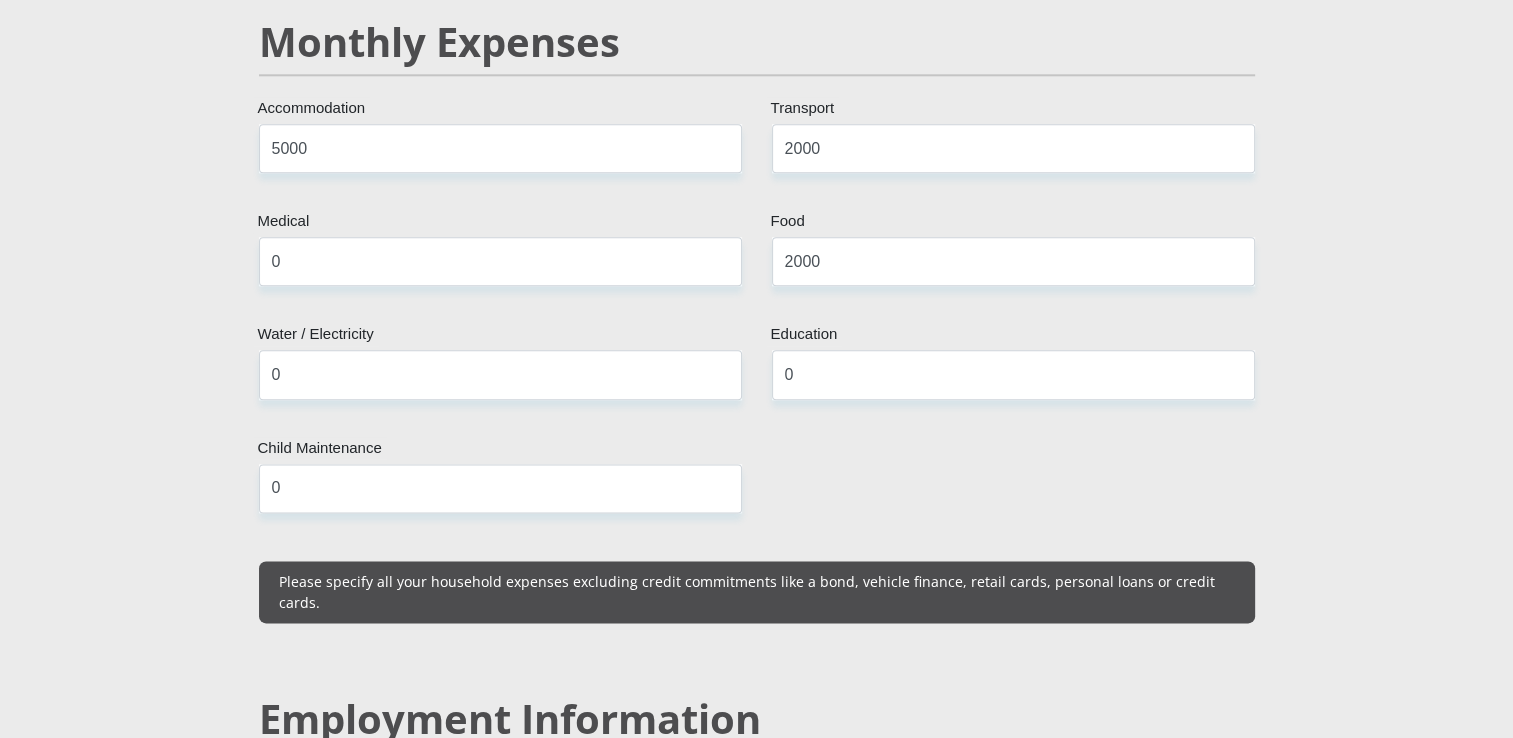 click on "[TITLE]
[FIRST]
[LAST]
[ID_NUMBER]
[MESSAGE]
[COUNTRY]
[COUNTRY]
[COUNTRY]
[COUNTRY]
[COUNTRY]
[COUNTRY]
[COUNTRY]
[COUNTRY]
[COUNTRY]
[COUNTRY]
[COUNTRY]
[COUNTRY]
[COUNTRY]" at bounding box center (757, 876) 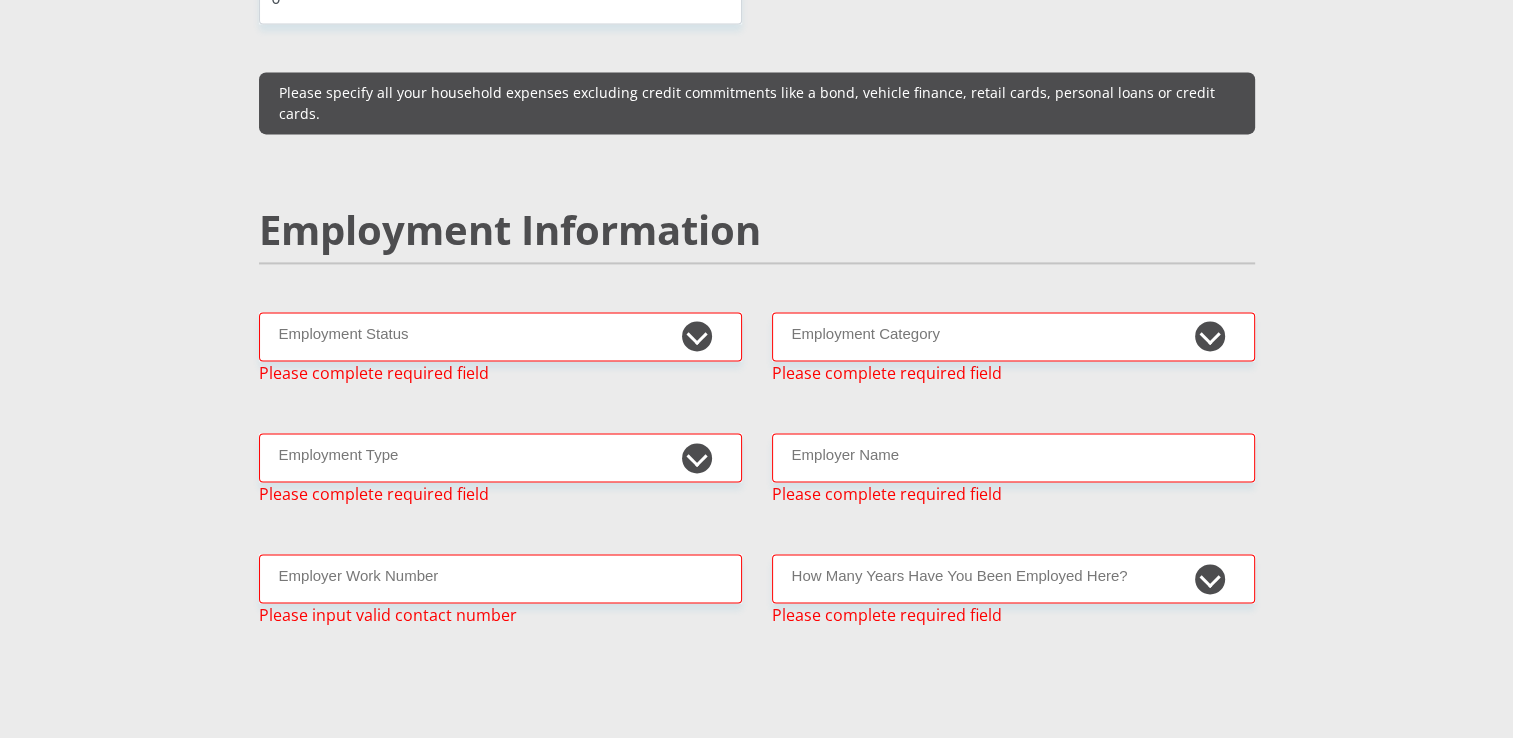 scroll, scrollTop: 2906, scrollLeft: 0, axis: vertical 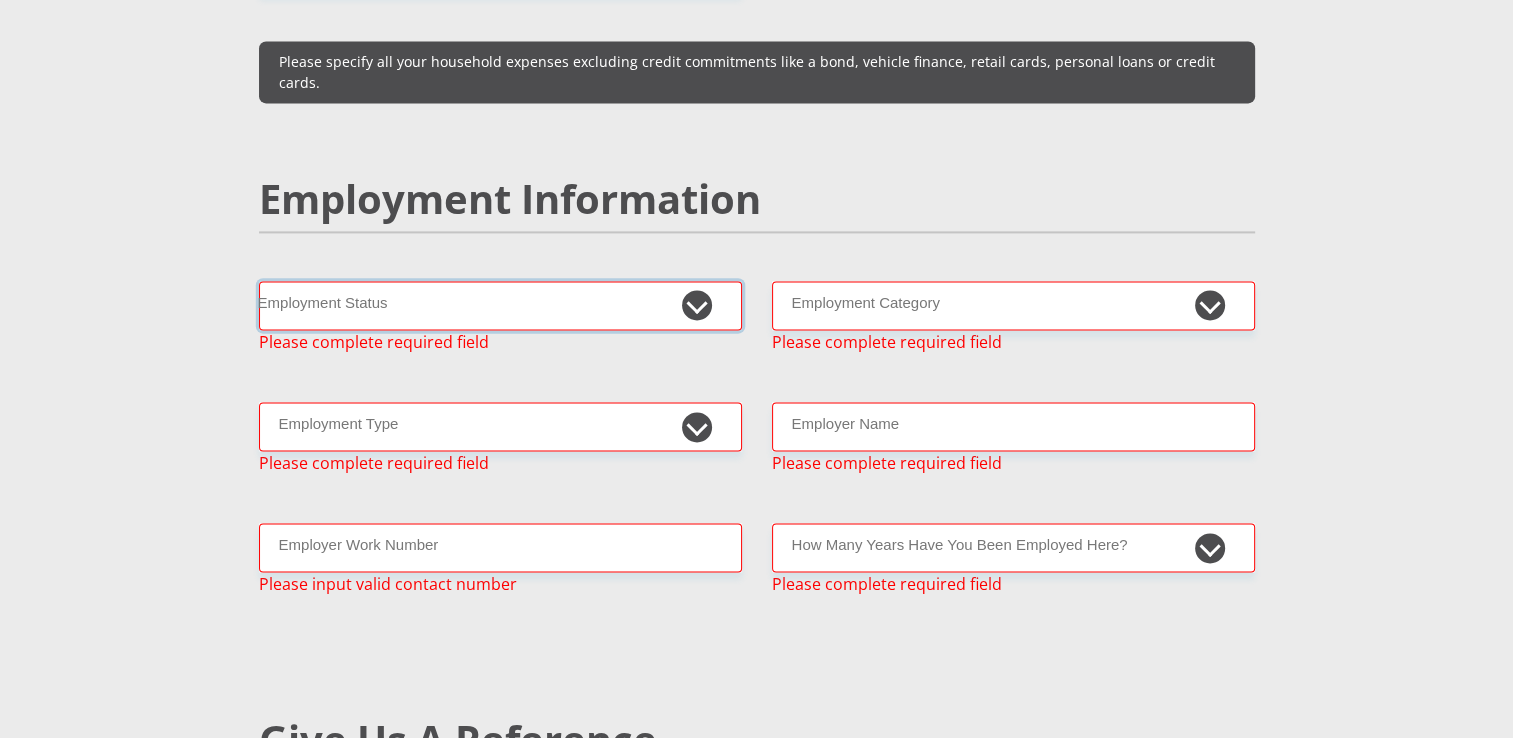 click on "Permanent/Full-time
Part-time/Casual
Contract Worker
Self-Employed
Housewife
Retired
Student
Medically Boarded
Disability
Unemployed" at bounding box center (500, 305) 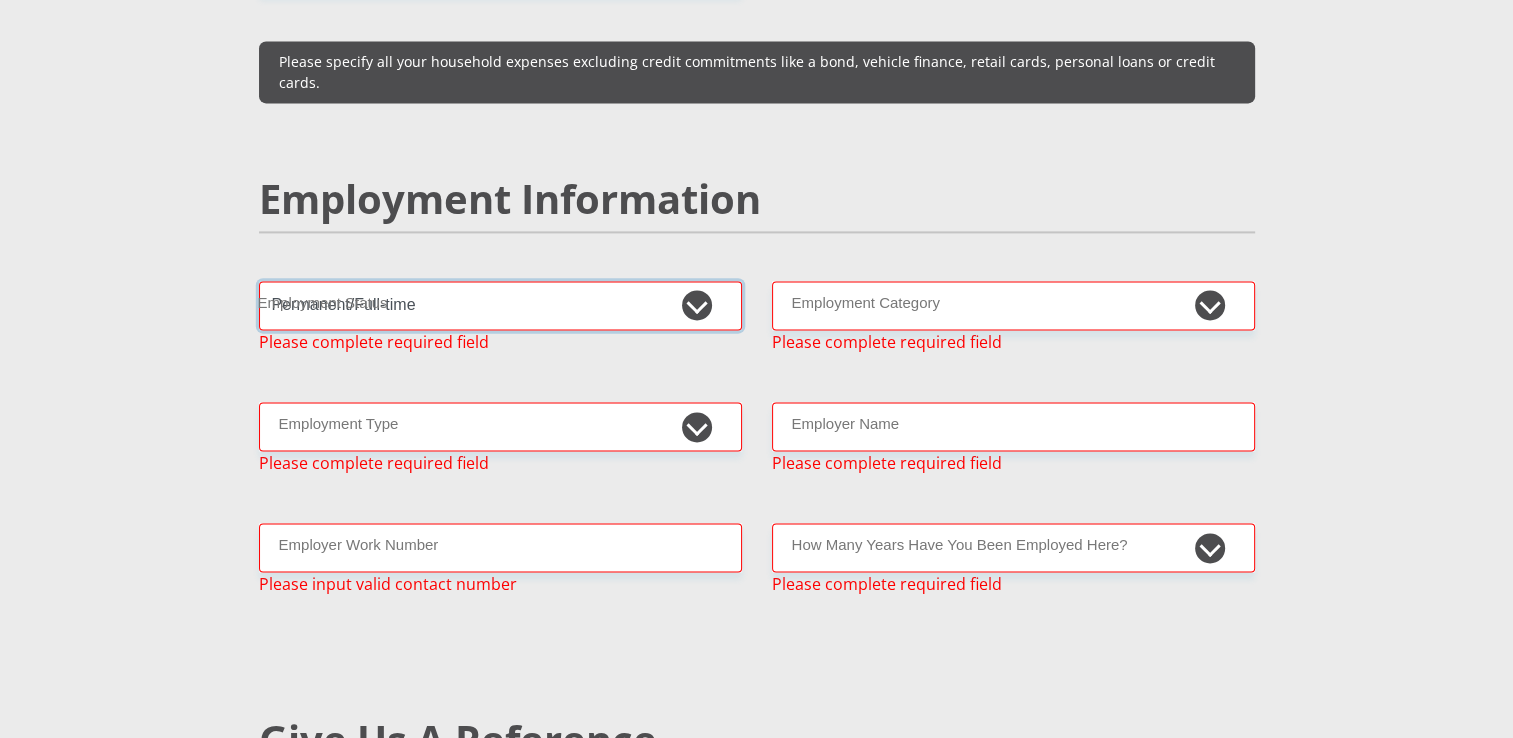 click on "Permanent/Full-time
Part-time/Casual
Contract Worker
Self-Employed
Housewife
Retired
Student
Medically Boarded
Disability
Unemployed" at bounding box center [500, 305] 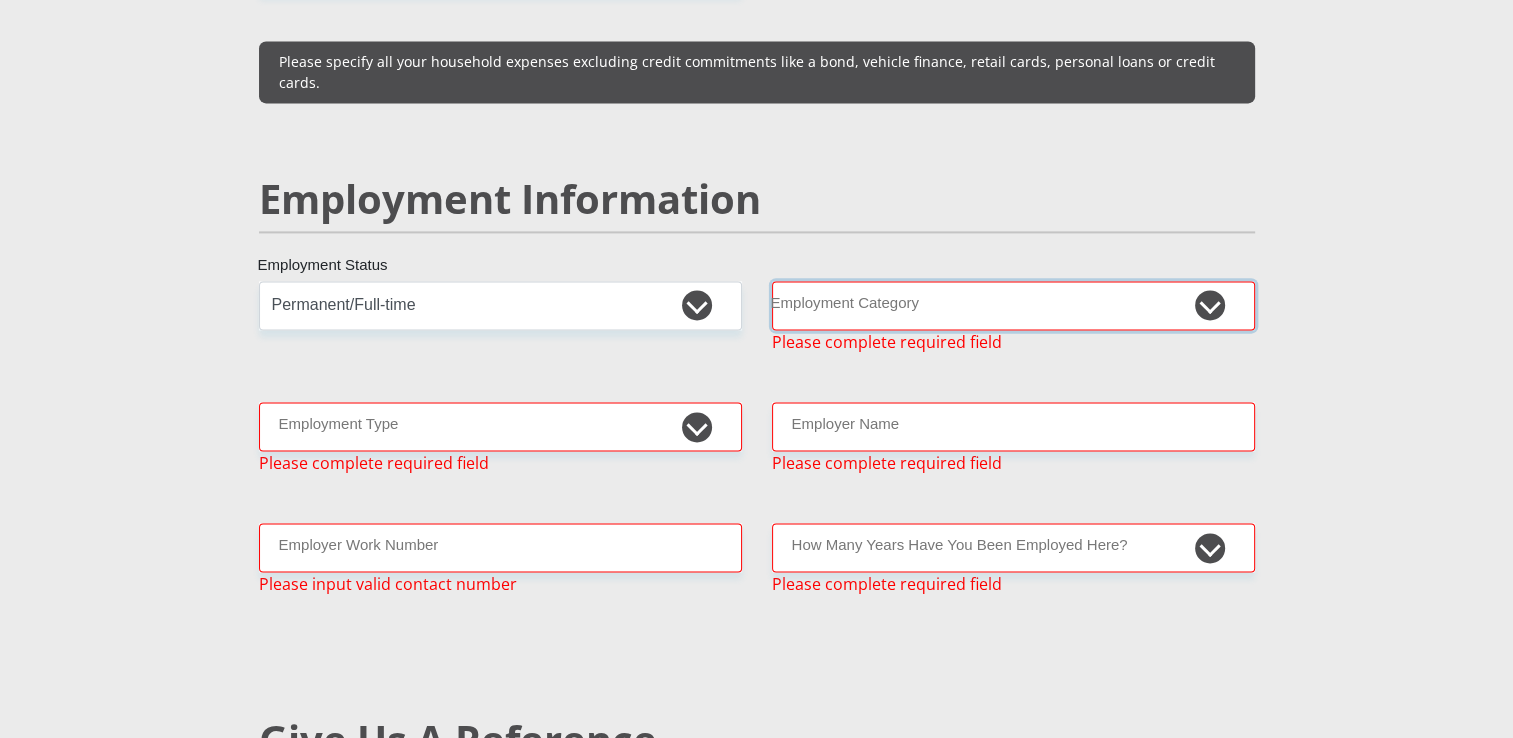 click on "AGRICULTURE
ALCOHOL & TOBACCO
CONSTRUCTION MATERIALS
METALLURGY
EQUIPMENT FOR RENEWABLE ENERGY
SPECIALIZED CONTRACTORS
CAR
GAMING (INCL. INTERNET
OTHER WHOLESALE
UNLICENSED PHARMACEUTICALS
CURRENCY EXCHANGE HOUSES
OTHER FINANCIAL INSTITUTIONS & INSURANCE
REAL ESTATE AGENTS
OIL & GAS
OTHER MATERIALS (E.G. IRON ORE)
PRECIOUS STONES & PRECIOUS METALS
POLITICAL ORGANIZATIONS
RELIGIOUS ORGANIZATIONS(NOT SECTS)
ACTI. HAVING BUSINESS DEAL WITH PUBLIC ADMINISTRATION
LAUNDROMATS" at bounding box center (1013, 305) 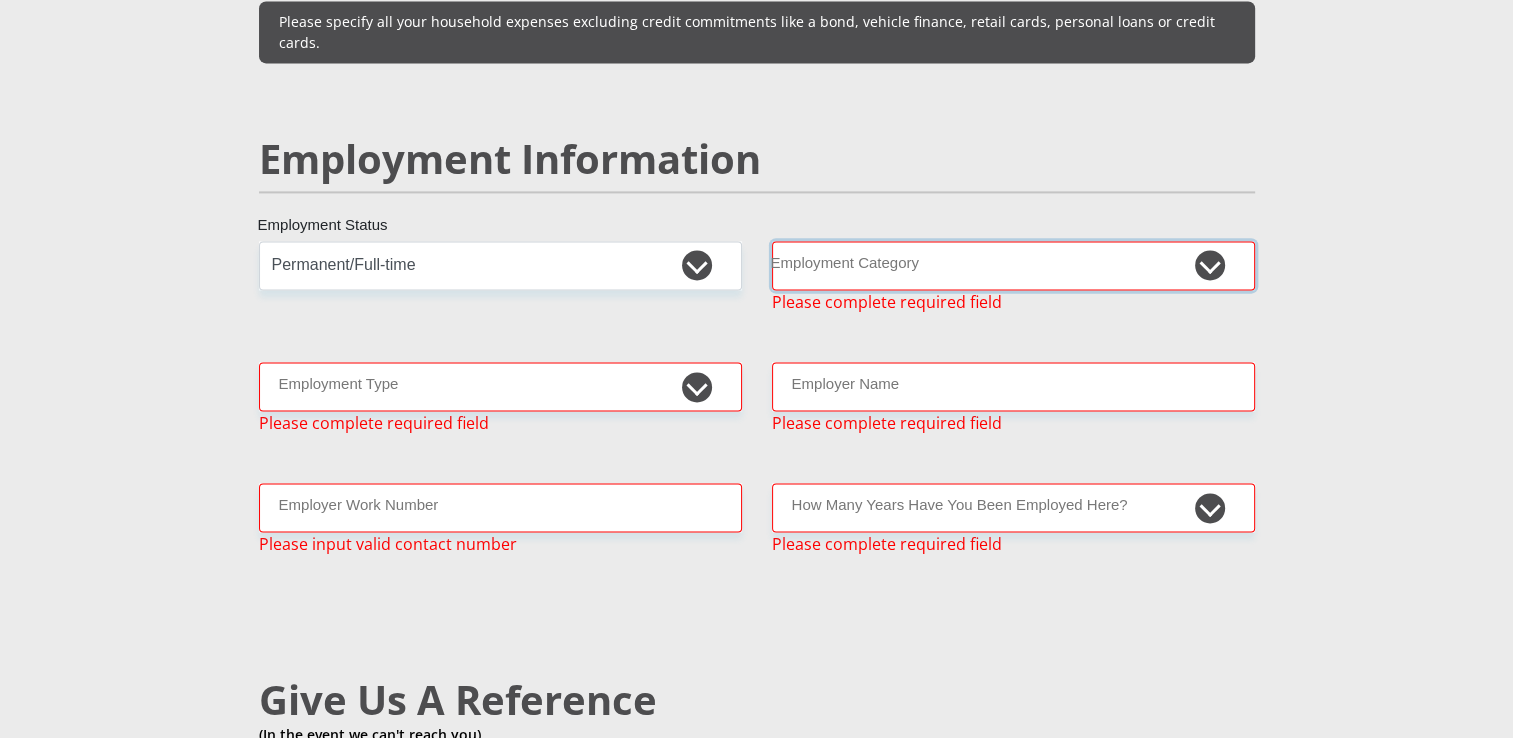 scroll, scrollTop: 2986, scrollLeft: 0, axis: vertical 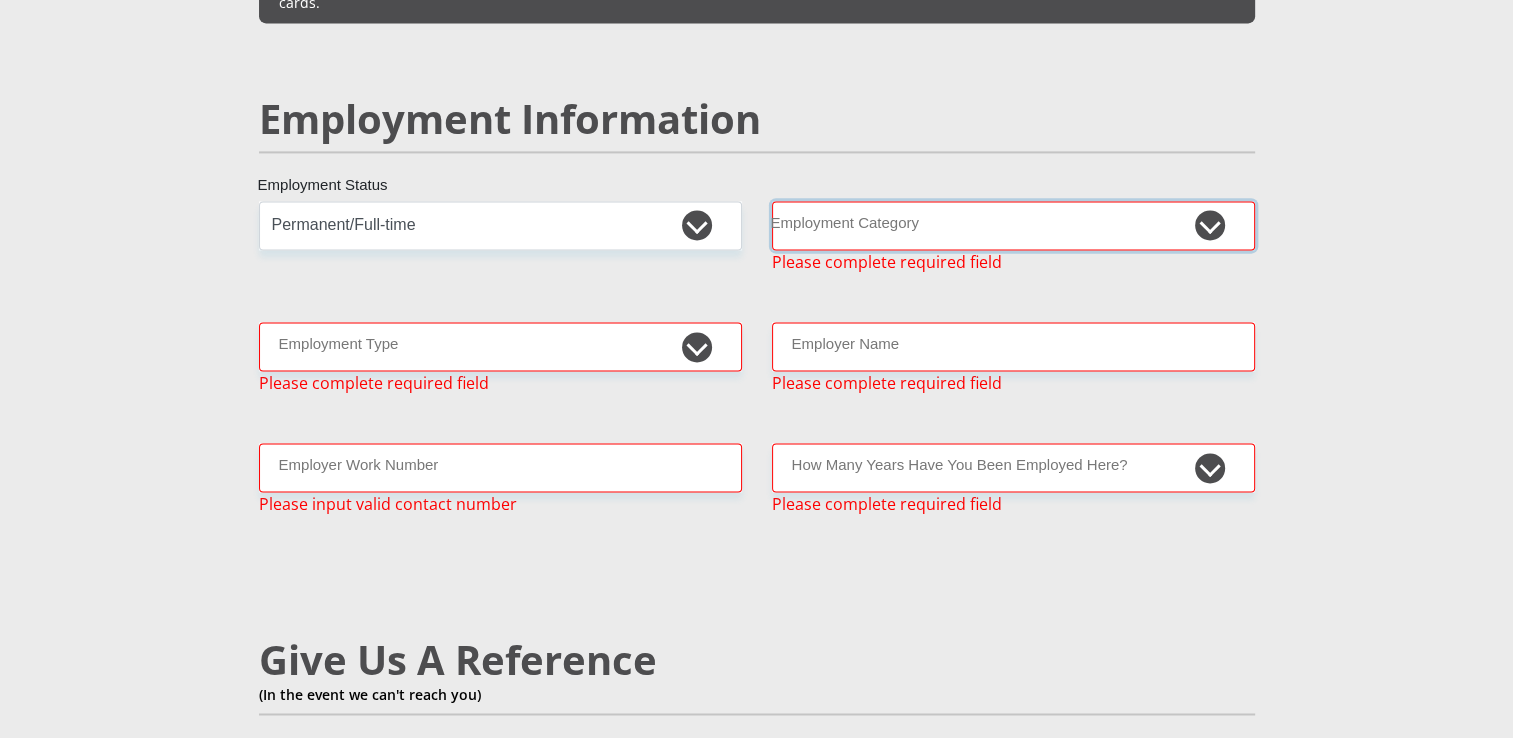 click on "AGRICULTURE
ALCOHOL & TOBACCO
CONSTRUCTION MATERIALS
METALLURGY
EQUIPMENT FOR RENEWABLE ENERGY
SPECIALIZED CONTRACTORS
CAR
GAMING (INCL. INTERNET
OTHER WHOLESALE
UNLICENSED PHARMACEUTICALS
CURRENCY EXCHANGE HOUSES
OTHER FINANCIAL INSTITUTIONS & INSURANCE
REAL ESTATE AGENTS
OIL & GAS
OTHER MATERIALS (E.G. IRON ORE)
PRECIOUS STONES & PRECIOUS METALS
POLITICAL ORGANIZATIONS
RELIGIOUS ORGANIZATIONS(NOT SECTS)
ACTI. HAVING BUSINESS DEAL WITH PUBLIC ADMINISTRATION
LAUNDROMATS" at bounding box center [1013, 225] 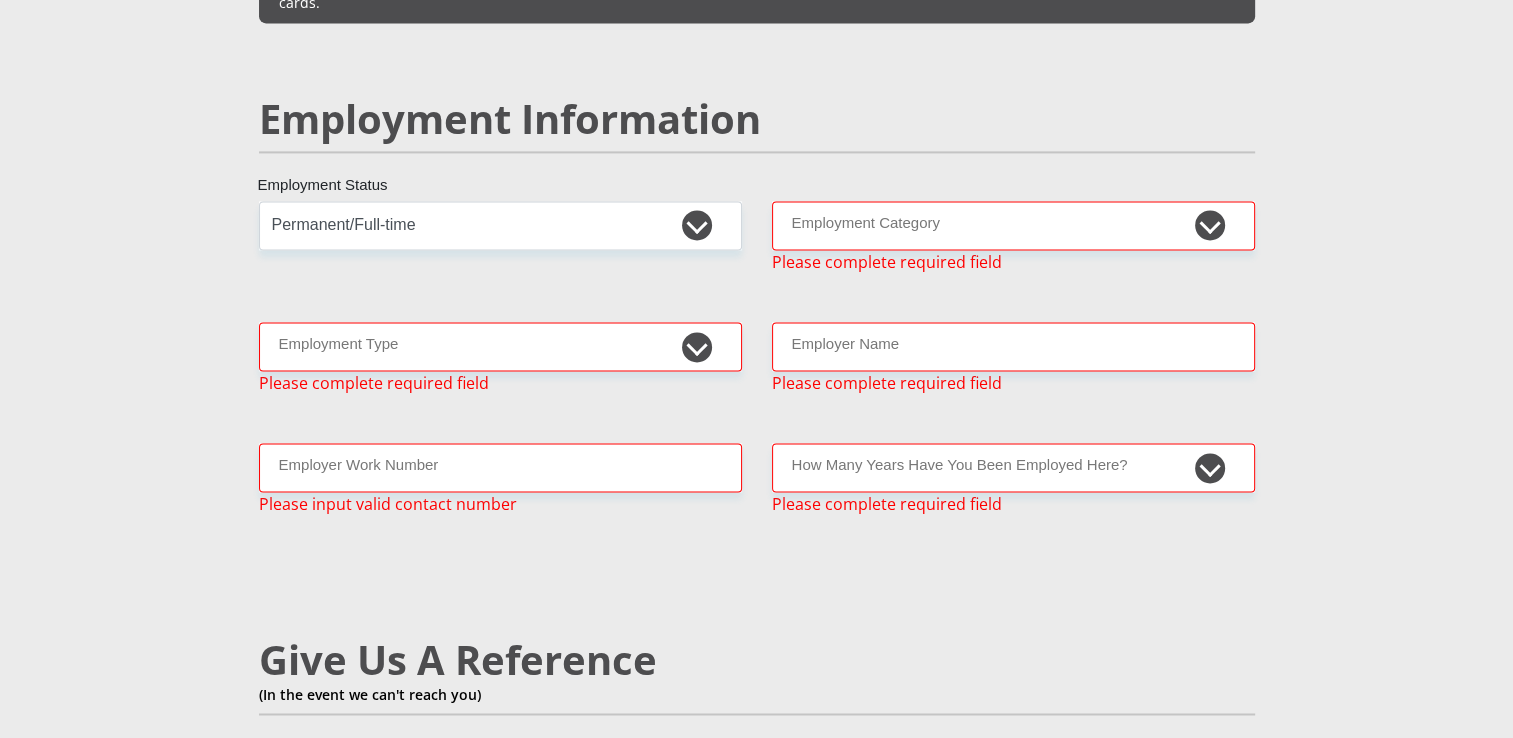 scroll, scrollTop: 5760, scrollLeft: 0, axis: vertical 